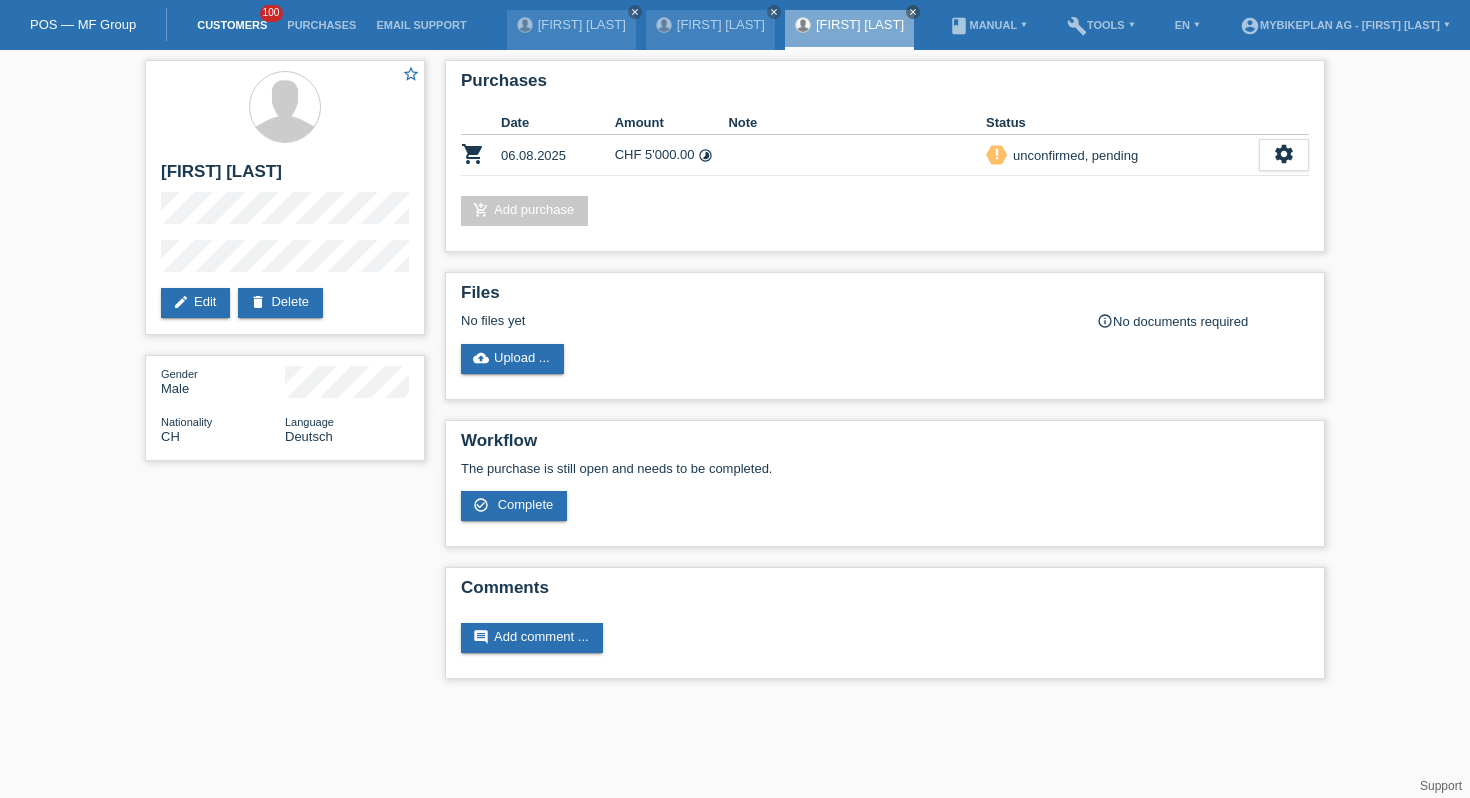 scroll, scrollTop: 0, scrollLeft: 0, axis: both 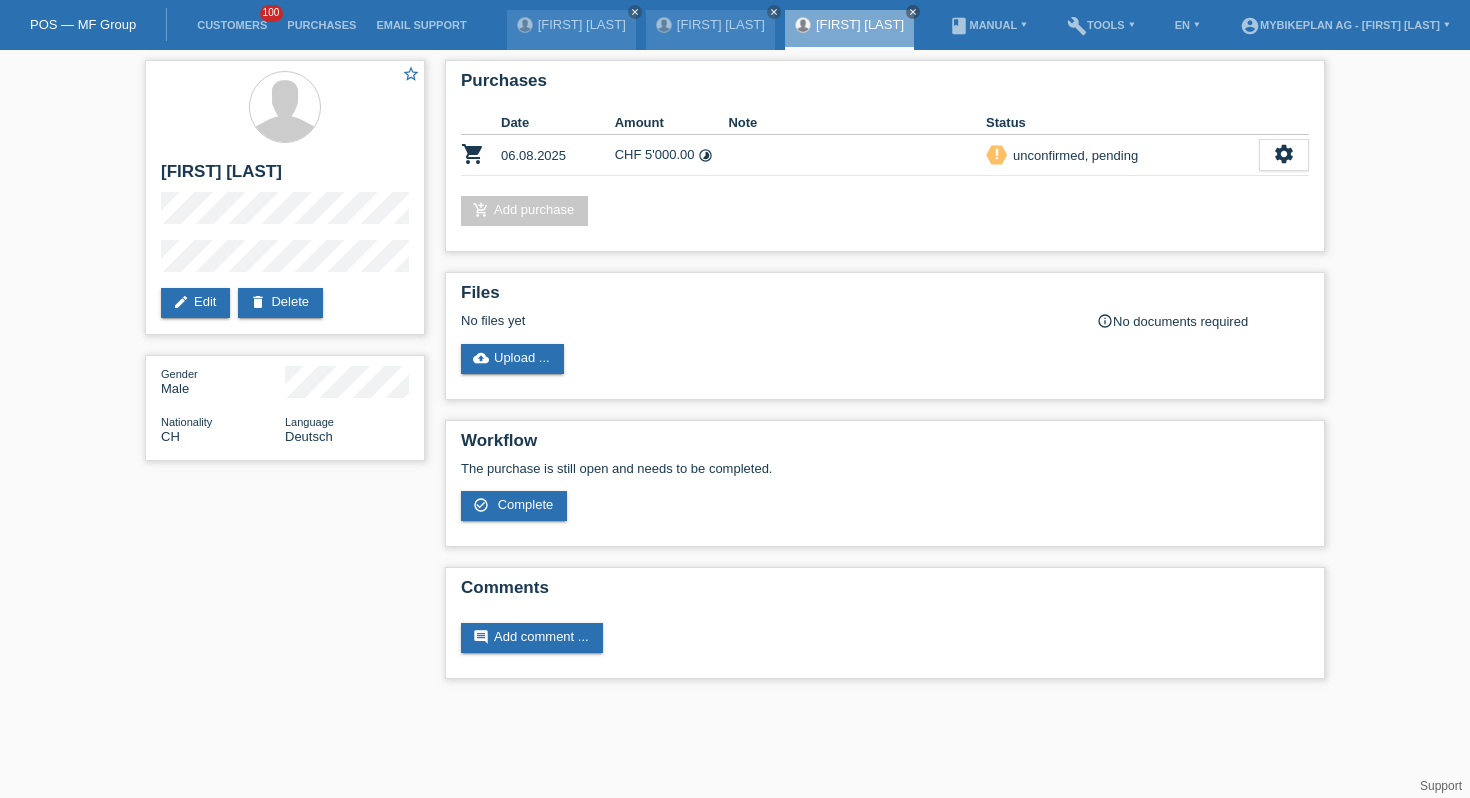 click on "Customers
100" at bounding box center (232, 25) 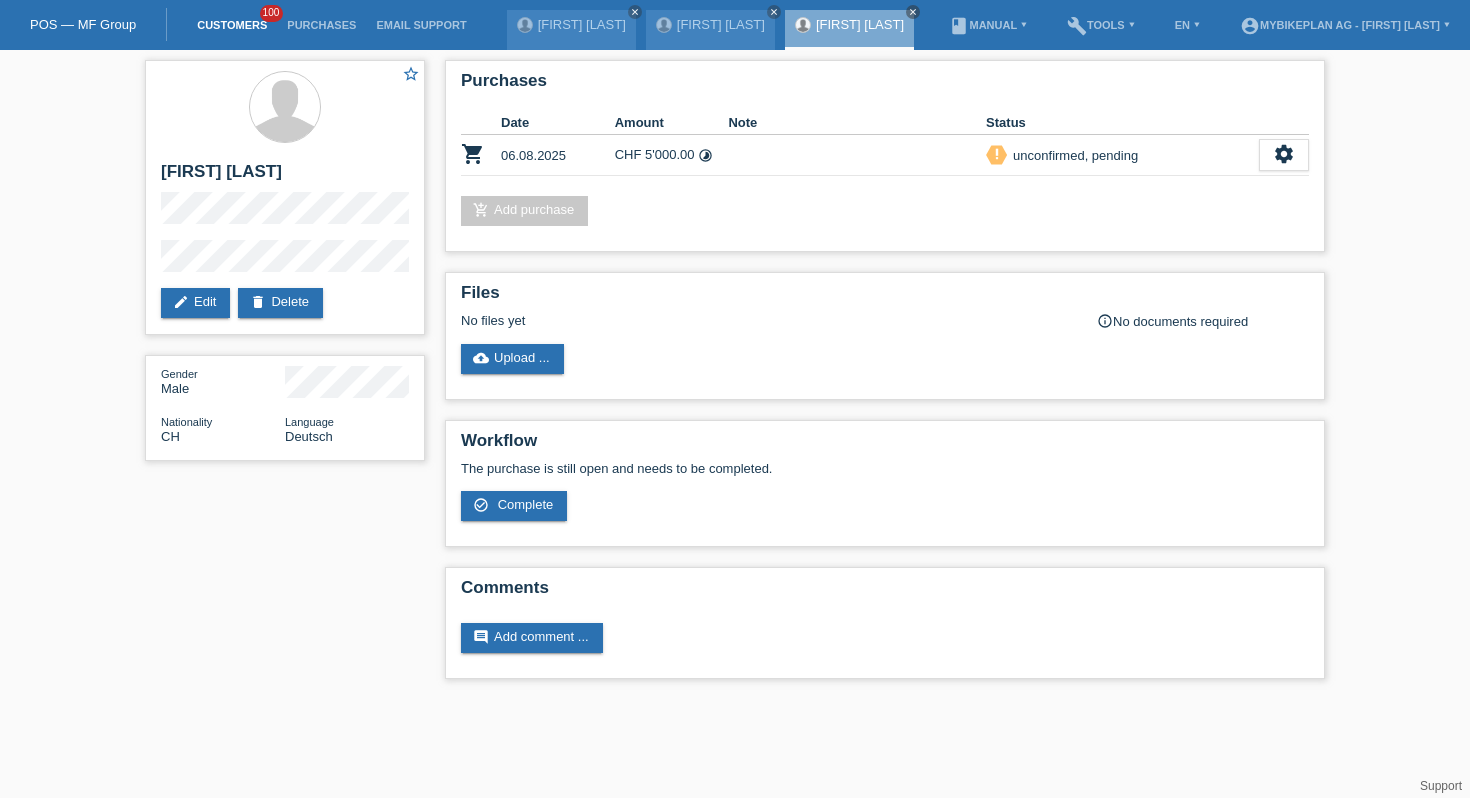 click on "Customers" at bounding box center [232, 25] 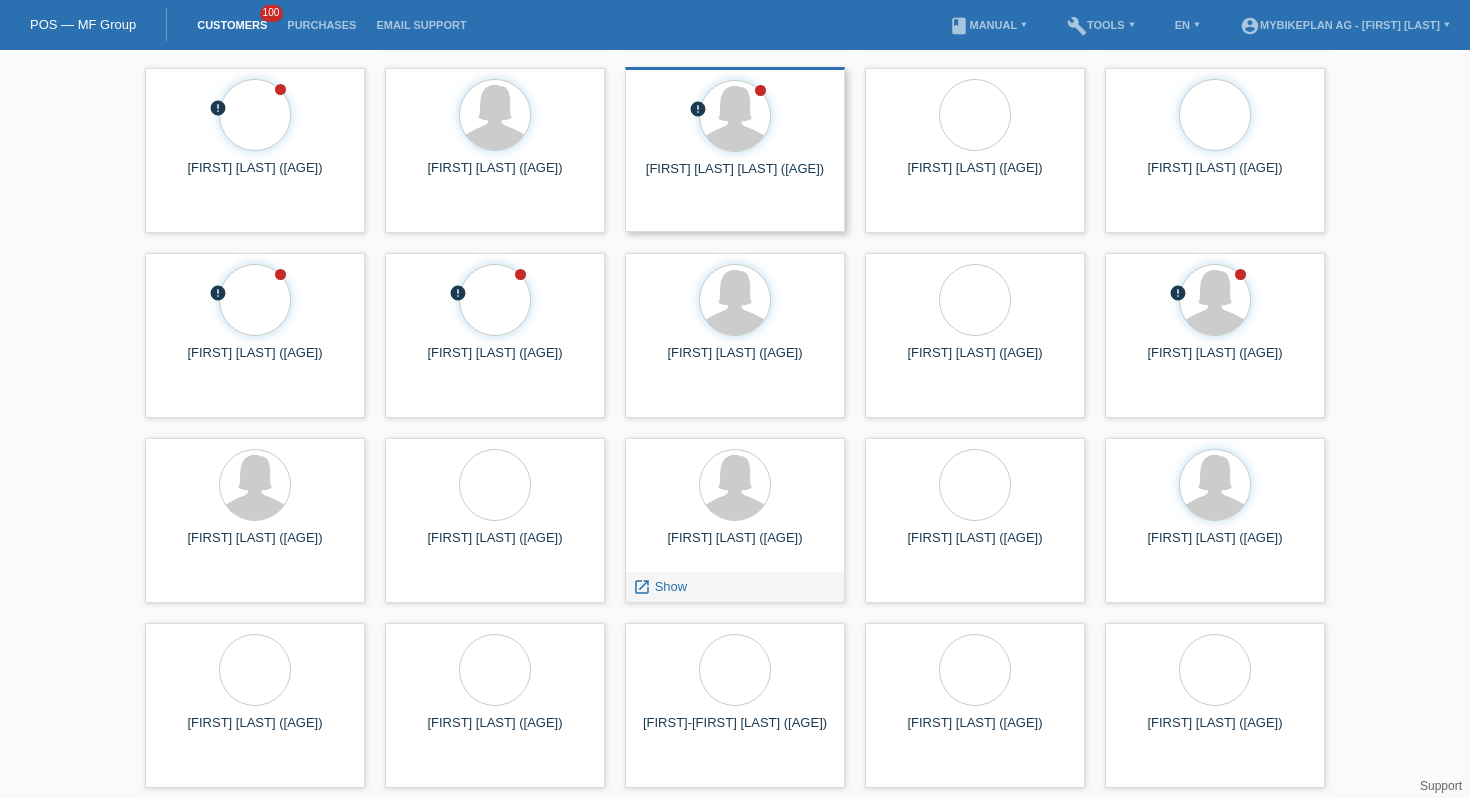 scroll, scrollTop: 0, scrollLeft: 0, axis: both 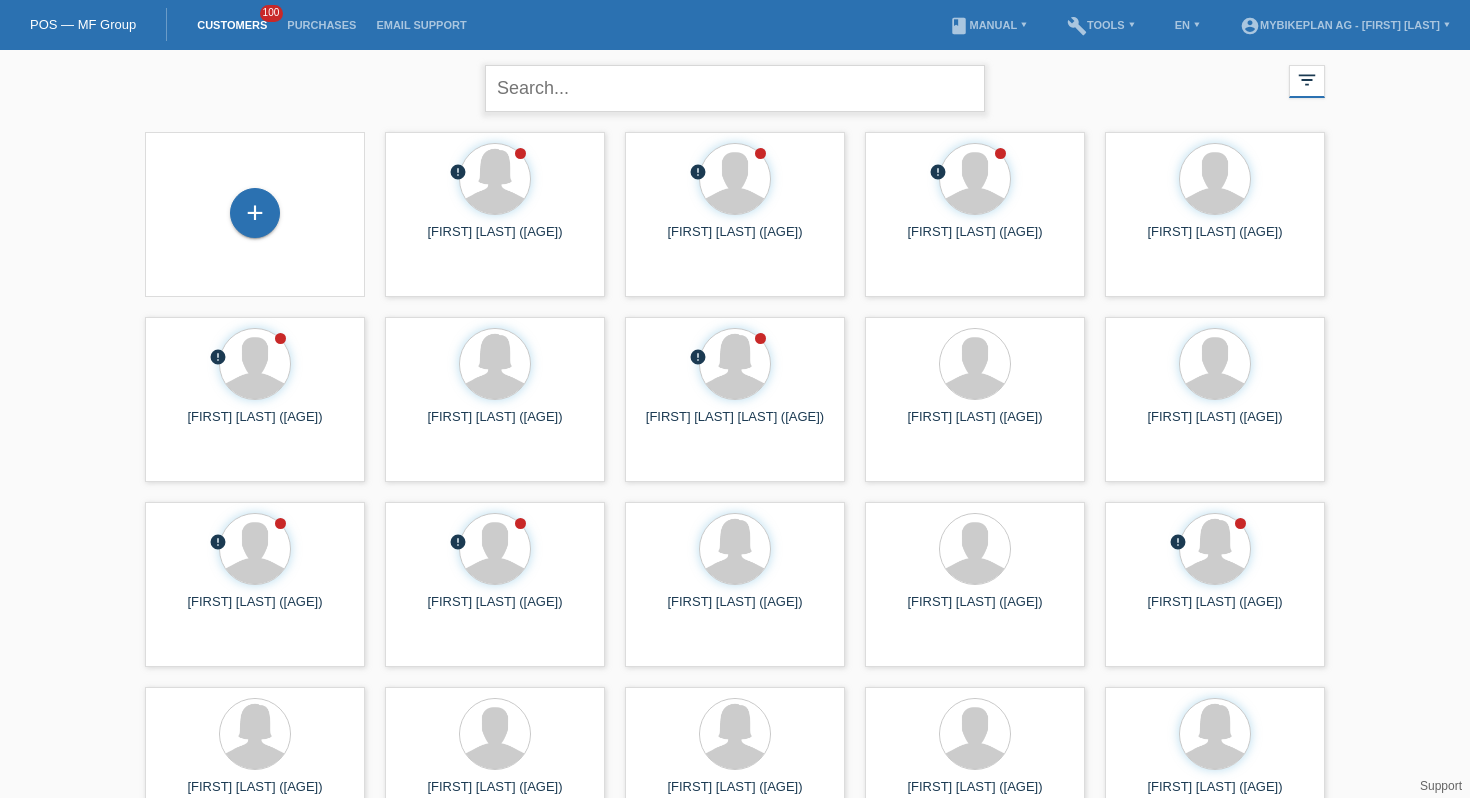 click at bounding box center [735, 88] 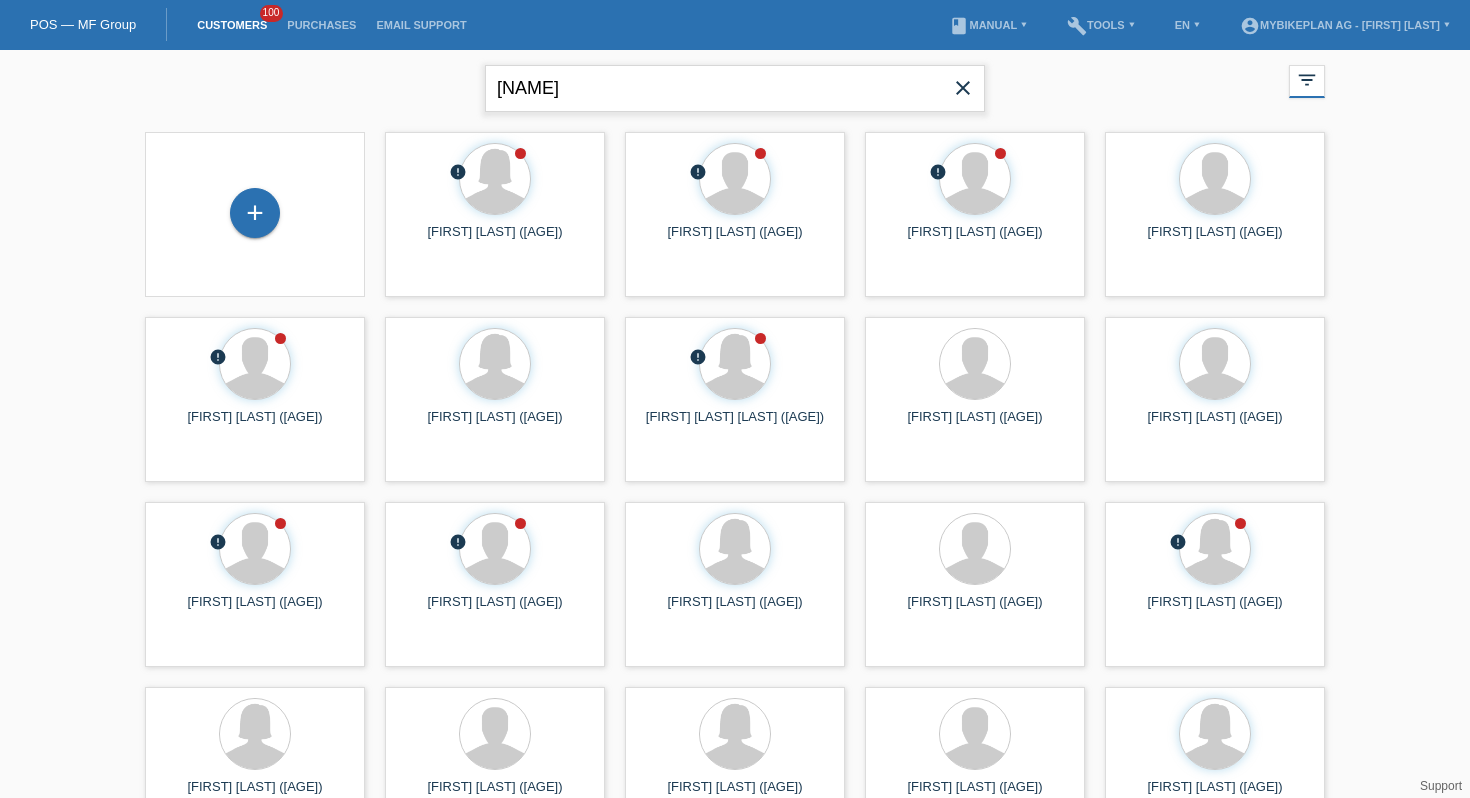 type on "[NAME]" 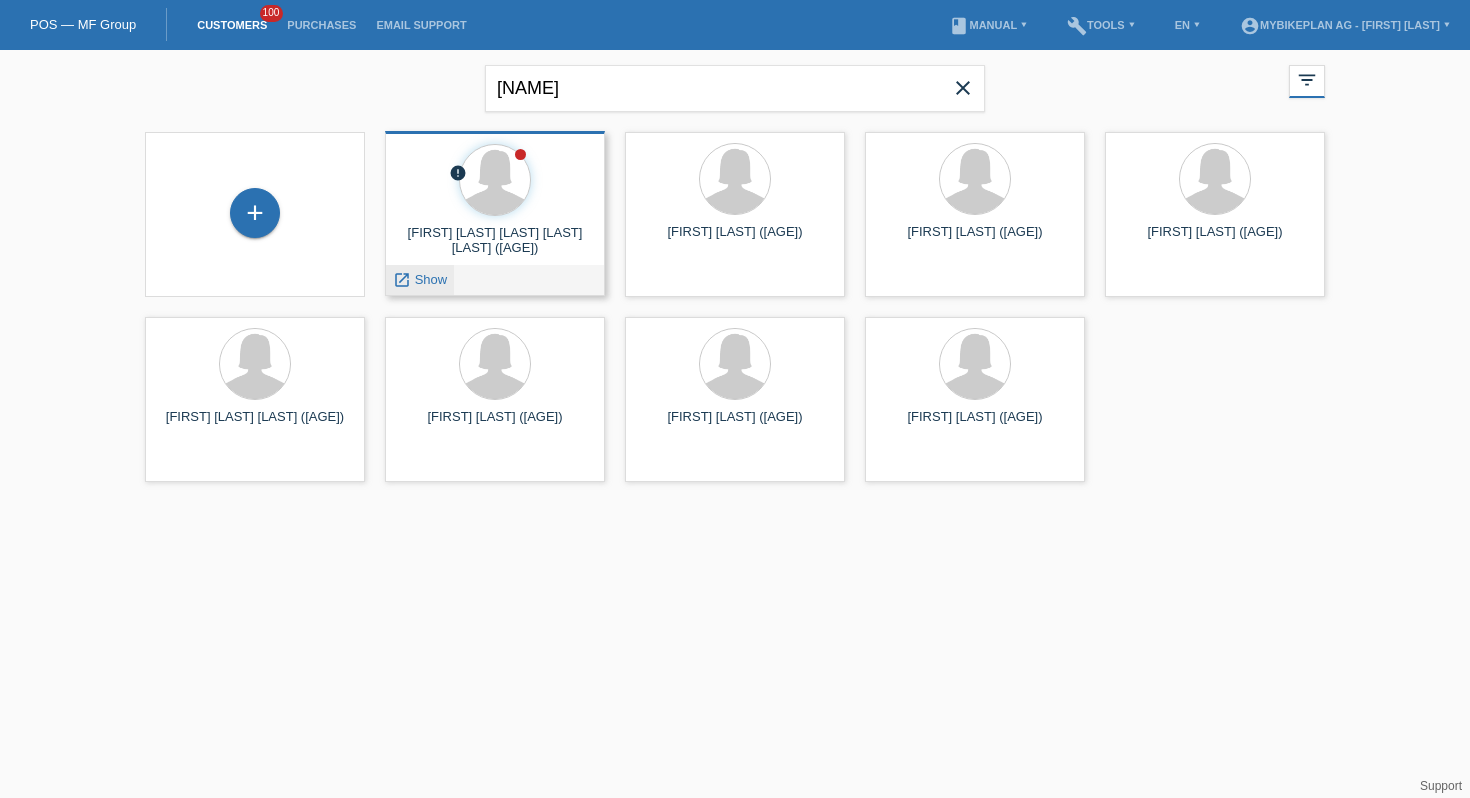 click on "Show" at bounding box center (431, 279) 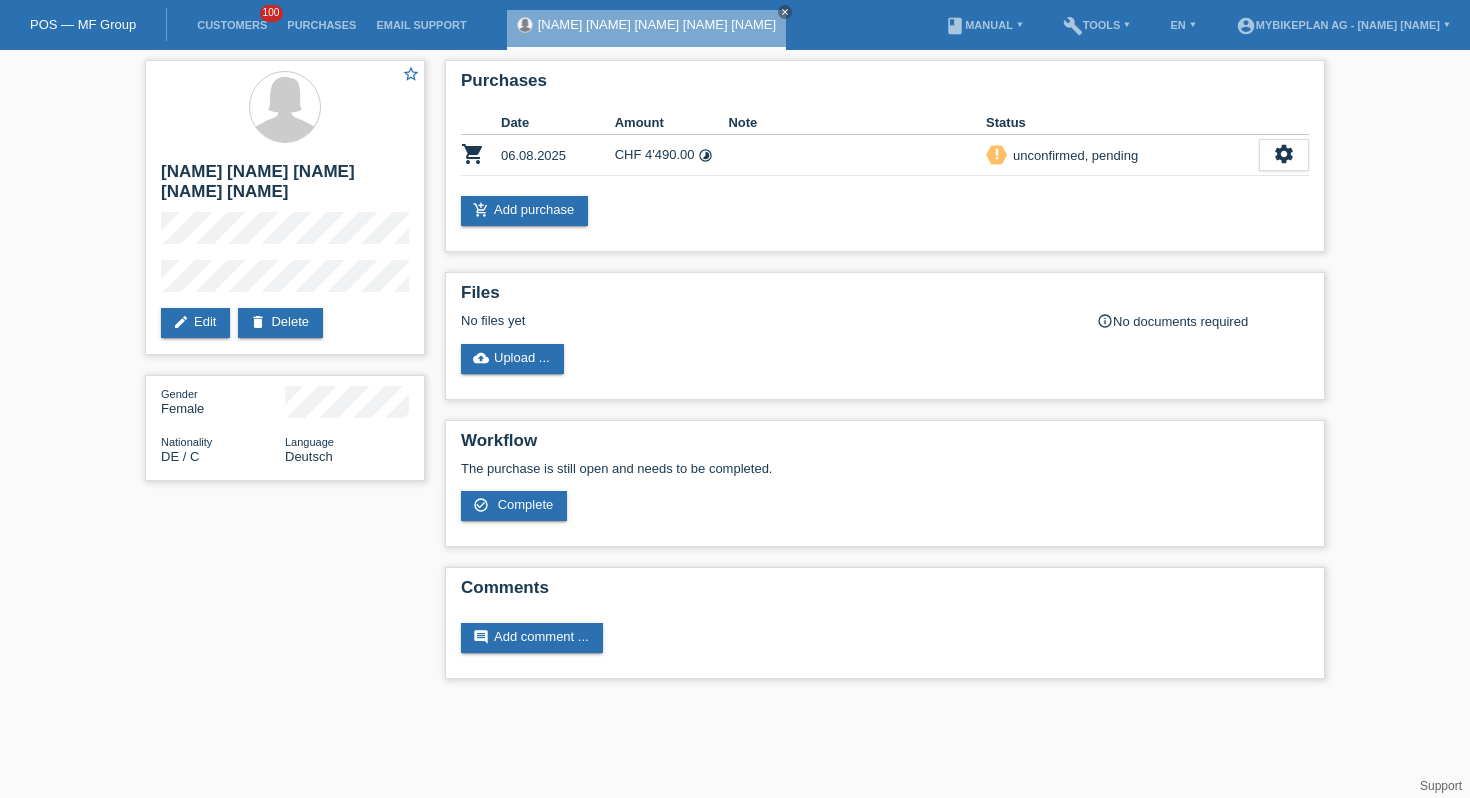 scroll, scrollTop: 0, scrollLeft: 0, axis: both 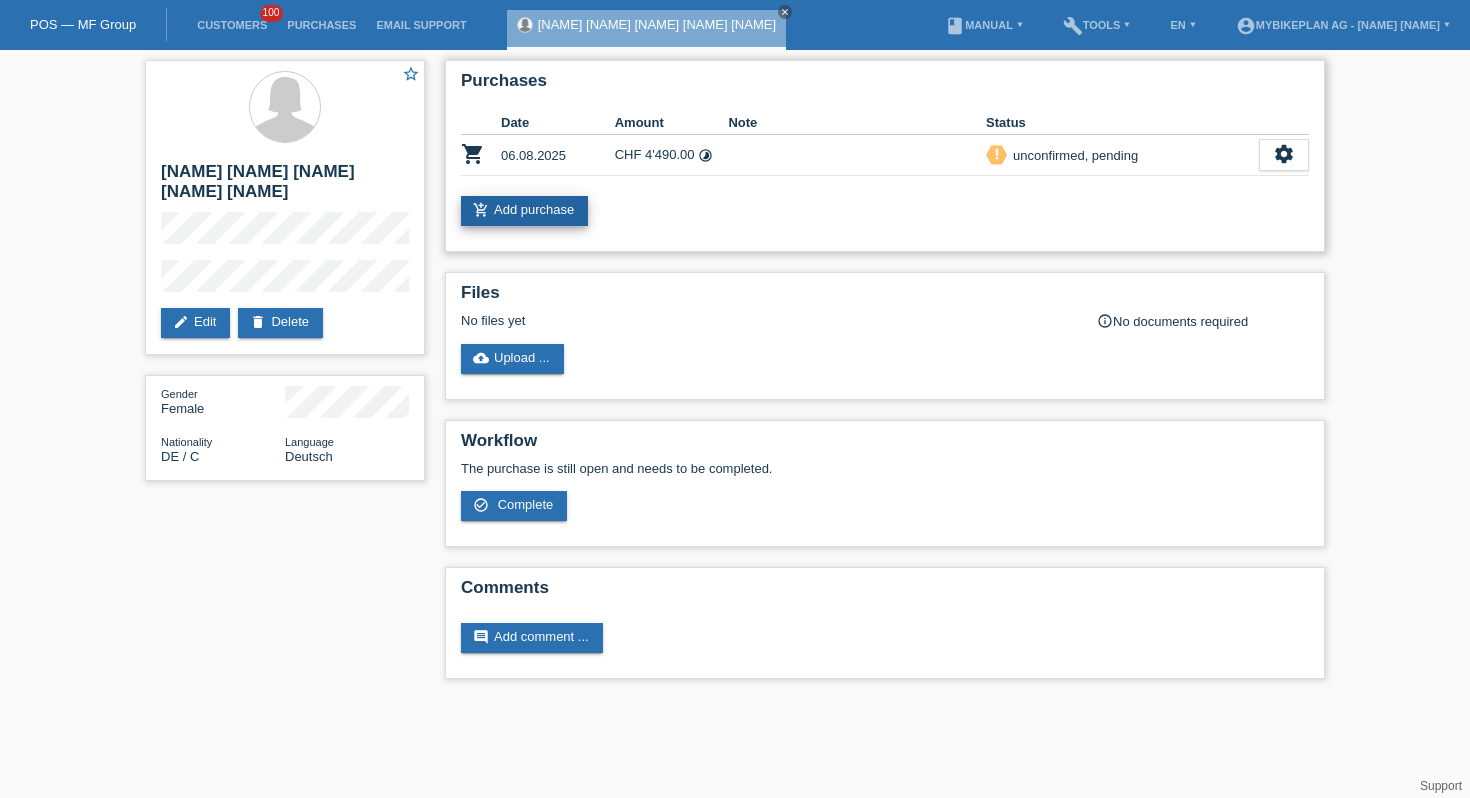 click on "add_shopping_cart  Add purchase" at bounding box center [524, 211] 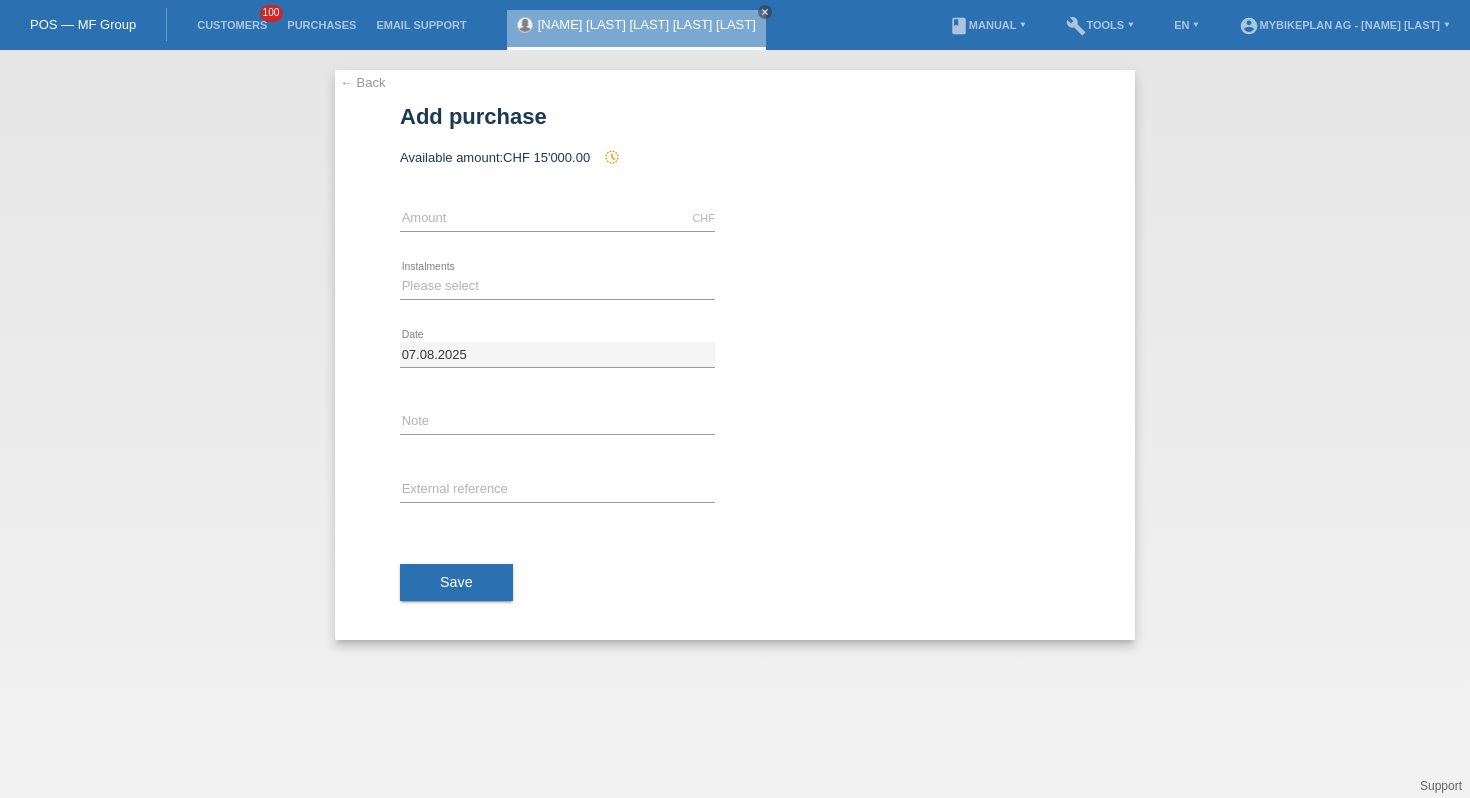 scroll, scrollTop: 0, scrollLeft: 0, axis: both 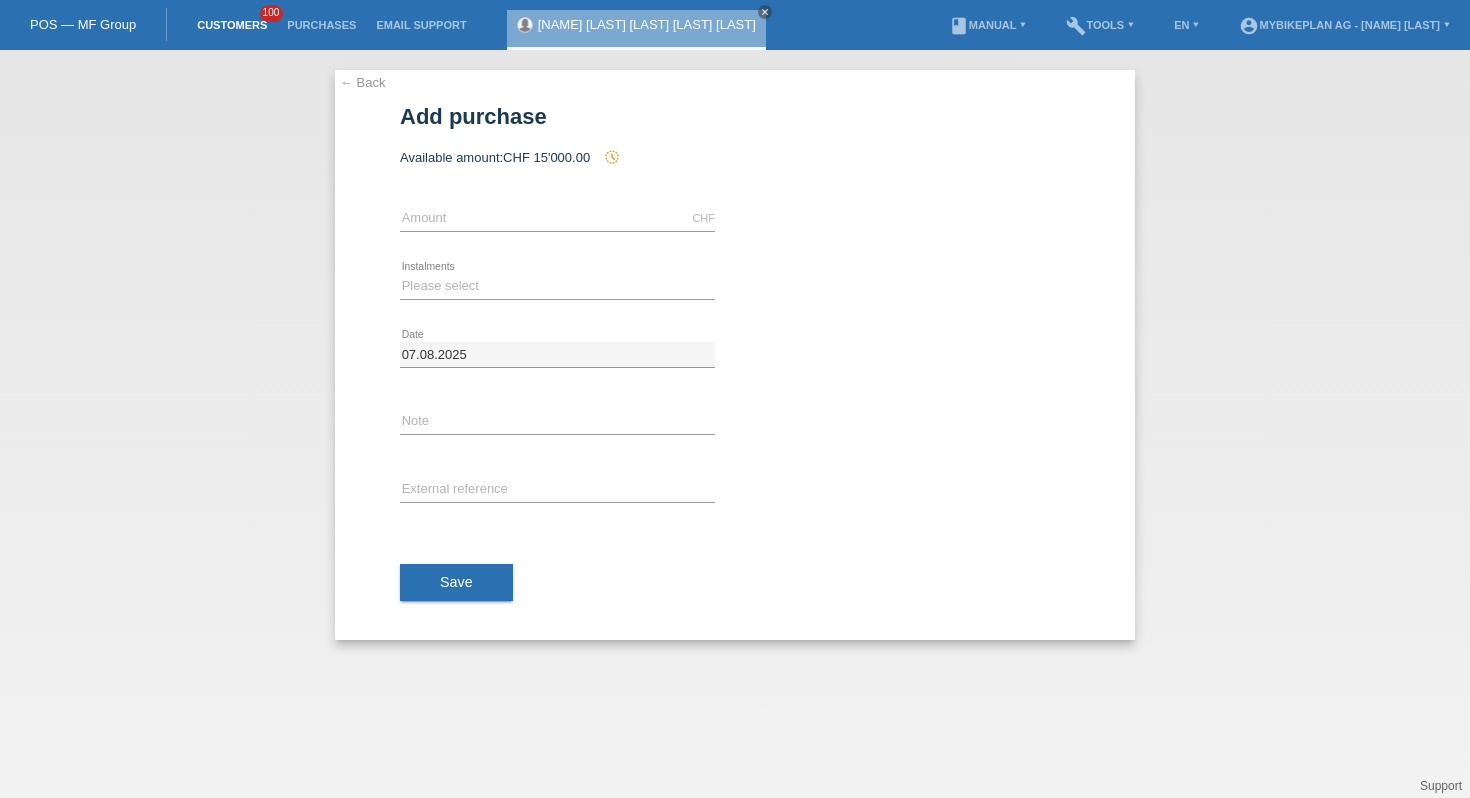 click on "Customers" at bounding box center [232, 25] 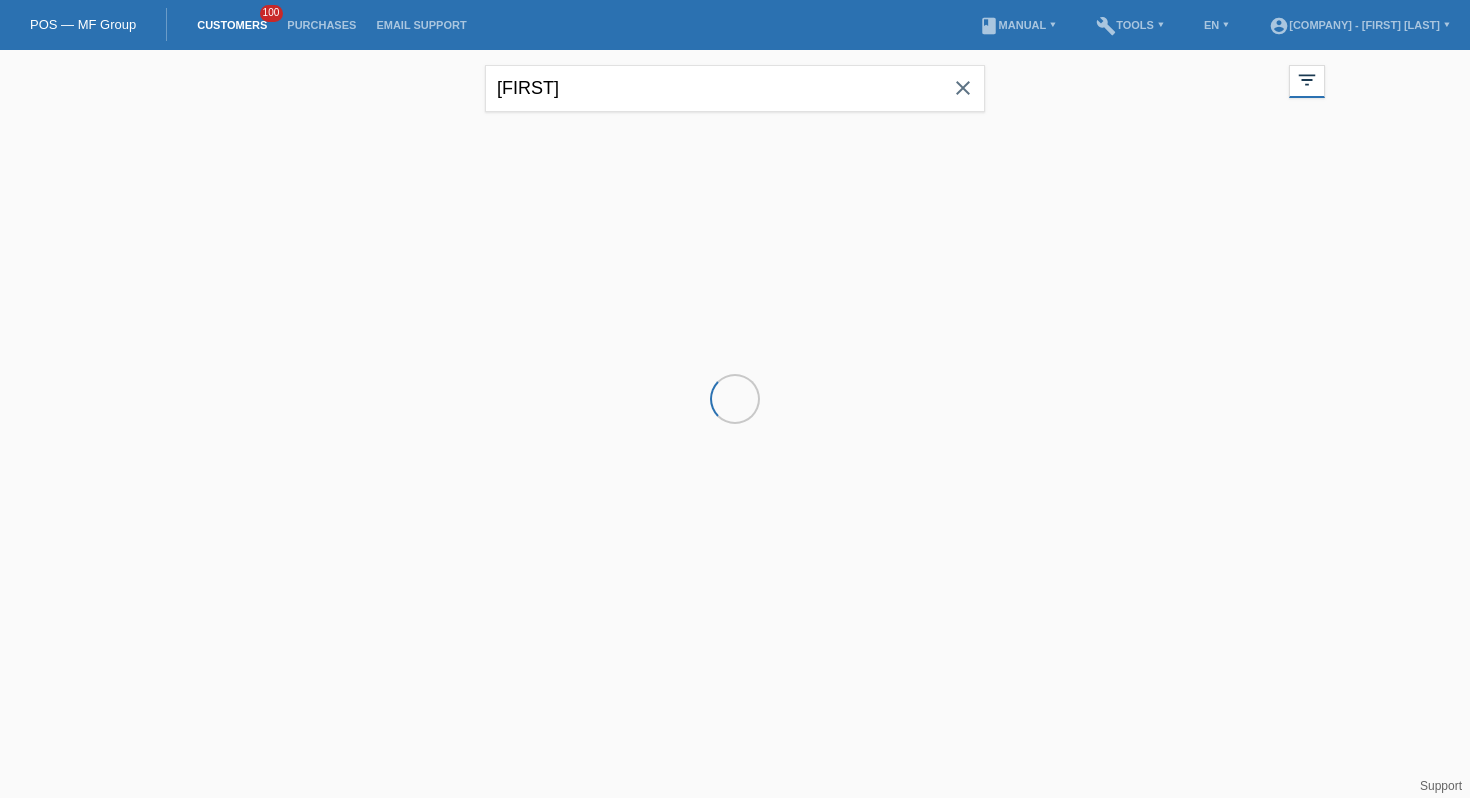 scroll, scrollTop: 0, scrollLeft: 0, axis: both 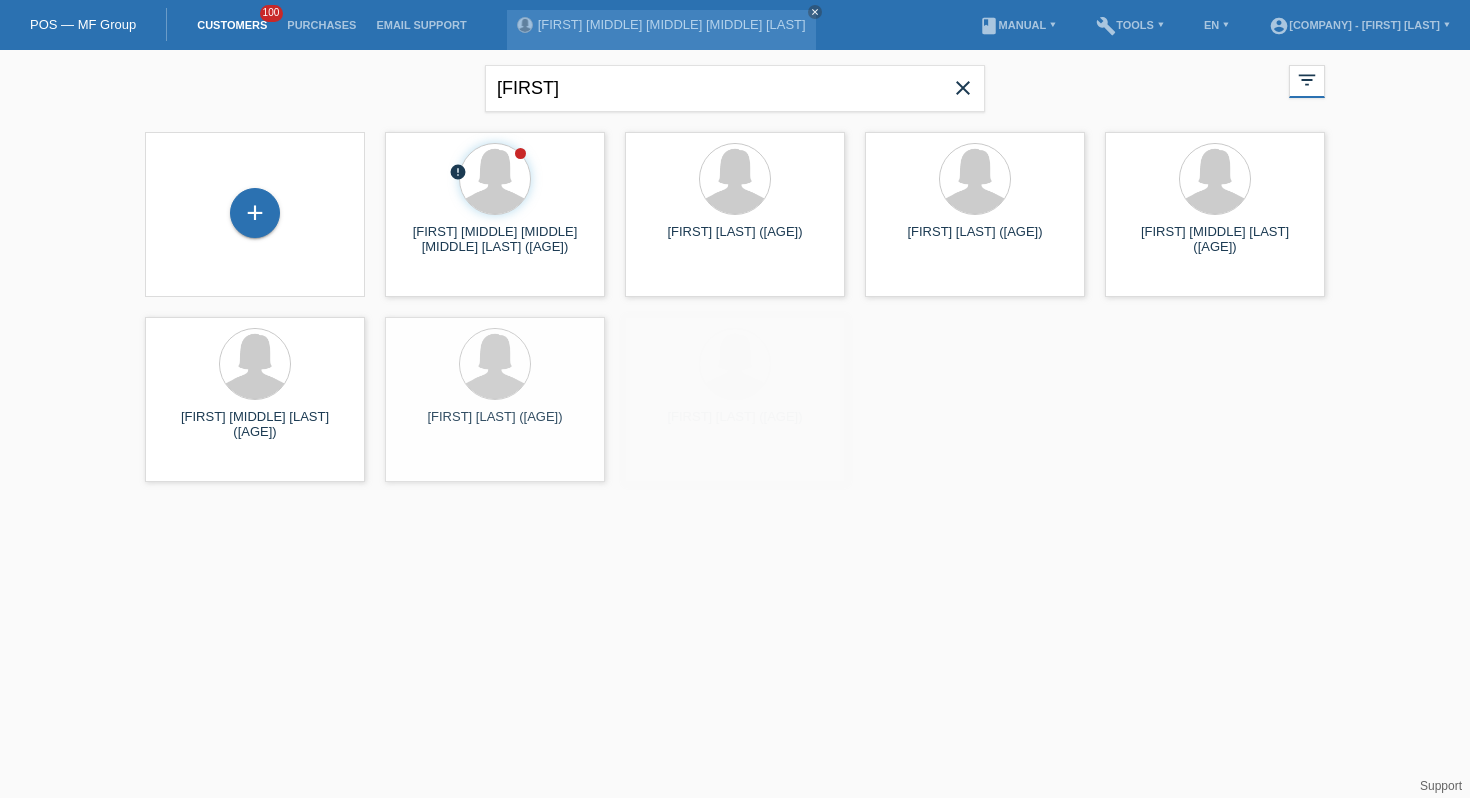 click on "close" at bounding box center (963, 88) 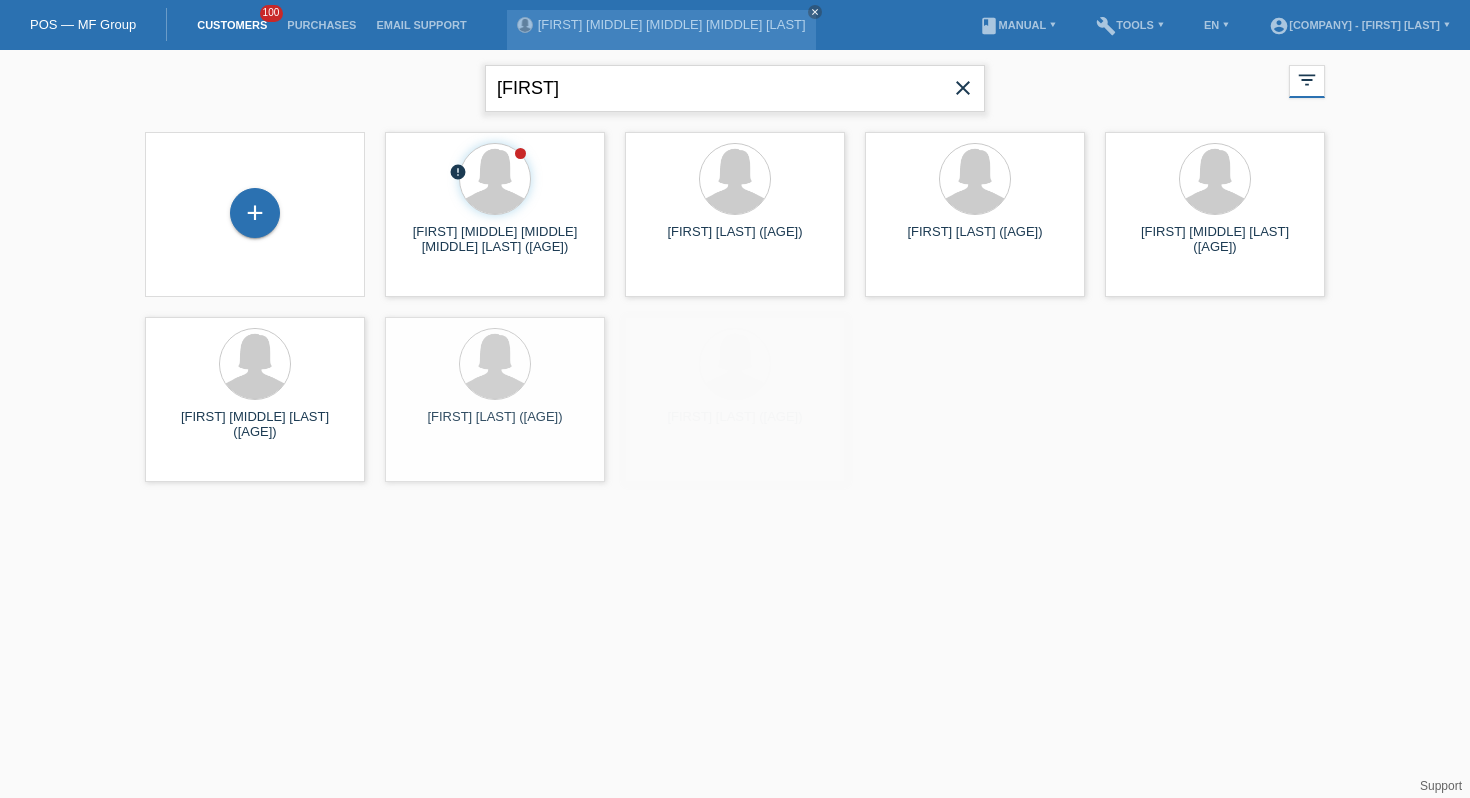 type 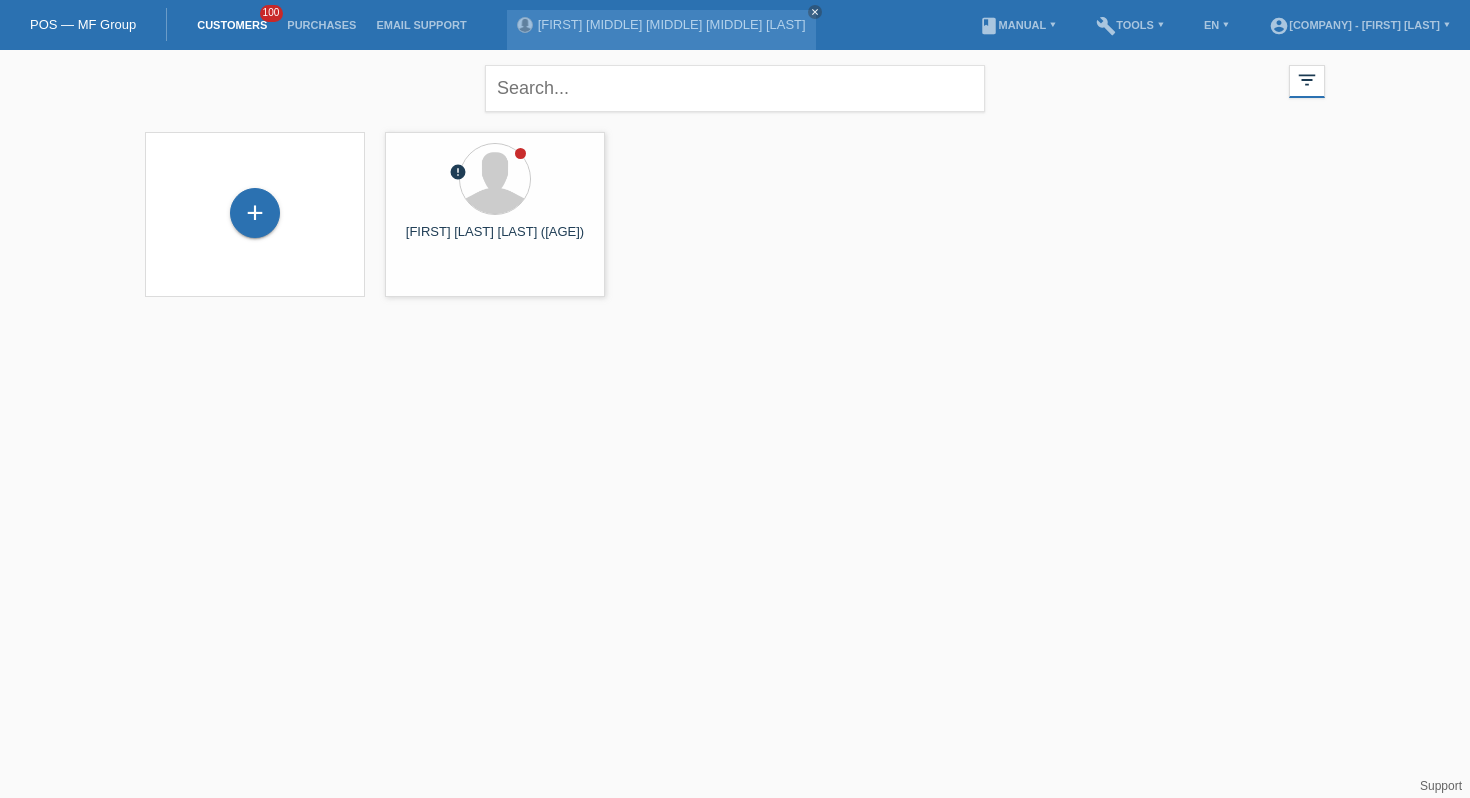 click on "+" at bounding box center [255, 214] 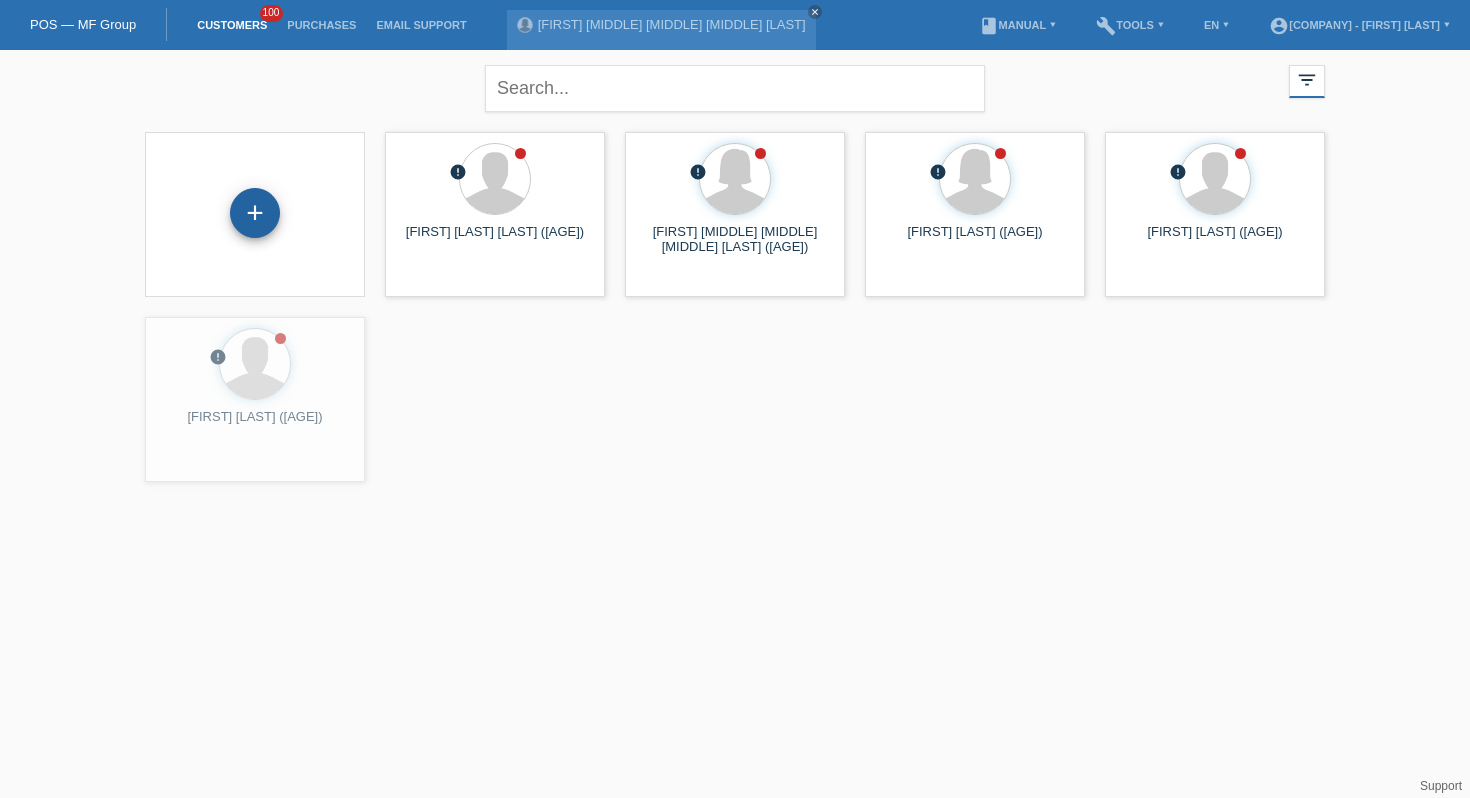 click on "+" at bounding box center [255, 213] 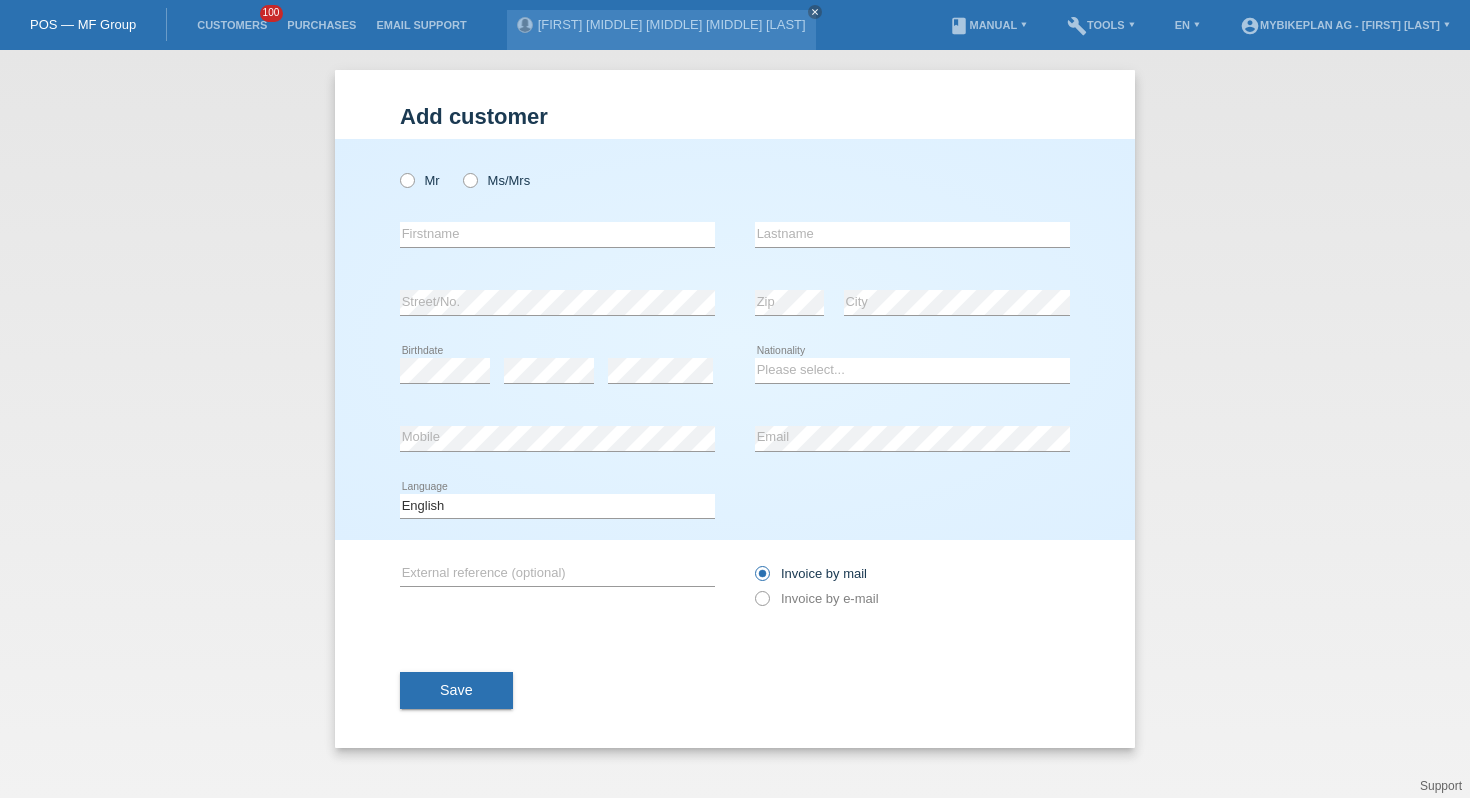 scroll, scrollTop: 0, scrollLeft: 0, axis: both 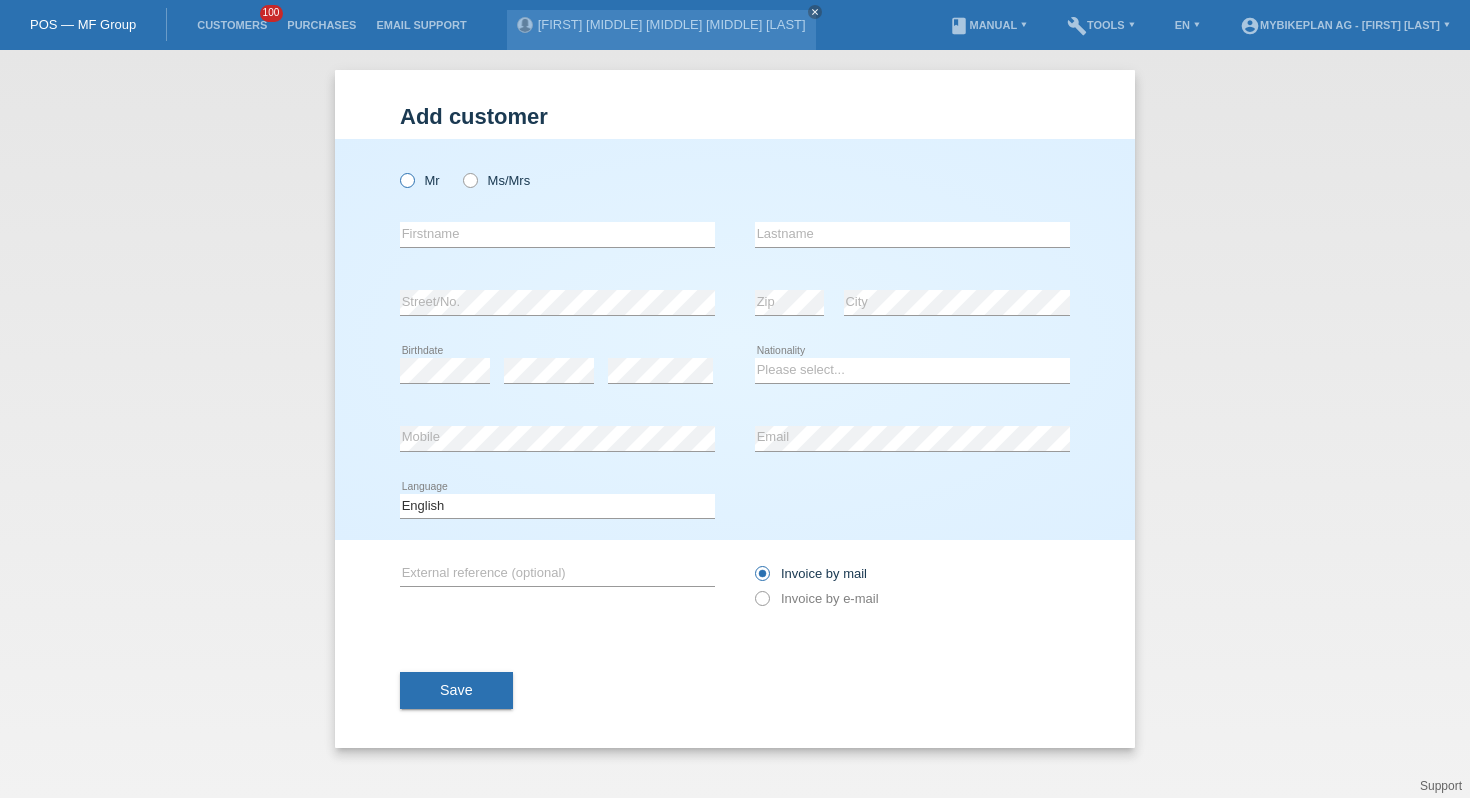 click at bounding box center (397, 170) 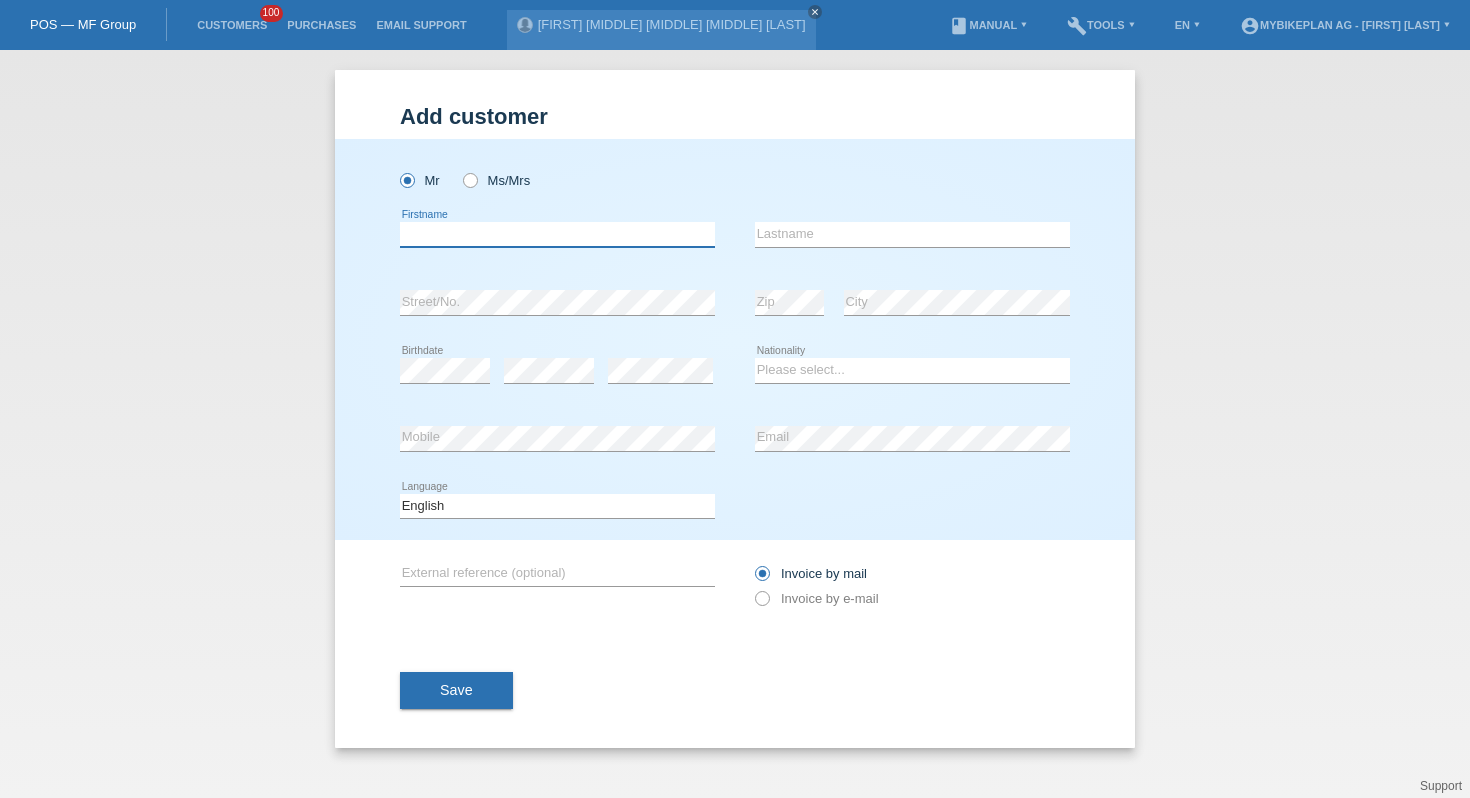 click at bounding box center (557, 234) 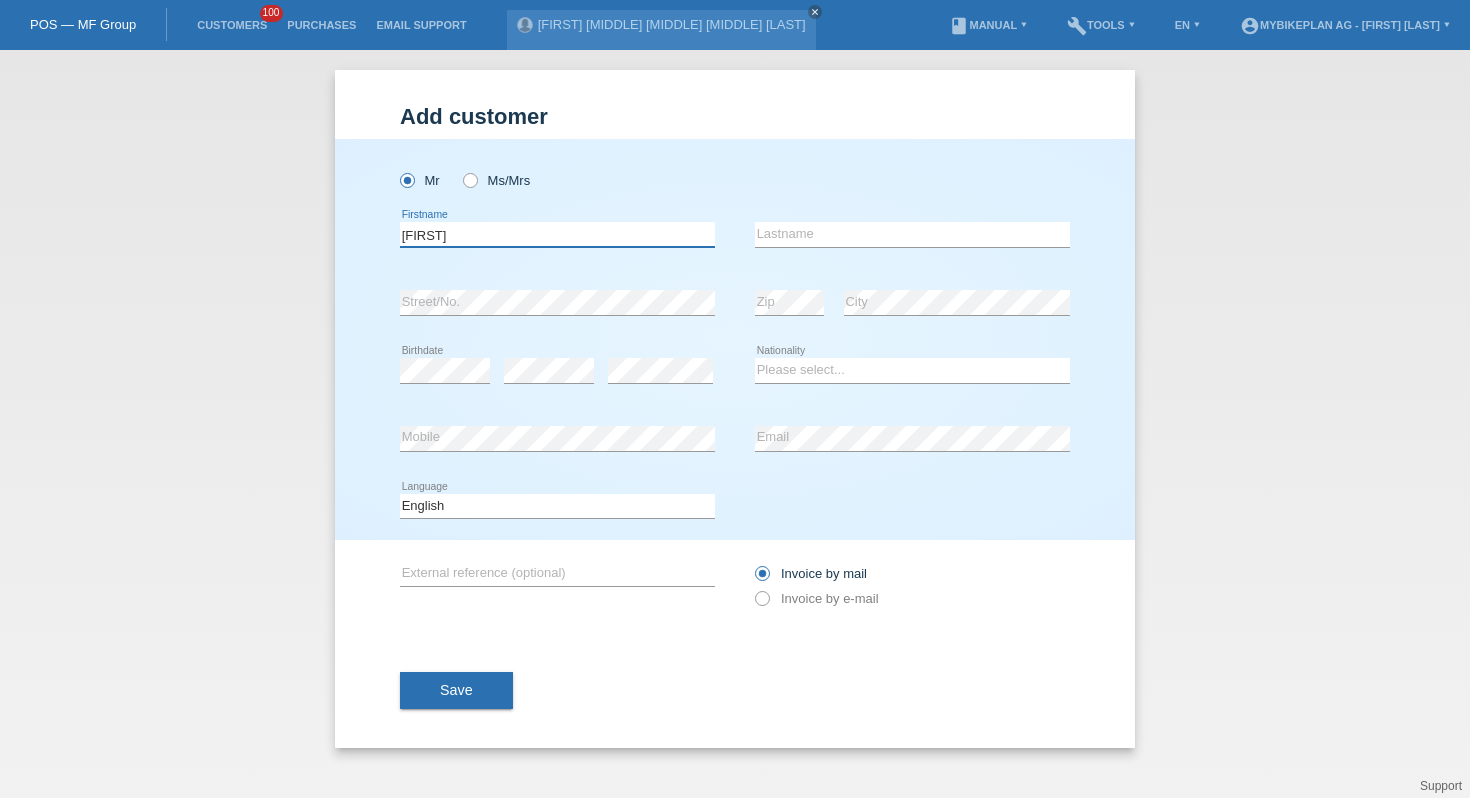 click on "Erika" at bounding box center [557, 234] 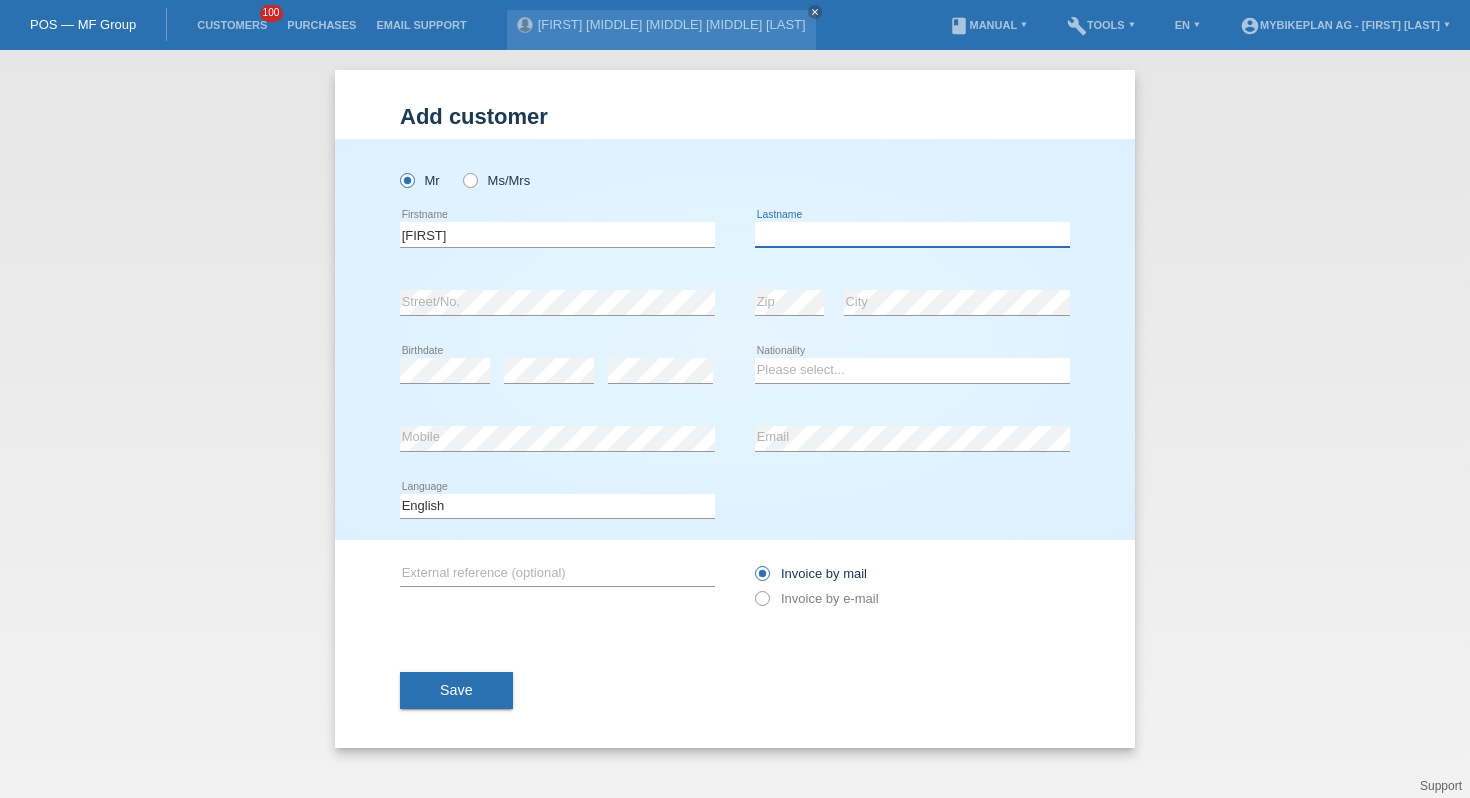 paste on "Czarnecka" 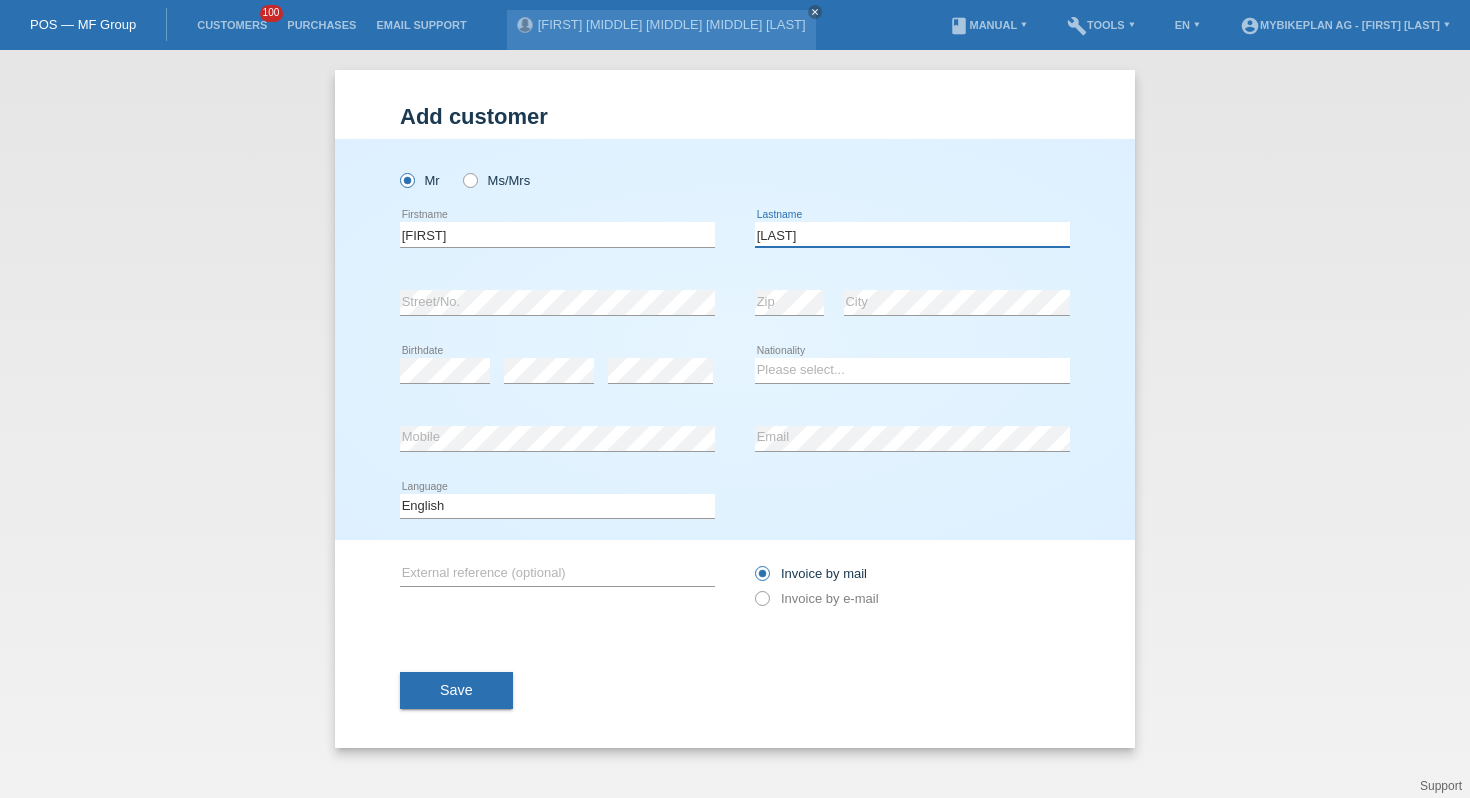 type on "Czarnecka" 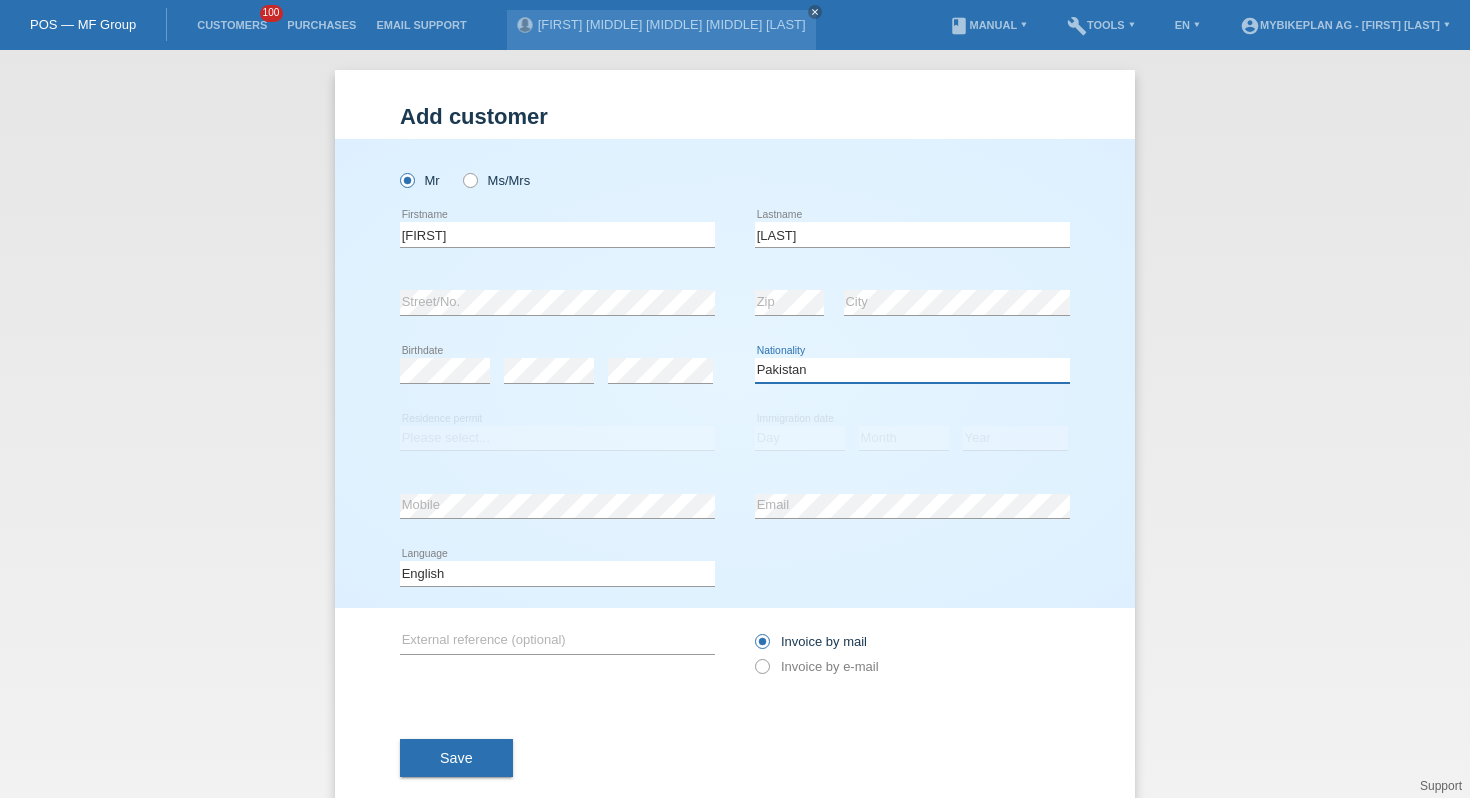 select on "PL" 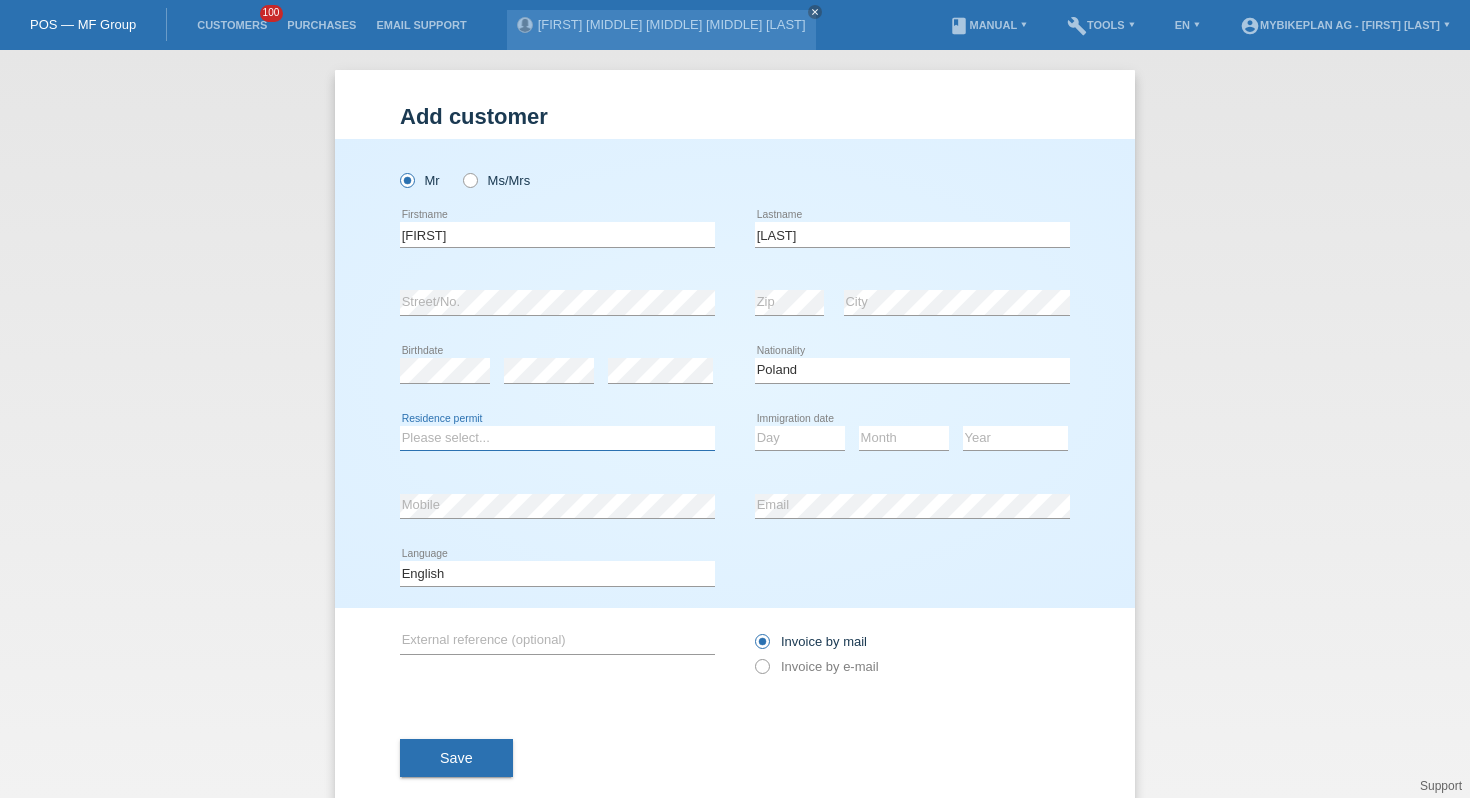 select on "B" 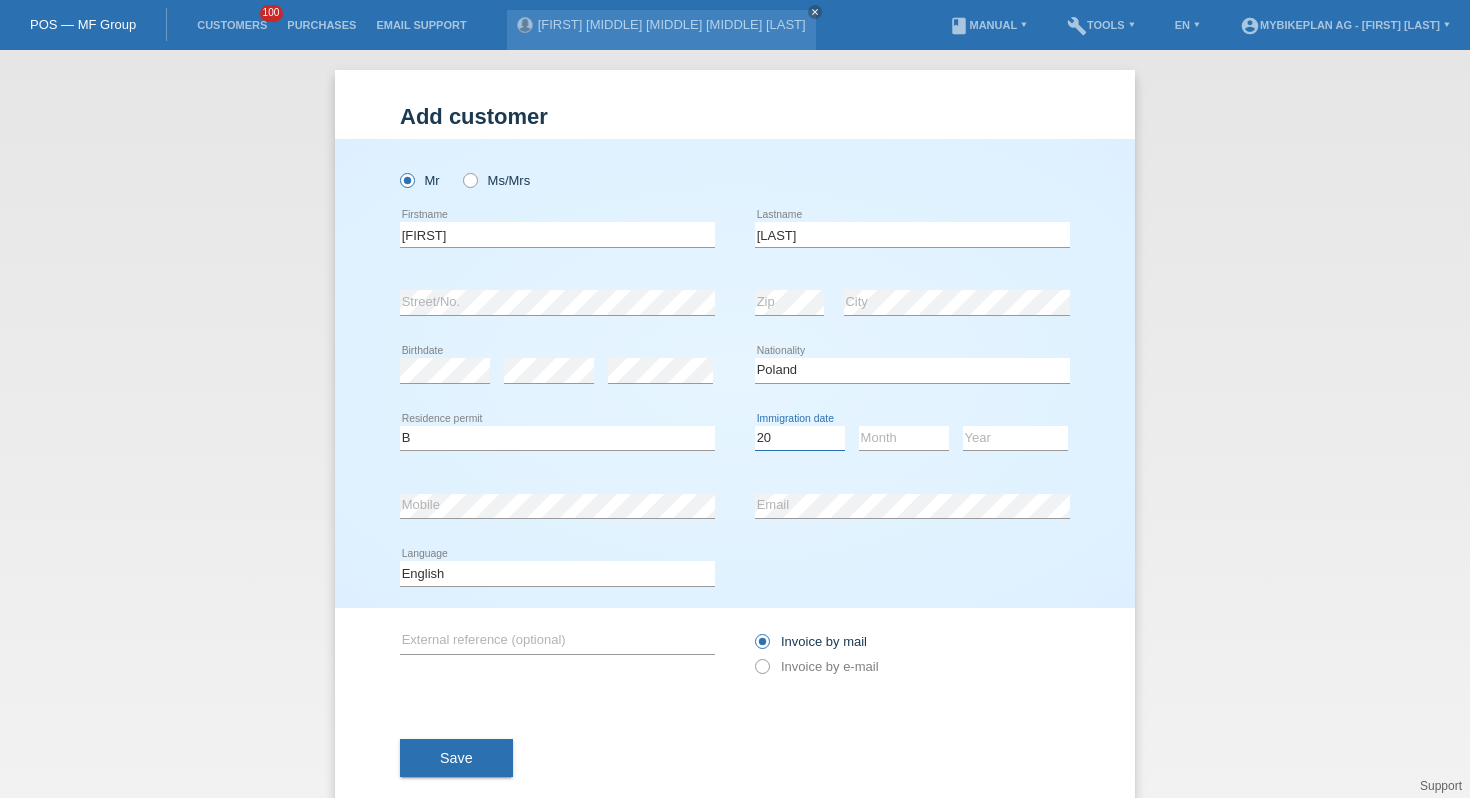 select on "23" 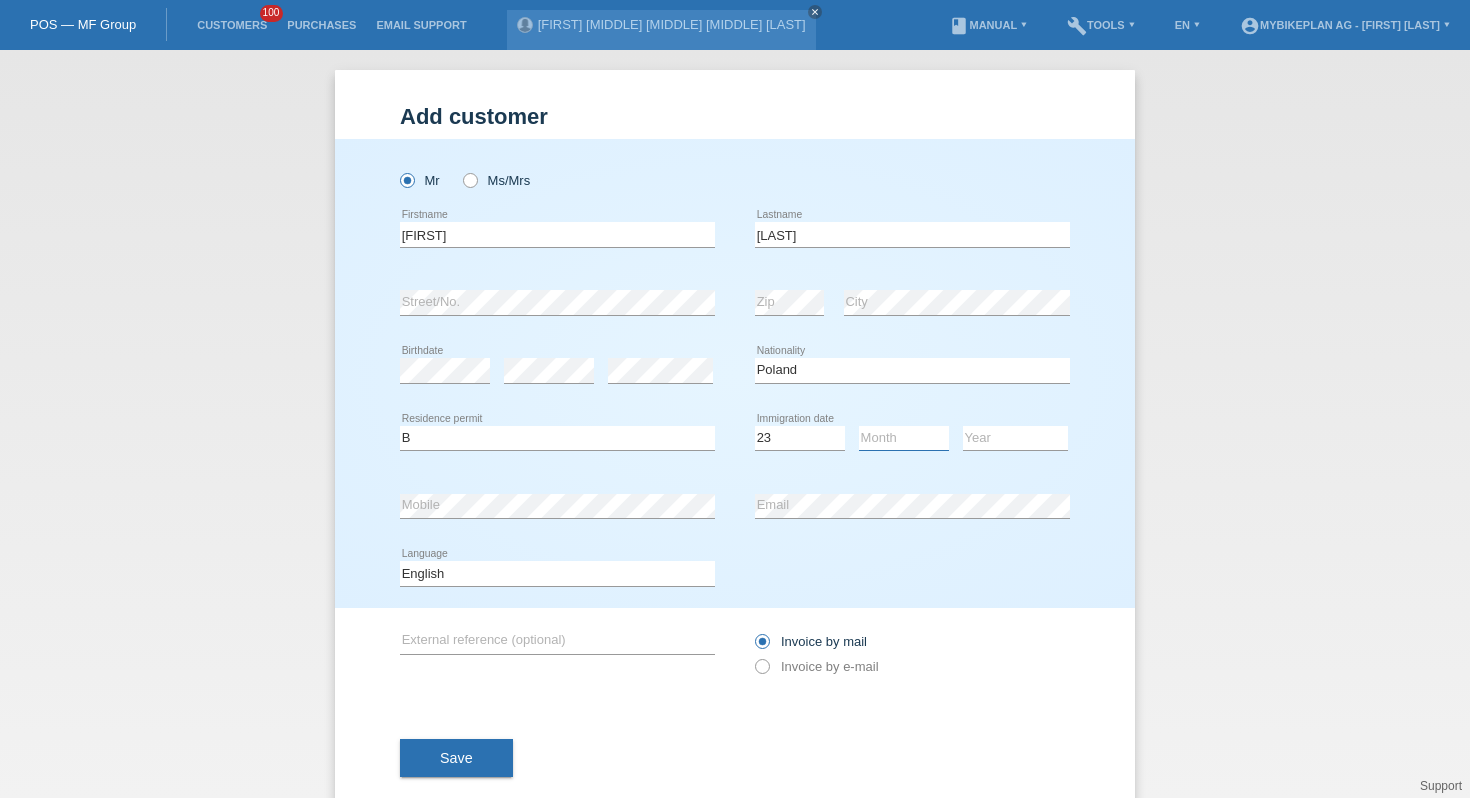 select on "01" 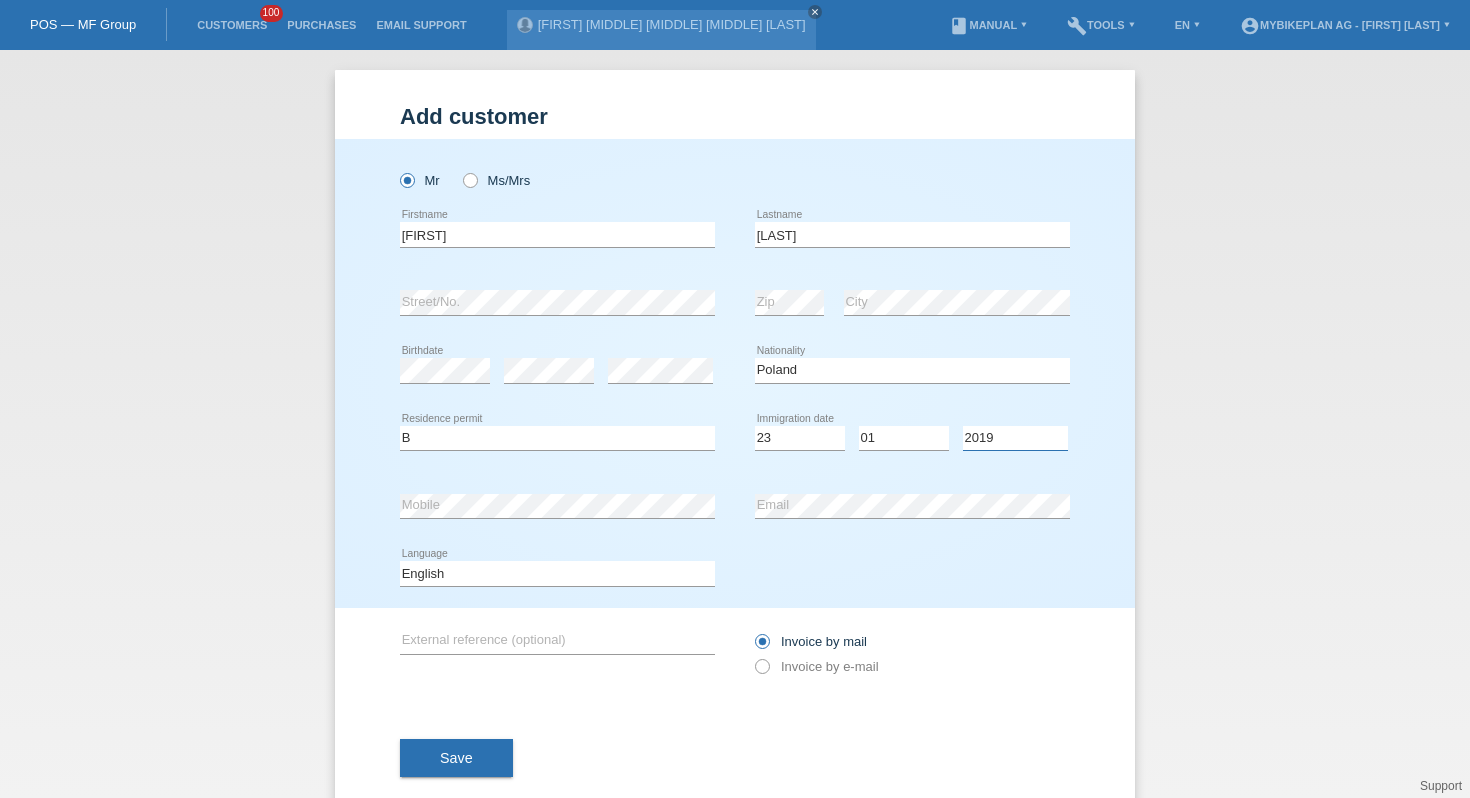 select on "2015" 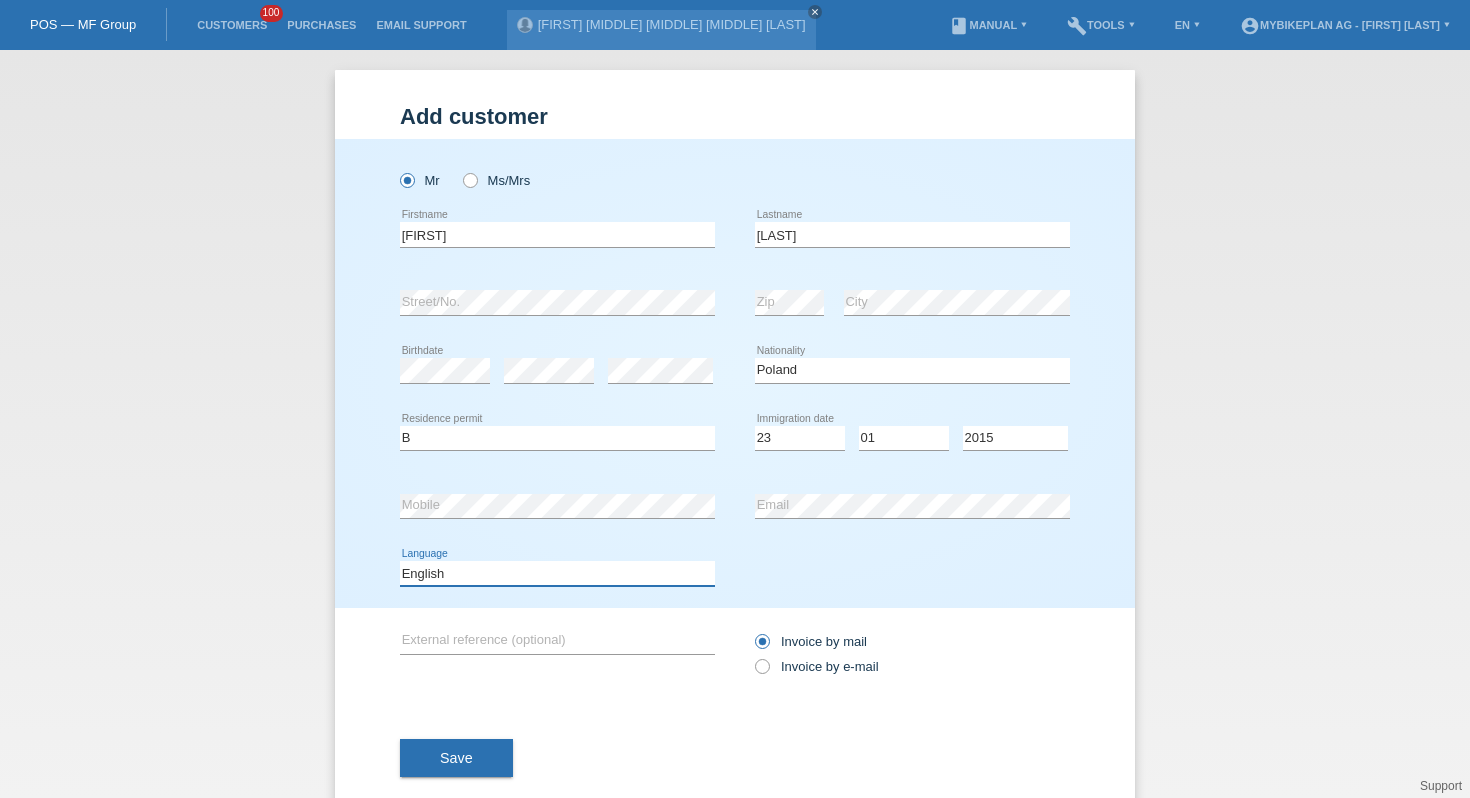 click on "Deutsch
Français
Italiano
English" at bounding box center (557, 573) 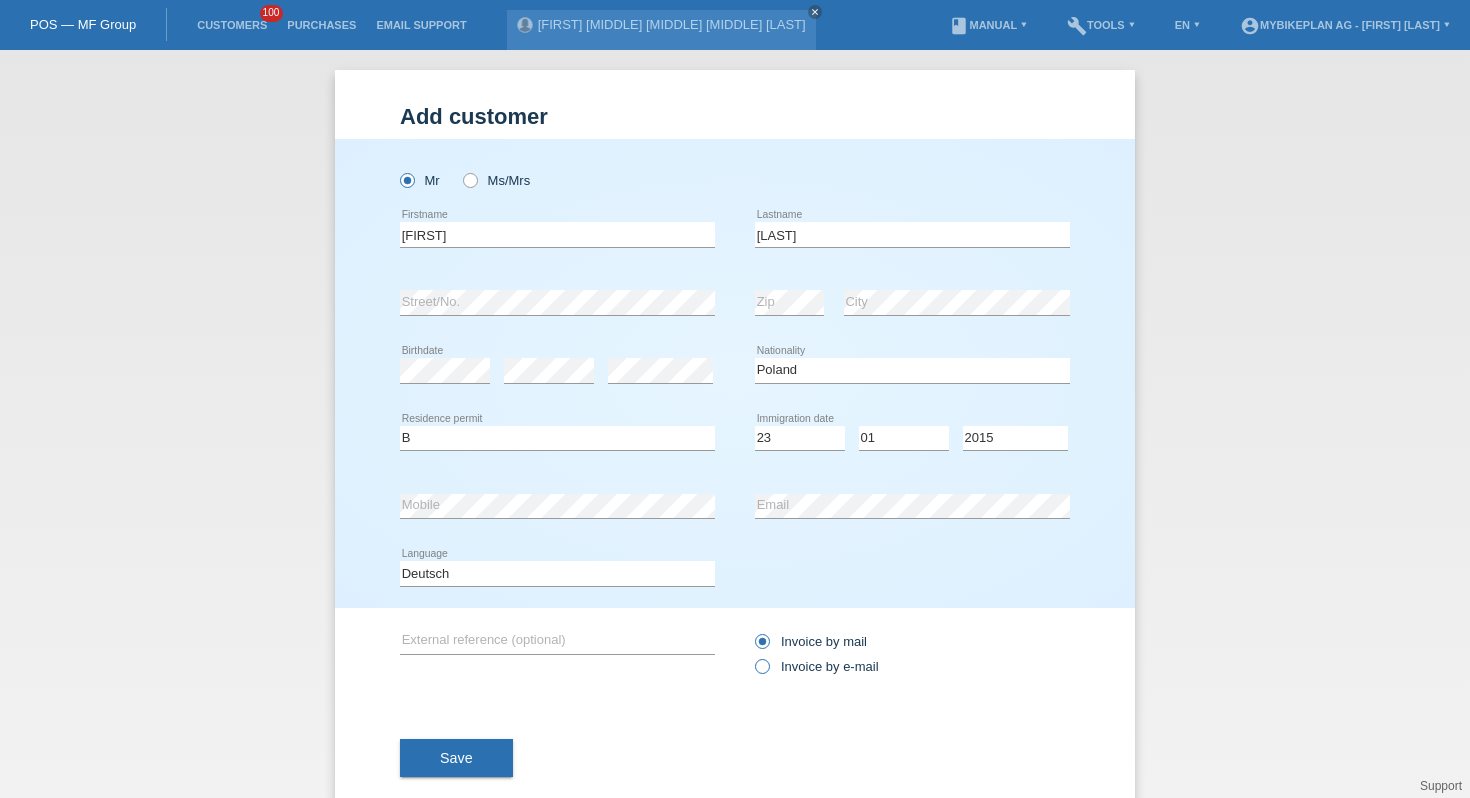 click on "Invoice by e-mail" at bounding box center [817, 666] 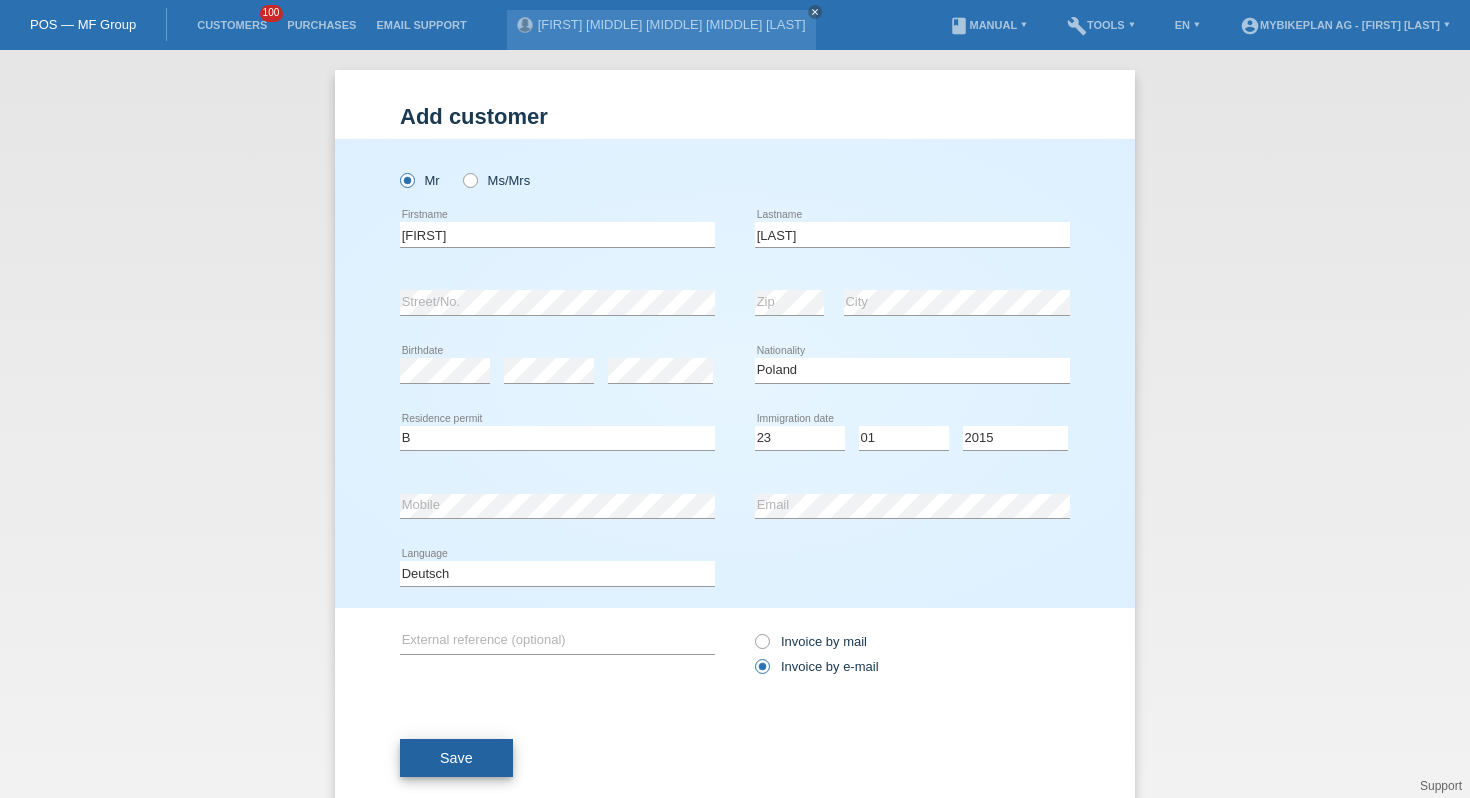 click on "Save" at bounding box center (456, 758) 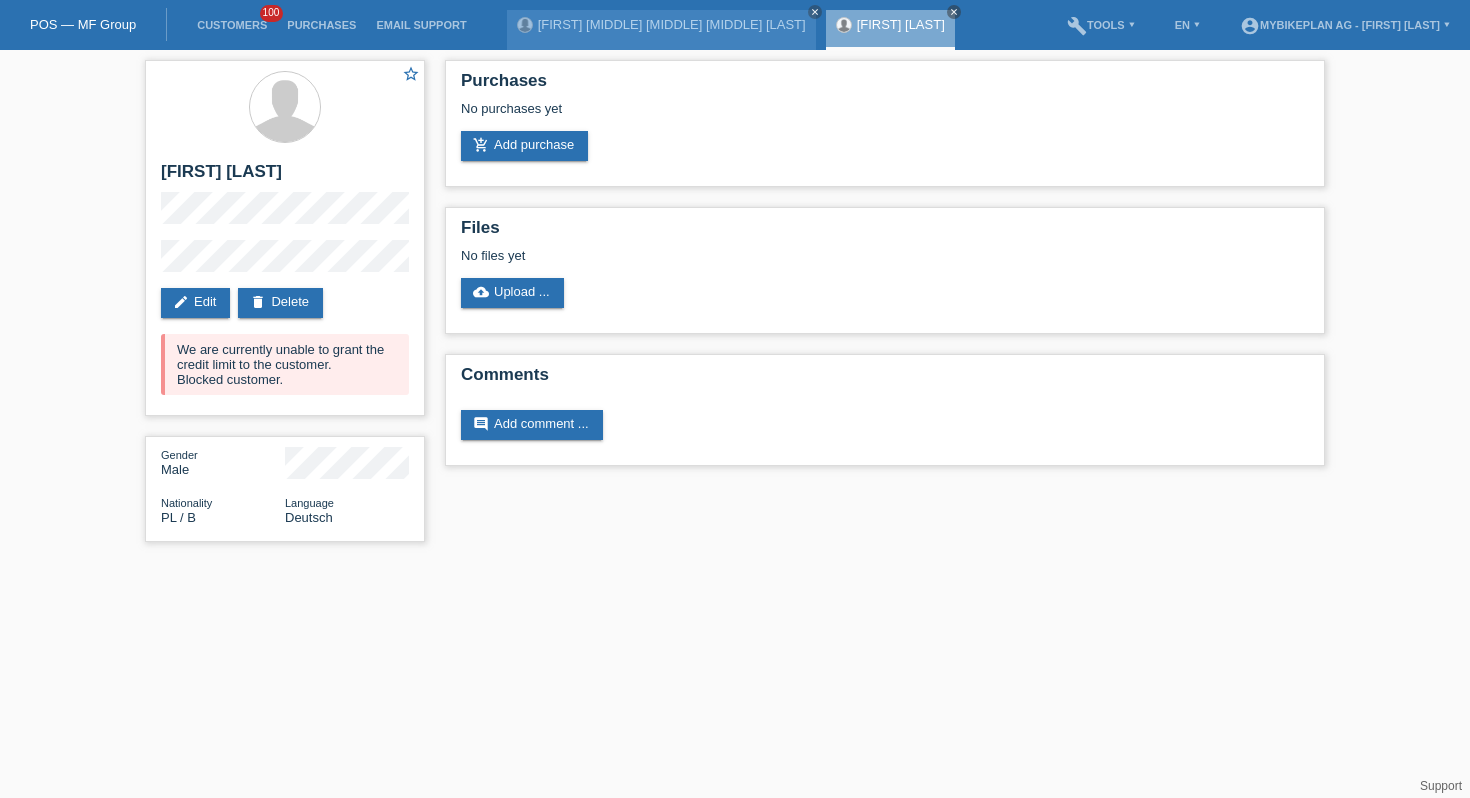 scroll, scrollTop: 0, scrollLeft: 0, axis: both 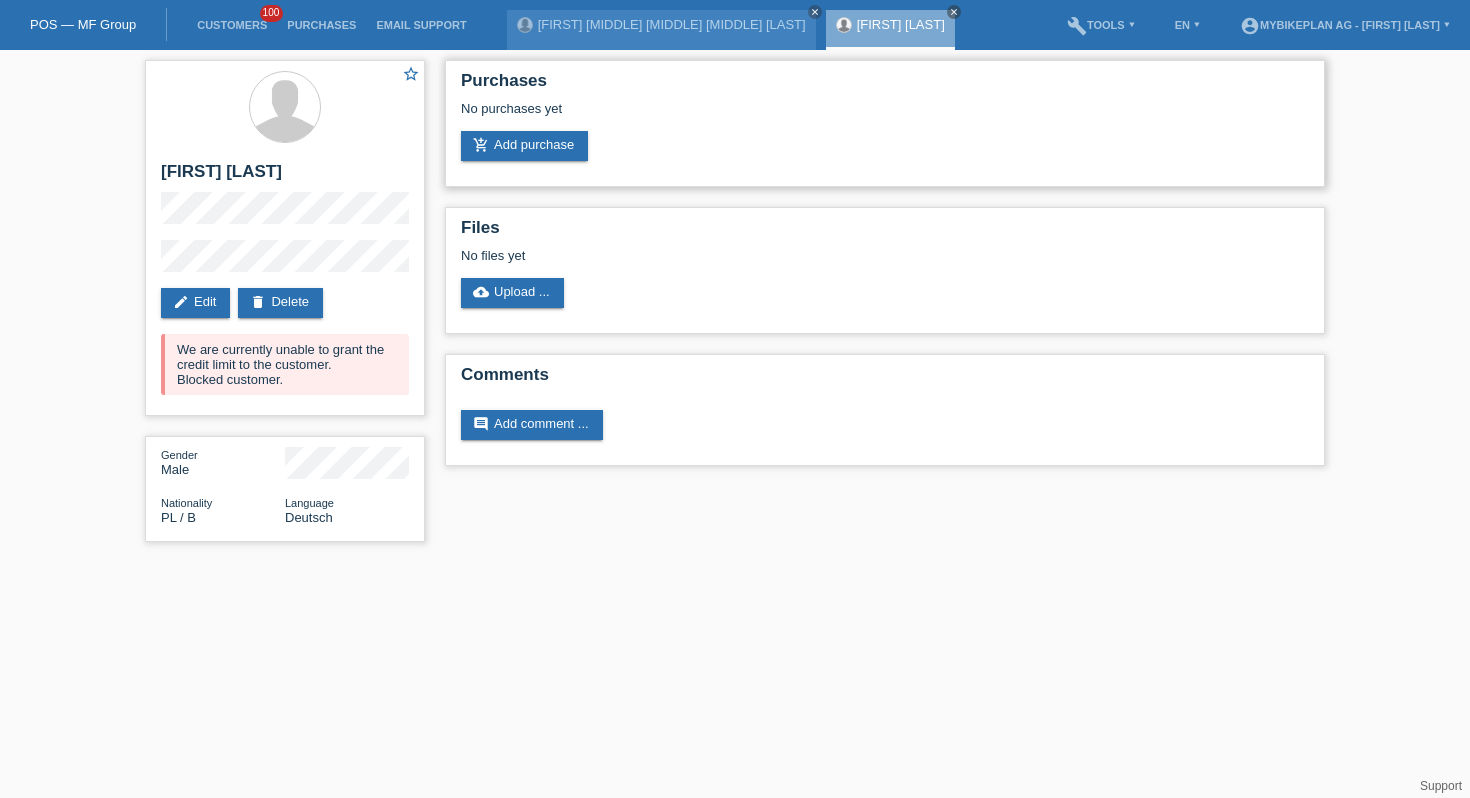 click on "Purchases
No purchases yet
add_shopping_cart  Add purchase" at bounding box center [885, 123] 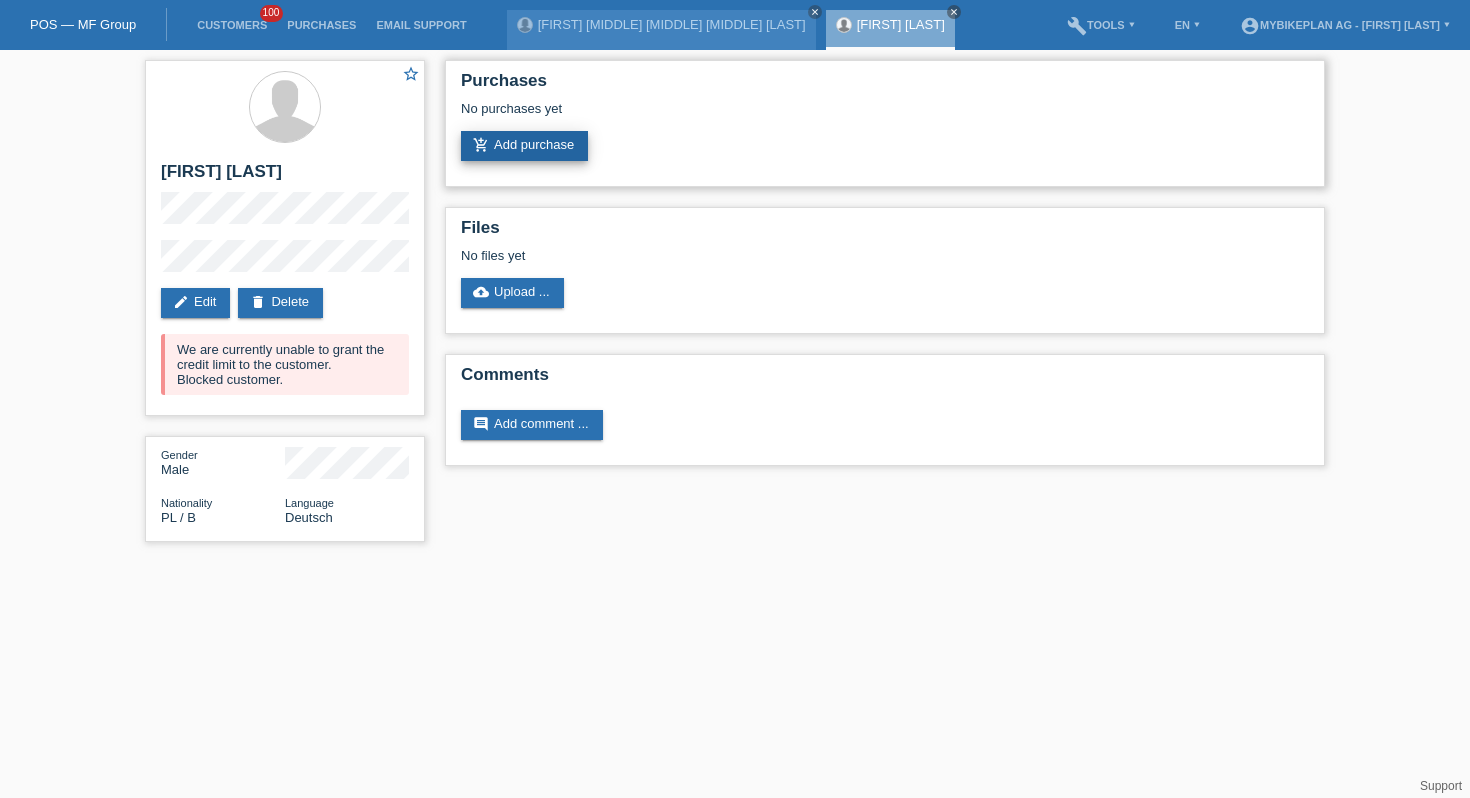 click on "add_shopping_cart  Add purchase" at bounding box center (524, 146) 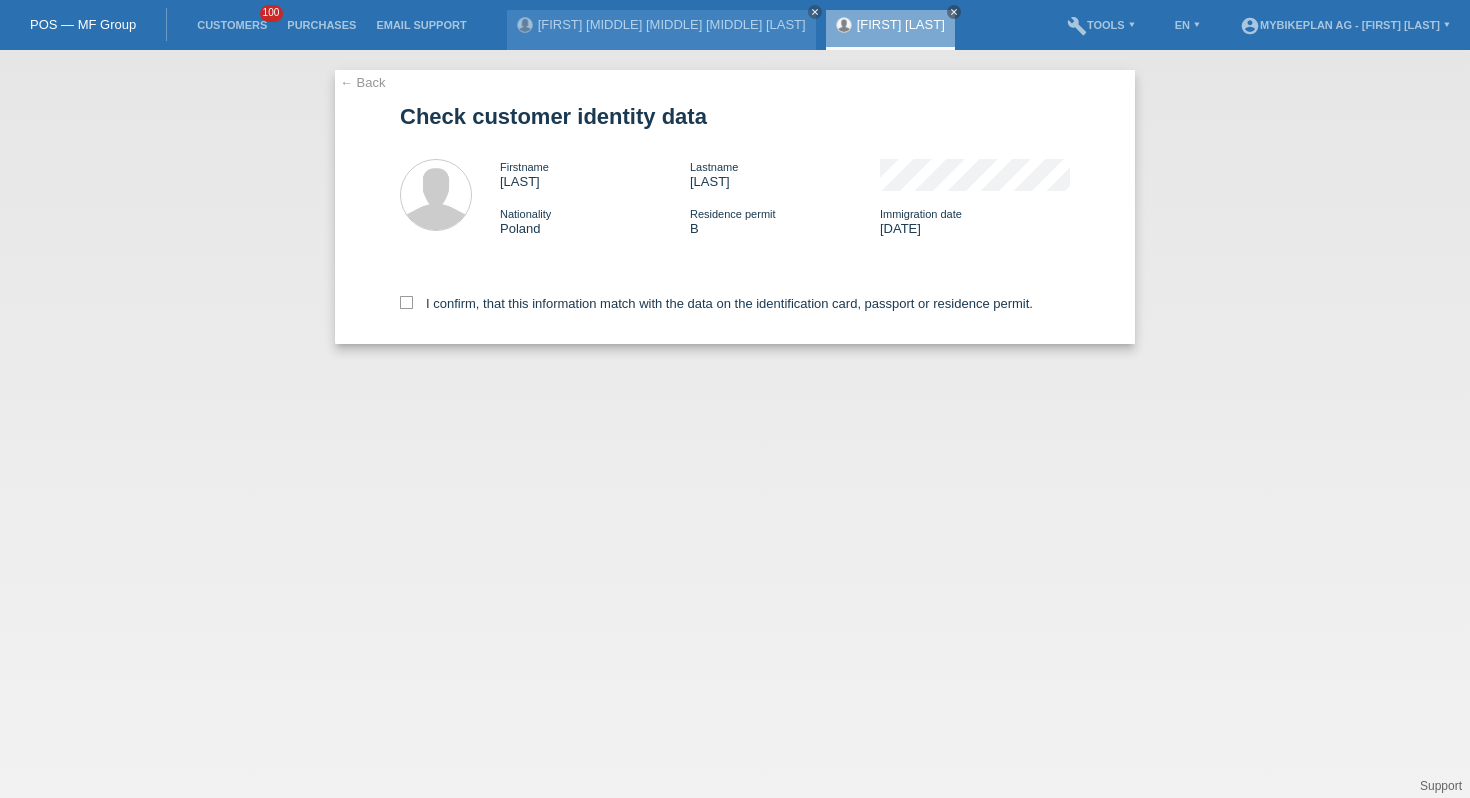 scroll, scrollTop: 0, scrollLeft: 0, axis: both 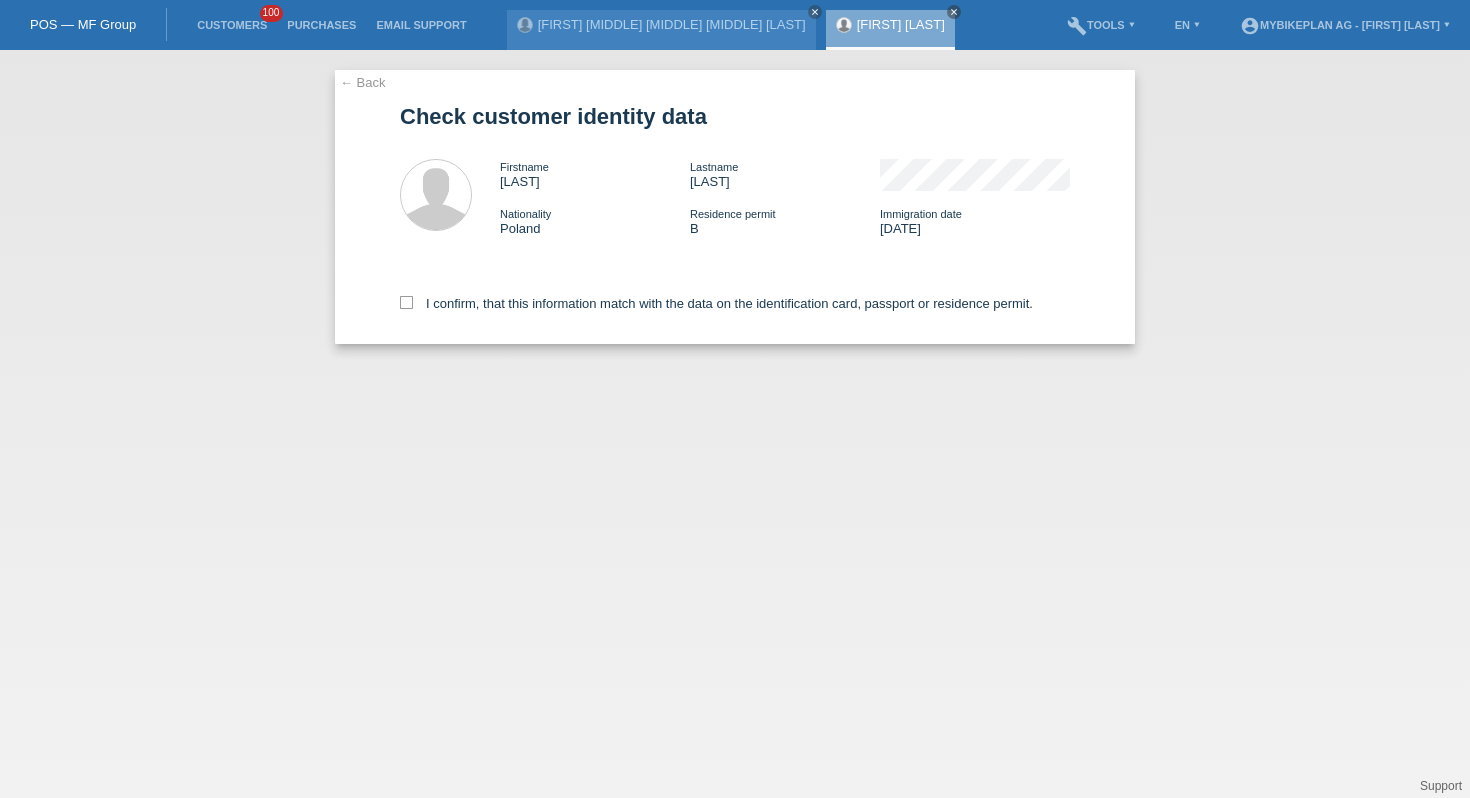 click on "I confirm, that this information match with the data on the identification card, passport or residence permit." at bounding box center [735, 300] 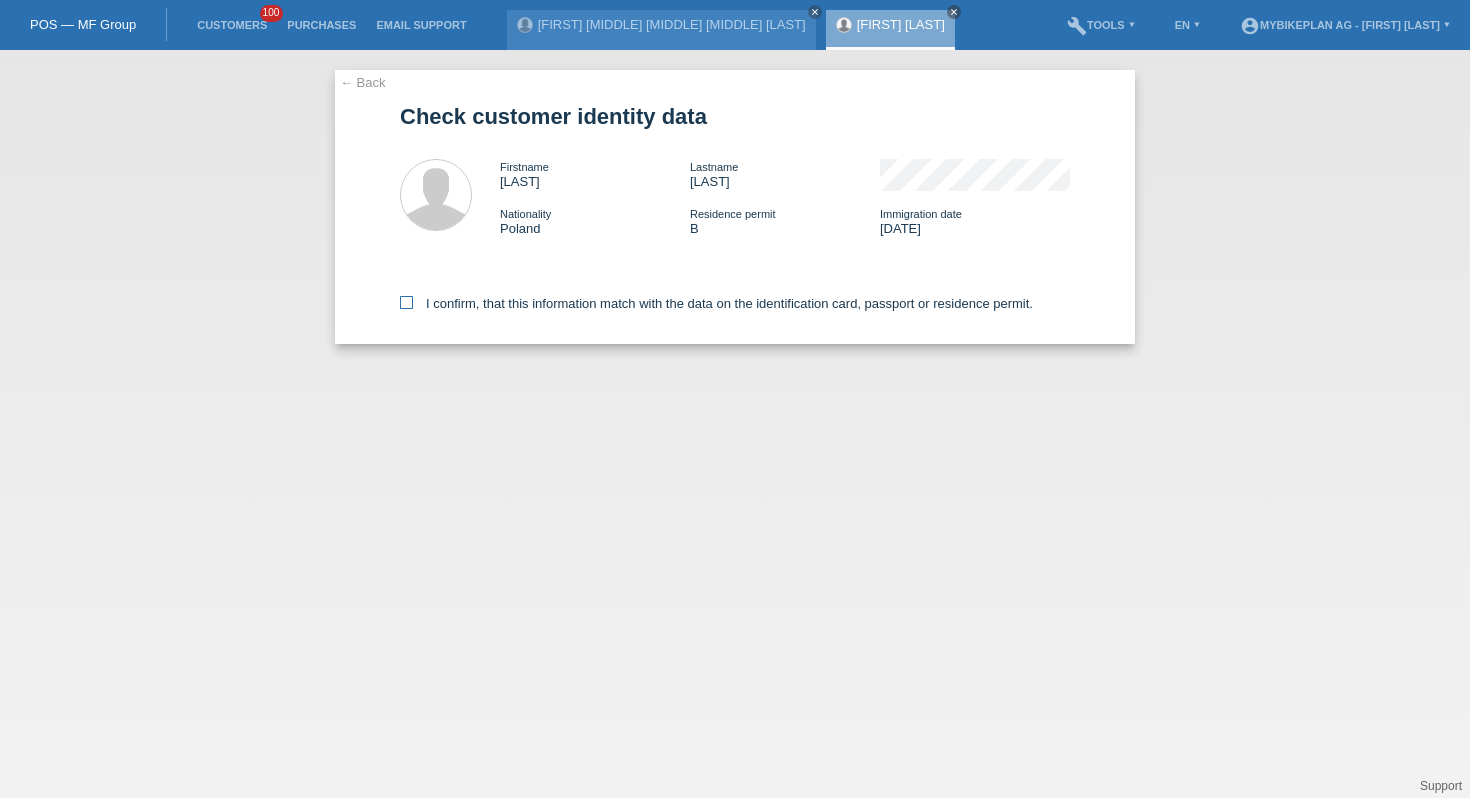 click on "I confirm, that this information match with the data on the identification card, passport or residence permit." at bounding box center [716, 303] 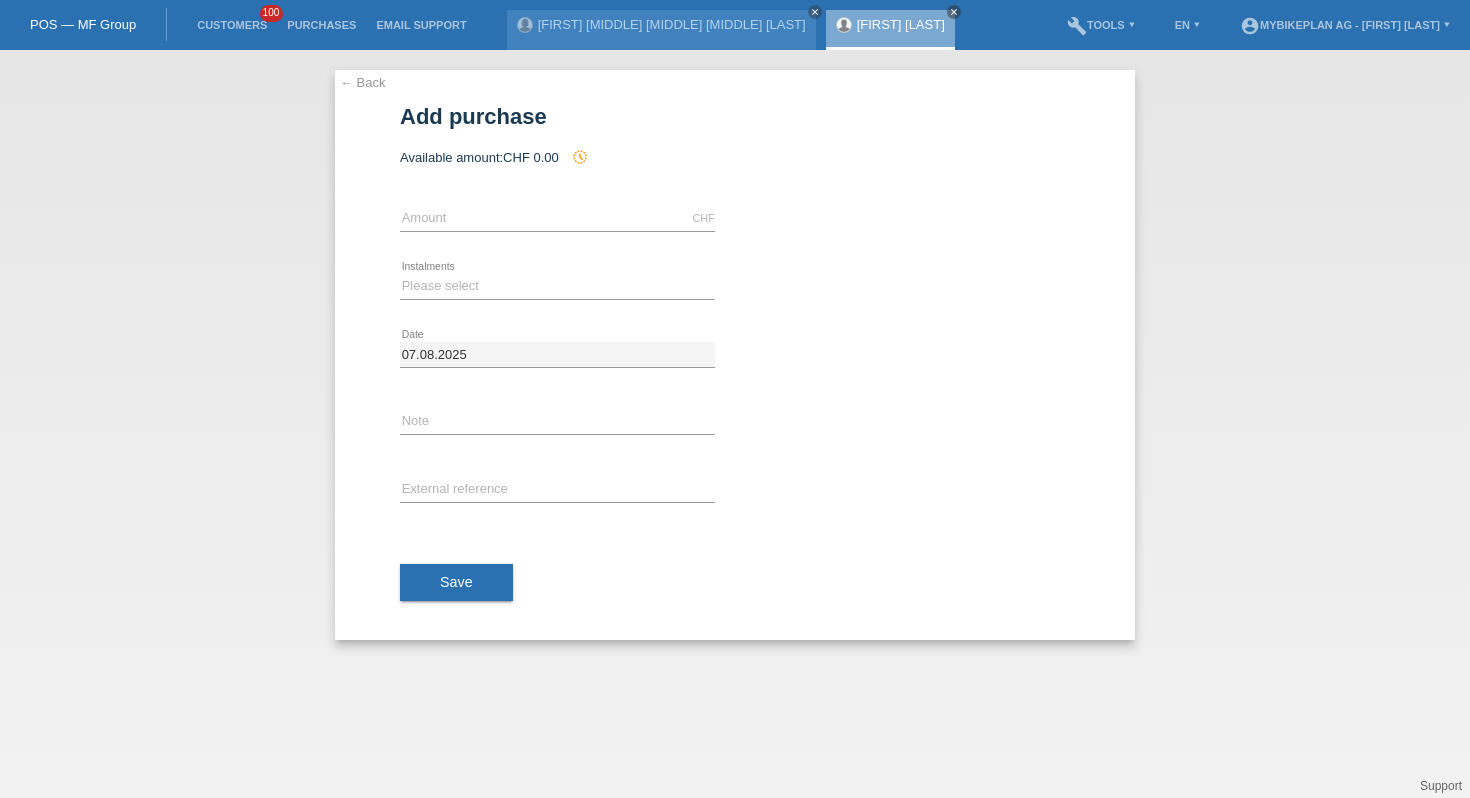 scroll, scrollTop: 0, scrollLeft: 0, axis: both 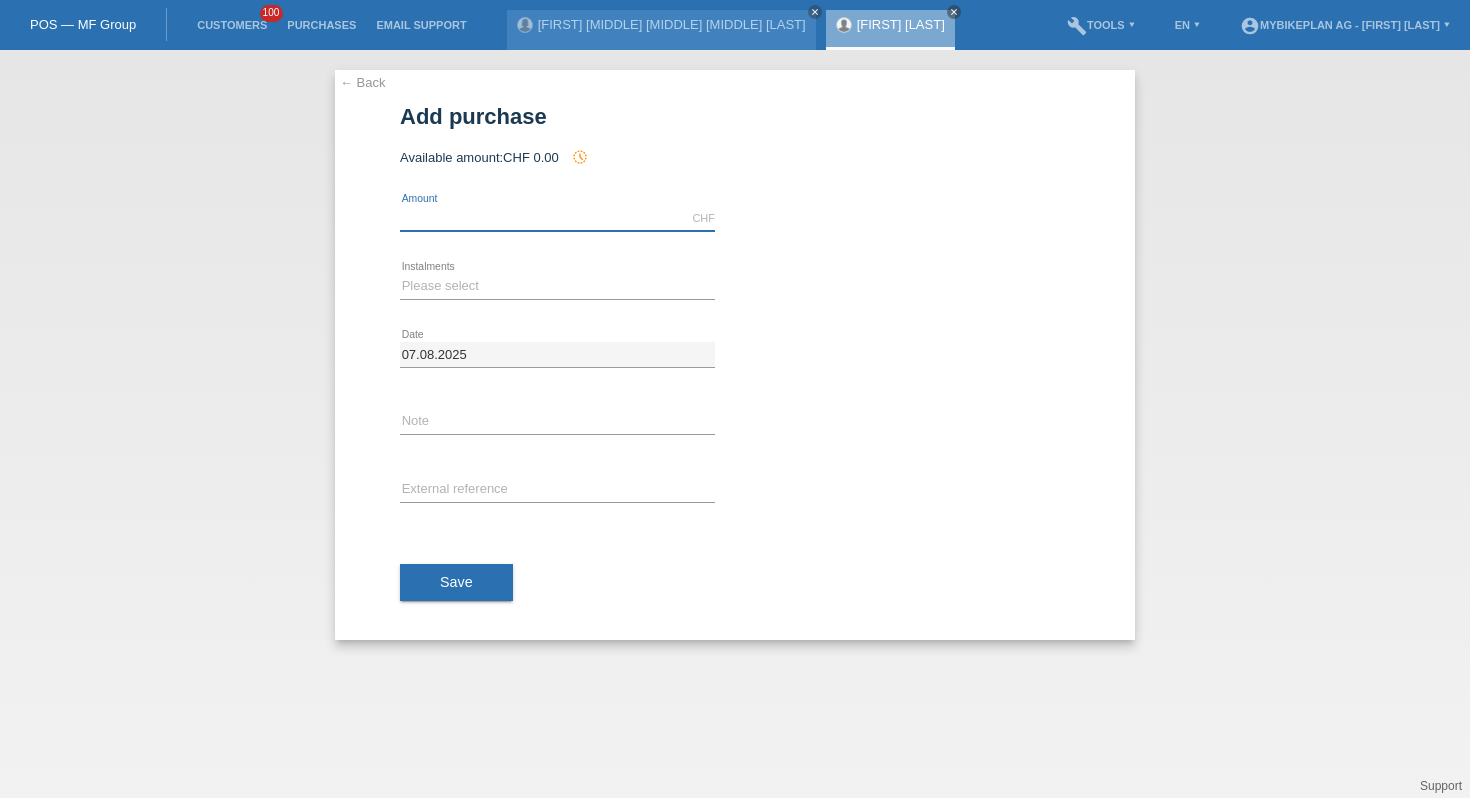 click at bounding box center [557, 218] 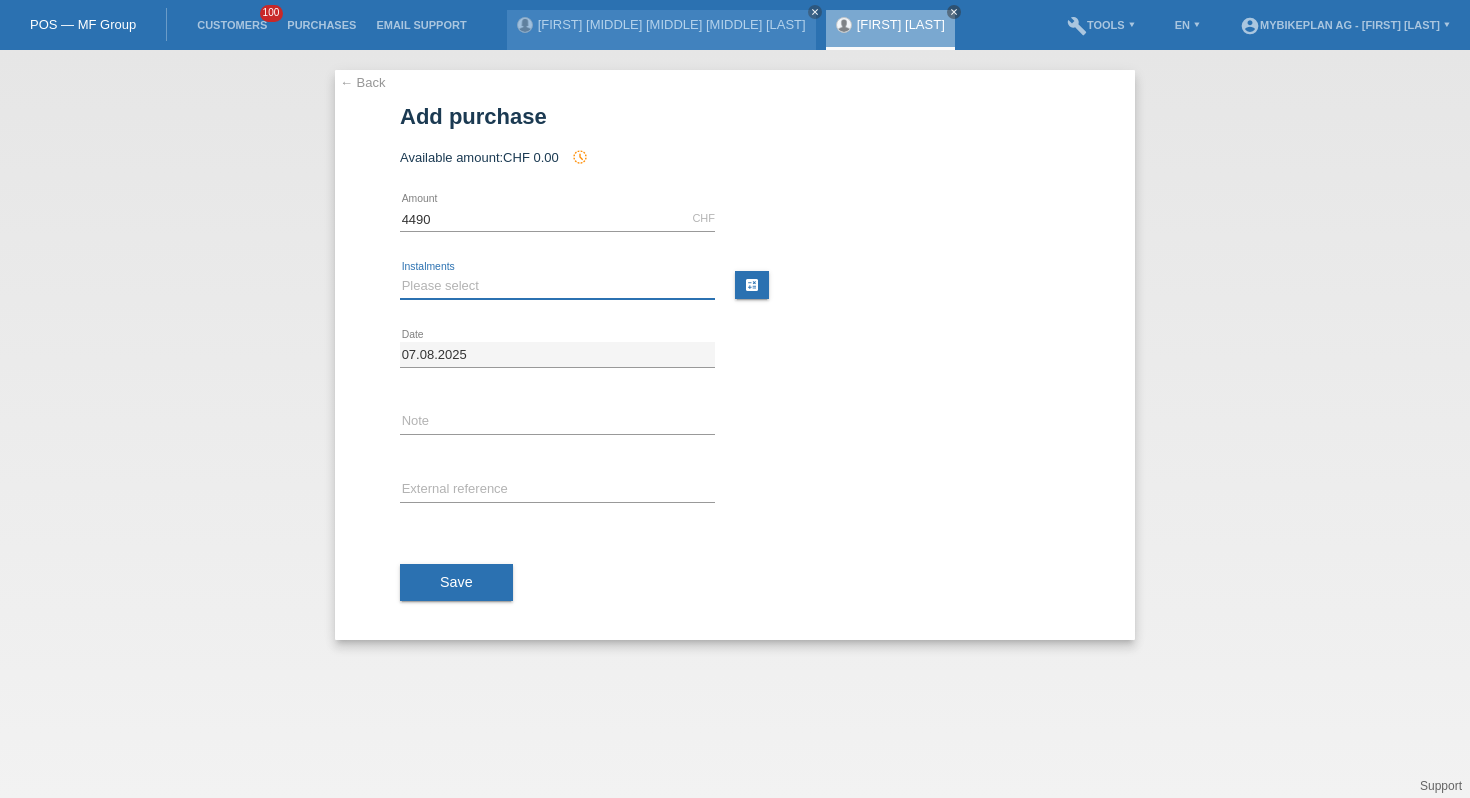 type on "4490.00" 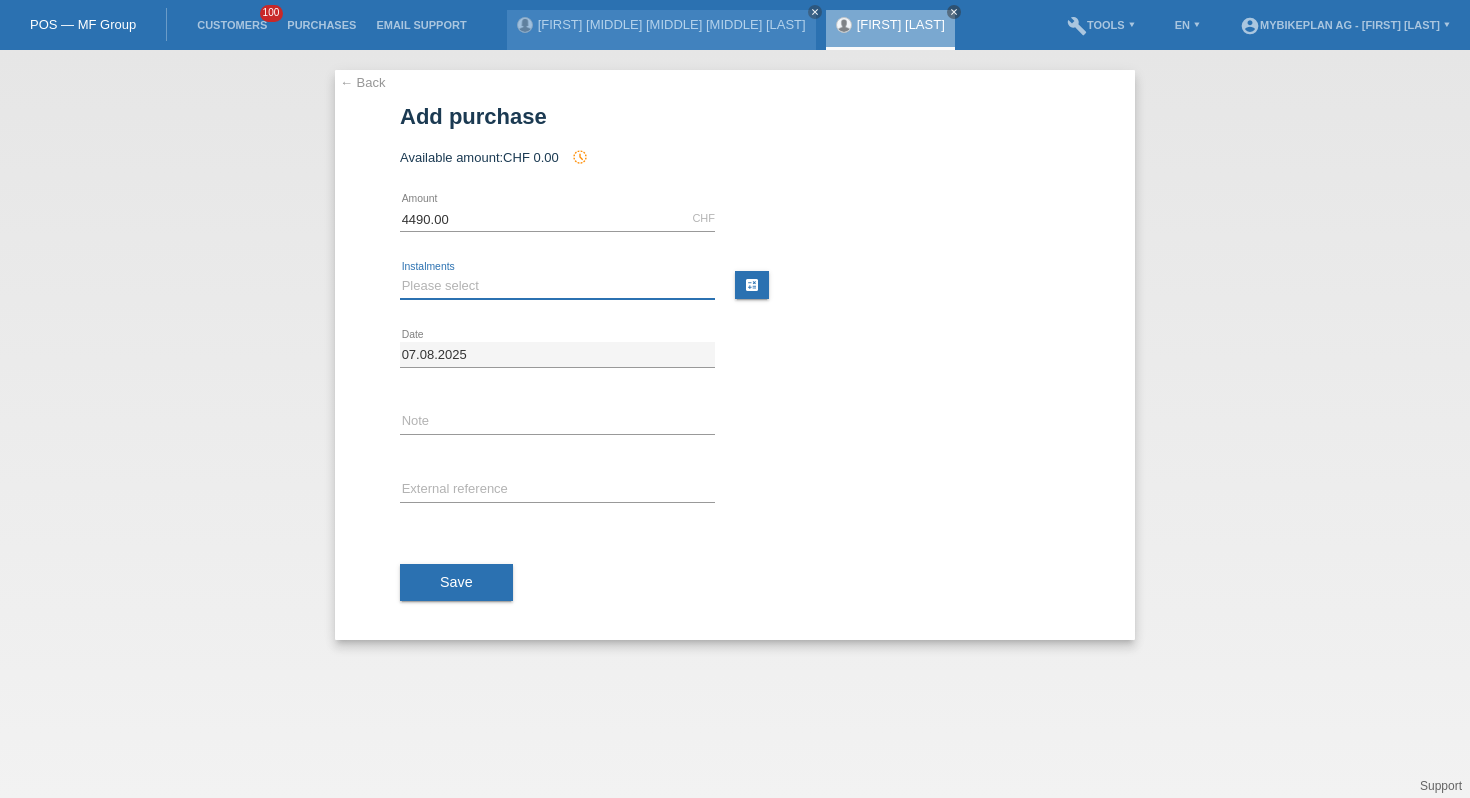 select on "488" 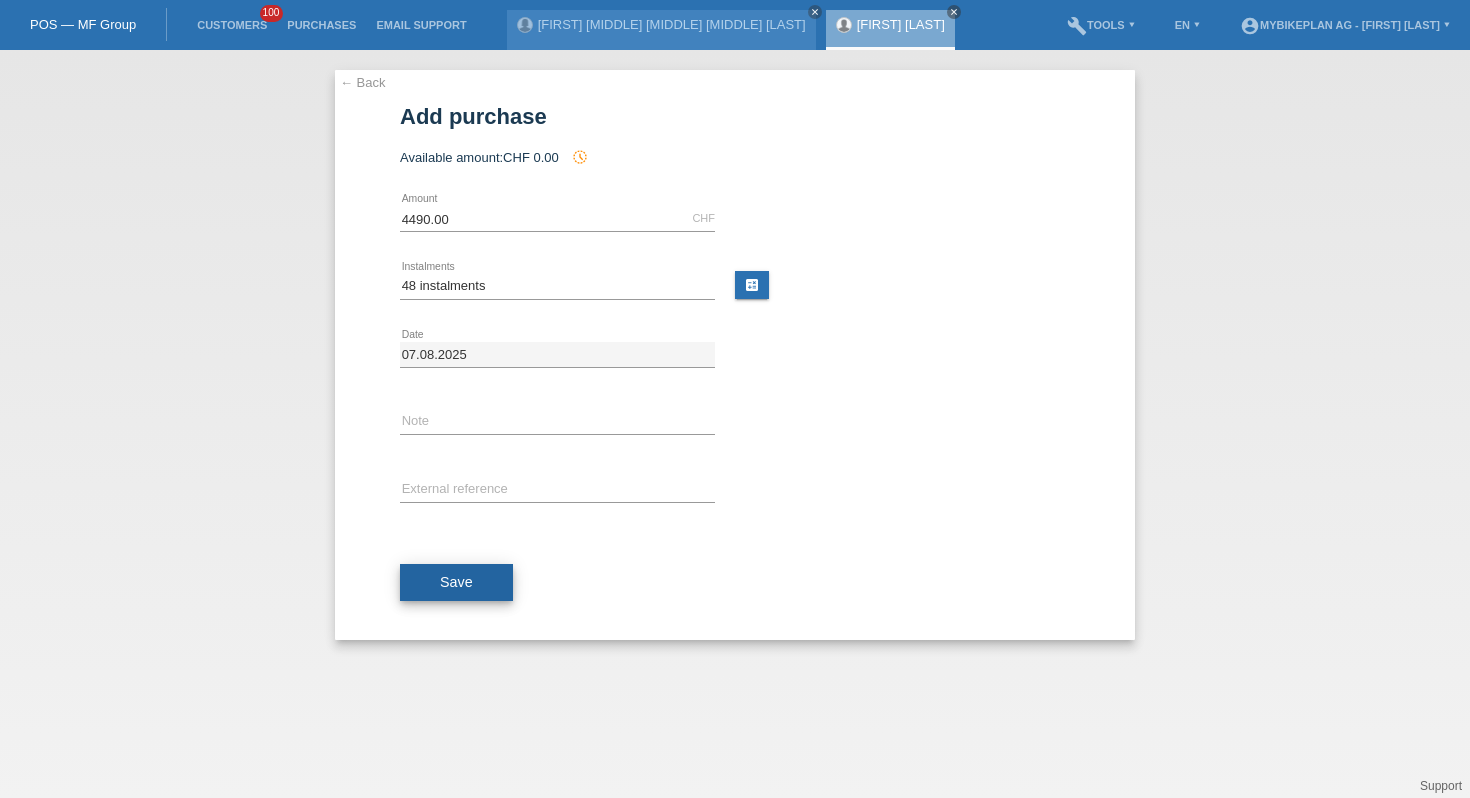 click on "Save" at bounding box center [456, 583] 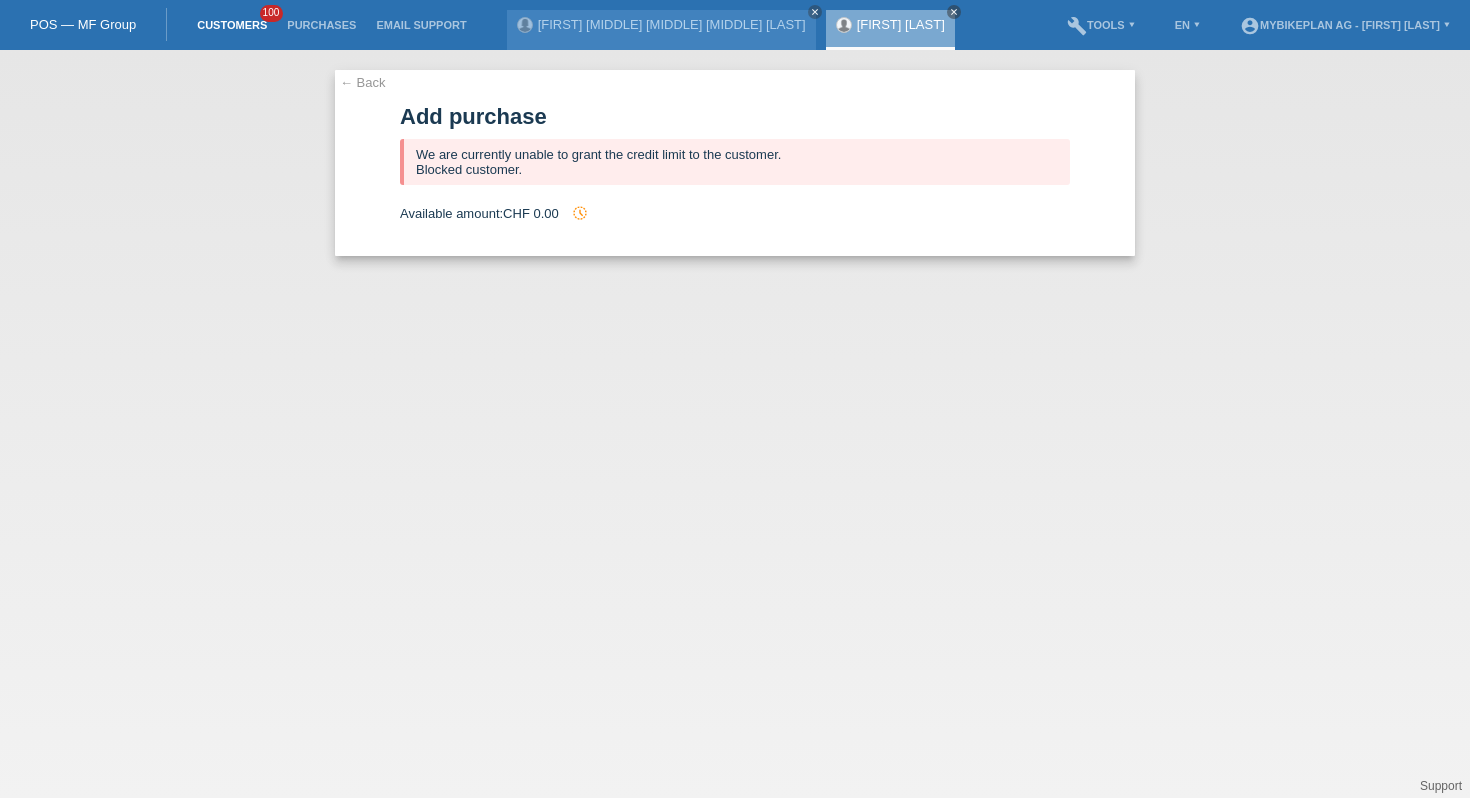 click on "Customers" at bounding box center (232, 25) 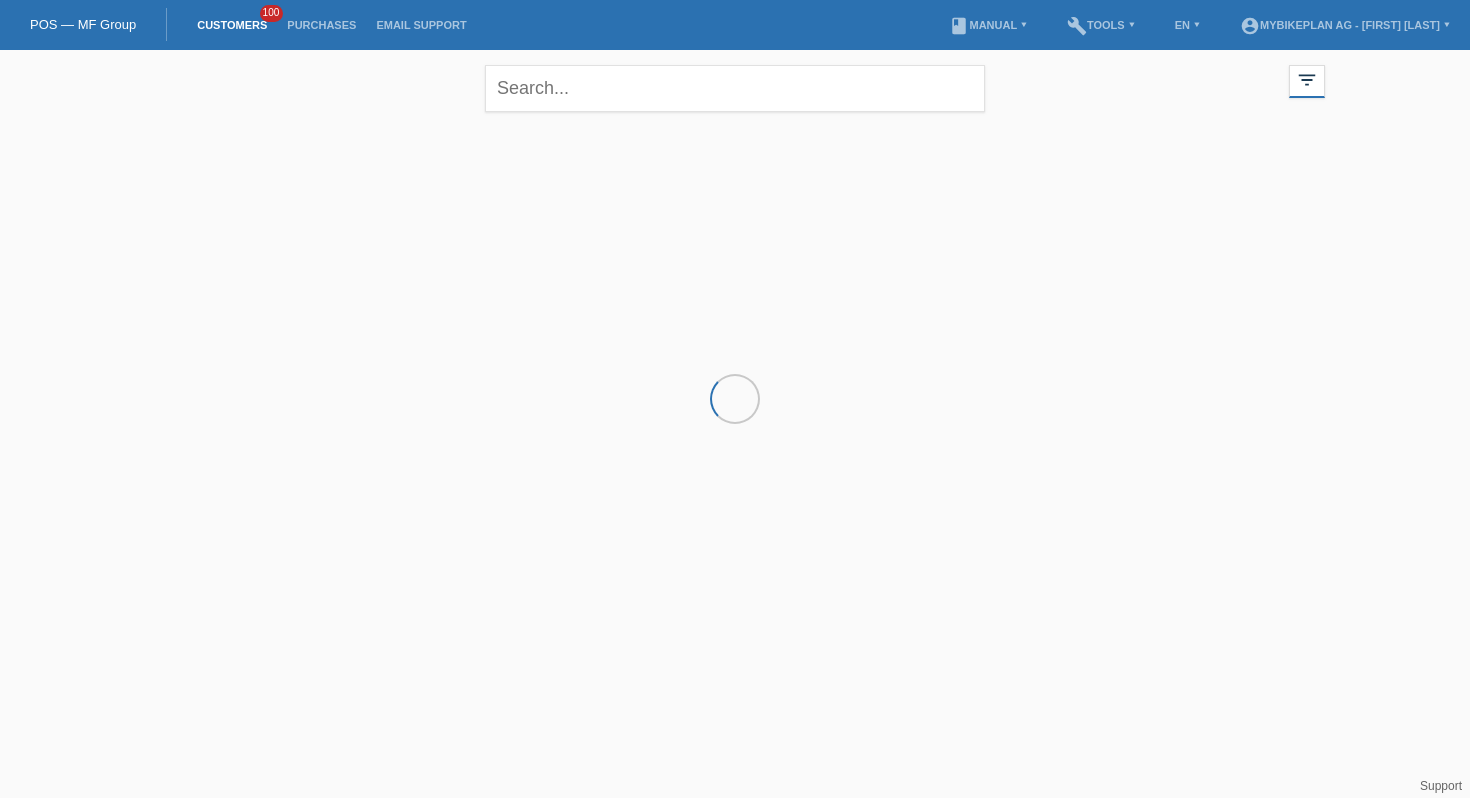 scroll, scrollTop: 0, scrollLeft: 0, axis: both 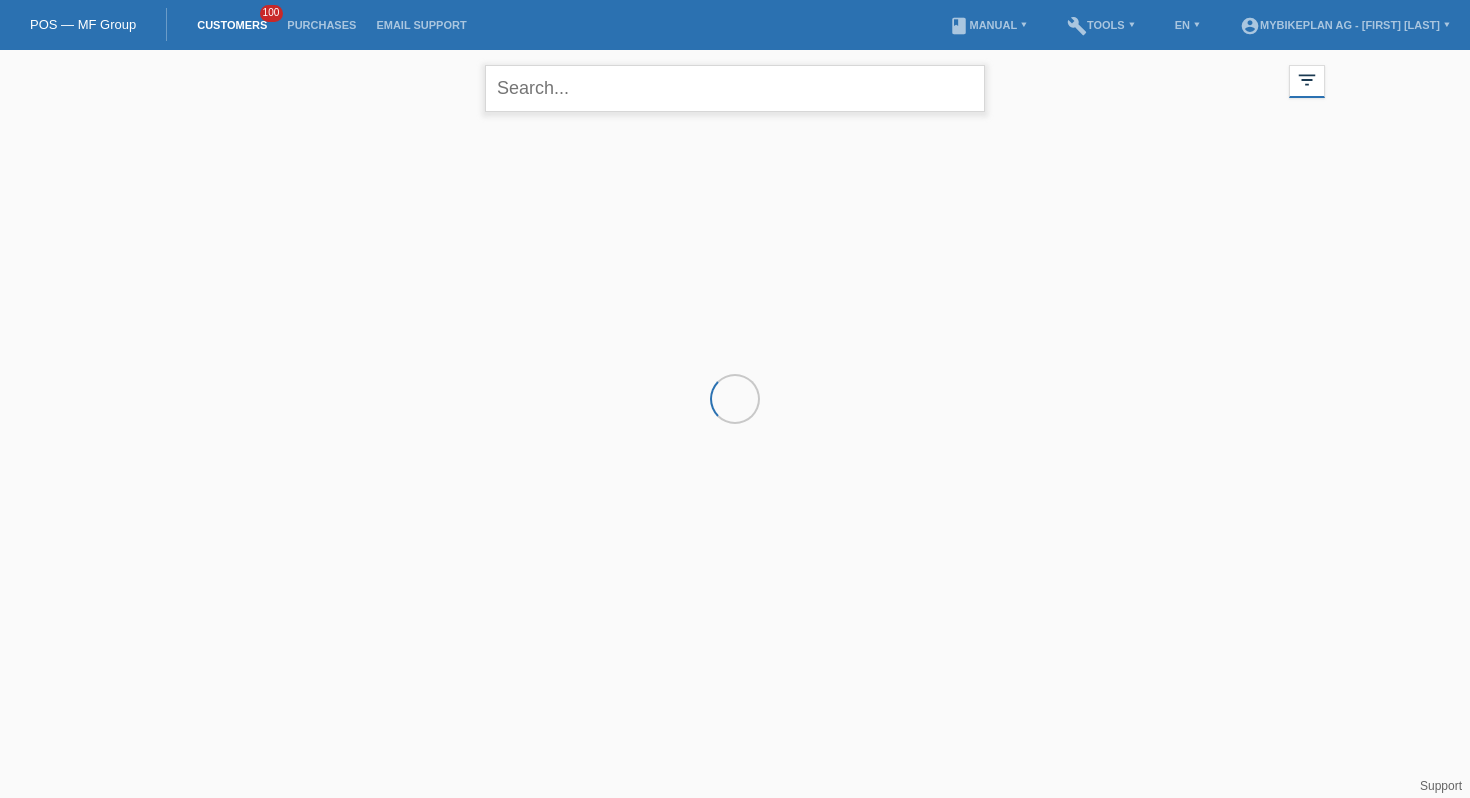 click at bounding box center [735, 88] 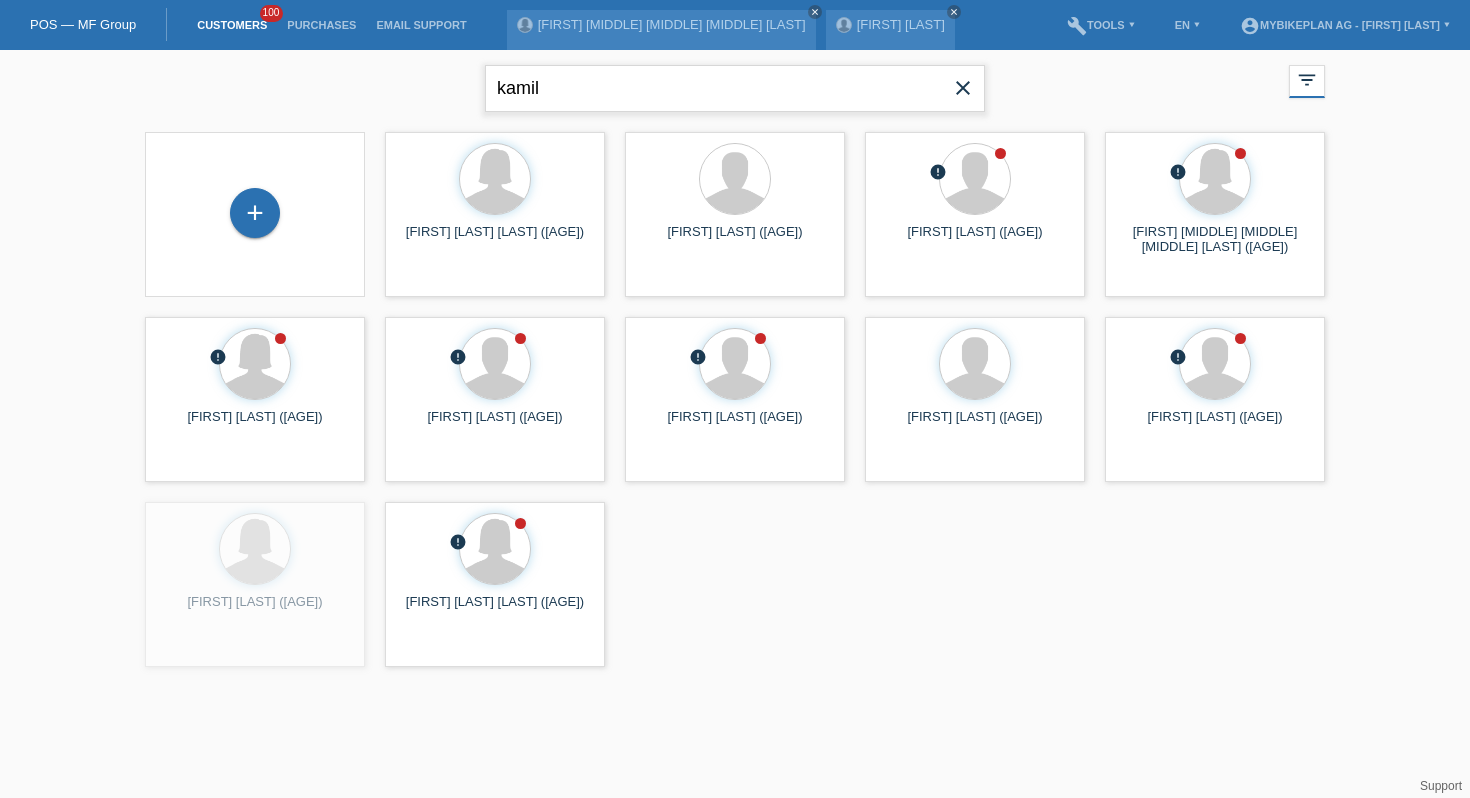 type on "kamil" 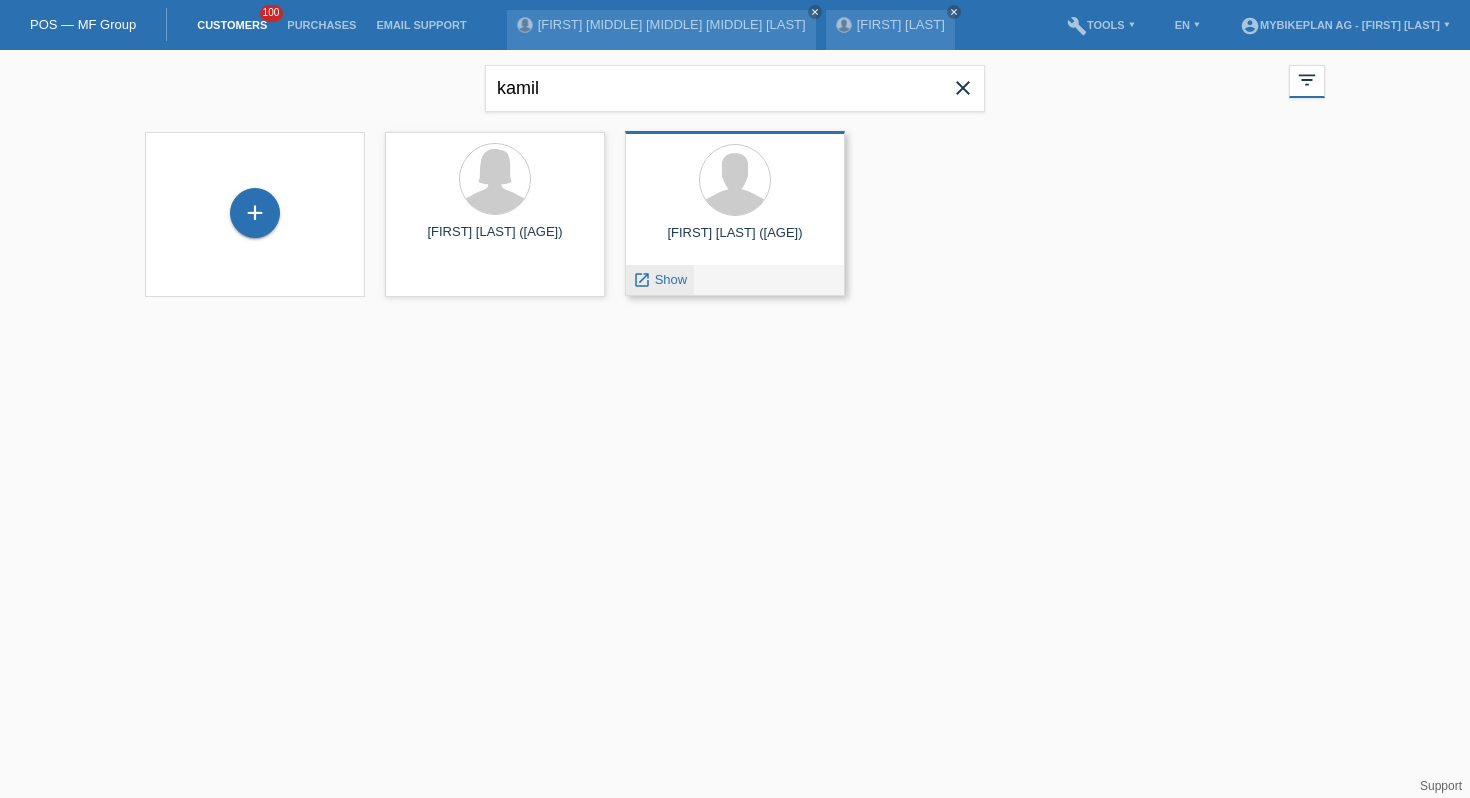 click on "Show" at bounding box center (671, 279) 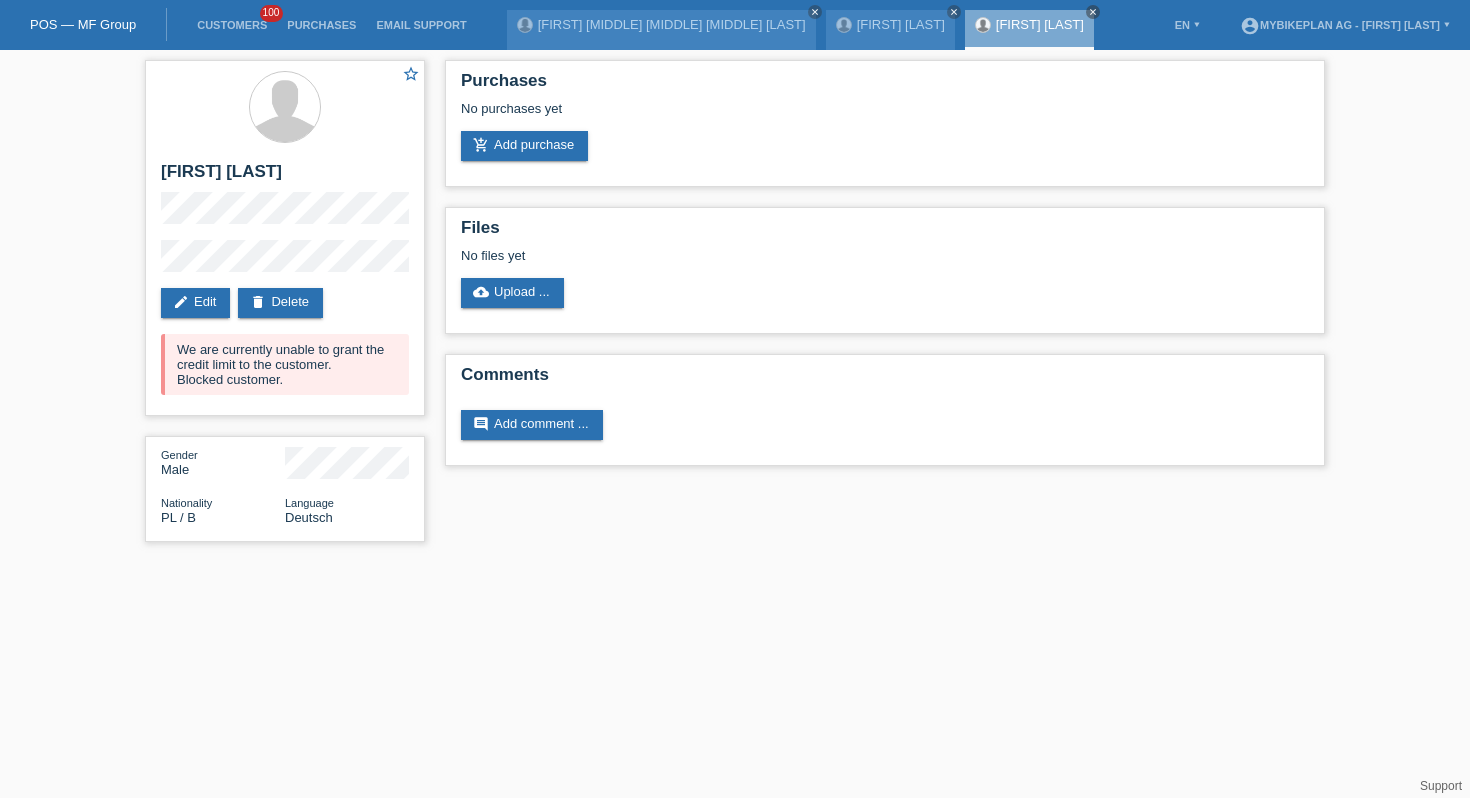 scroll, scrollTop: 0, scrollLeft: 0, axis: both 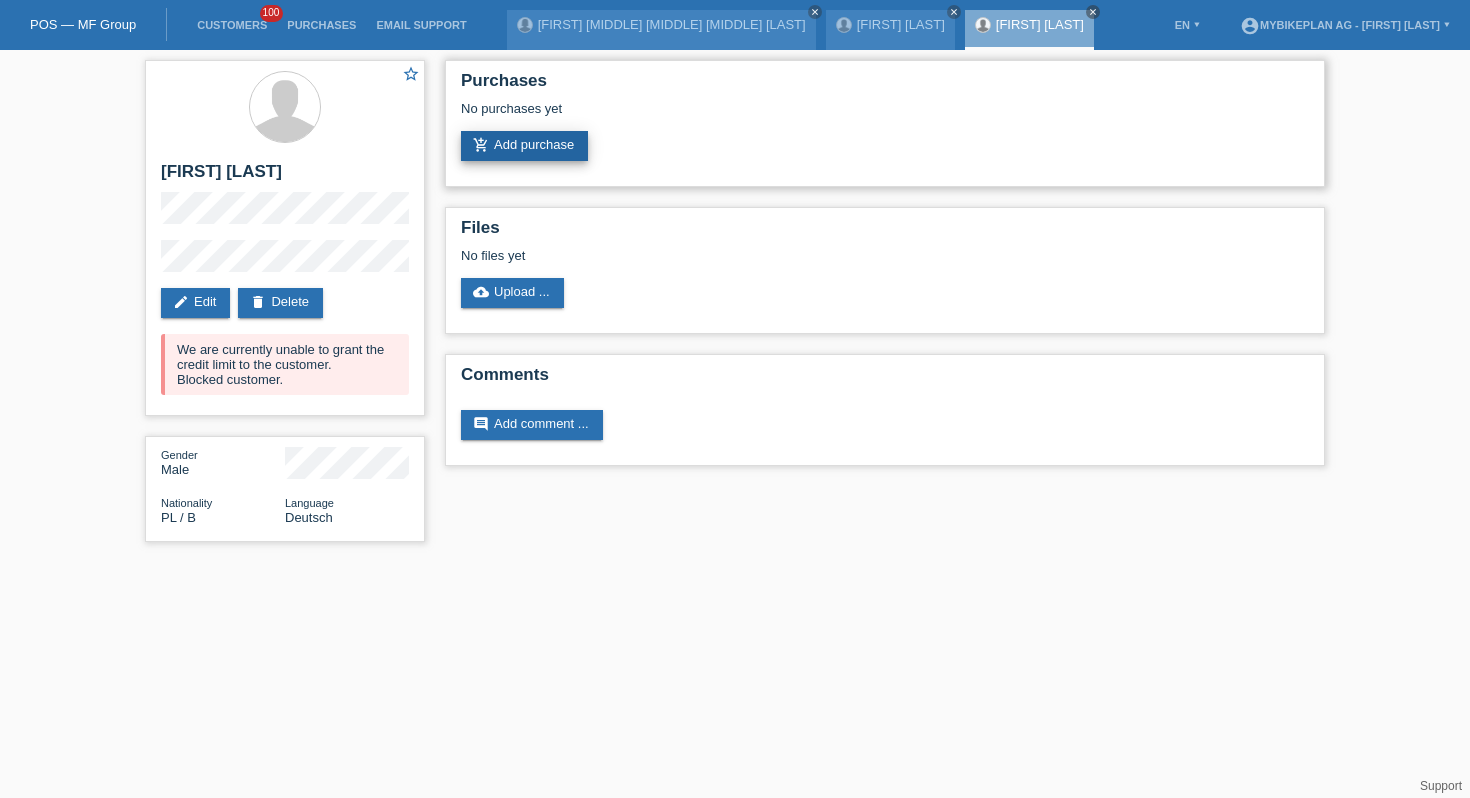 click on "add_shopping_cart  Add purchase" at bounding box center (524, 146) 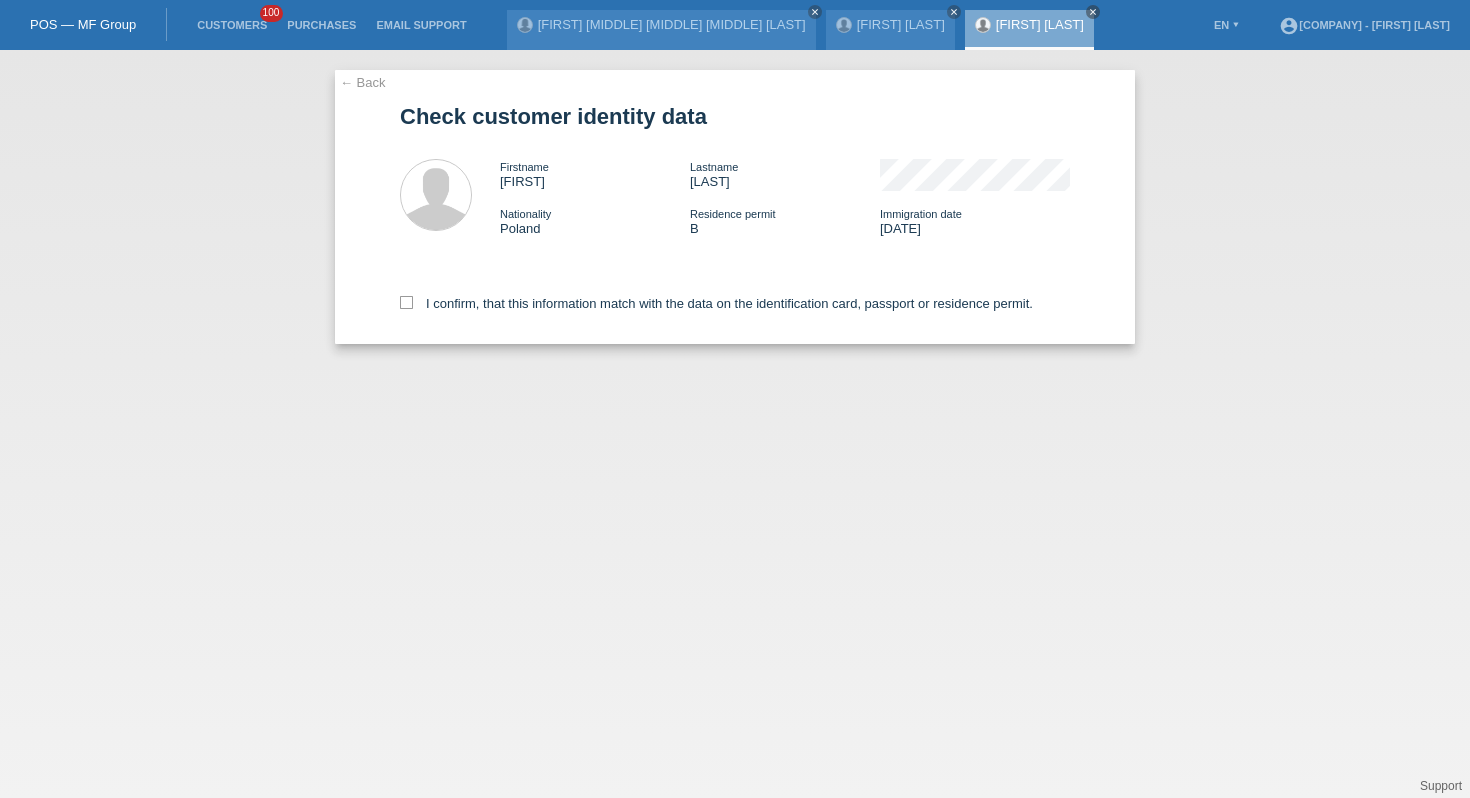 scroll, scrollTop: 0, scrollLeft: 0, axis: both 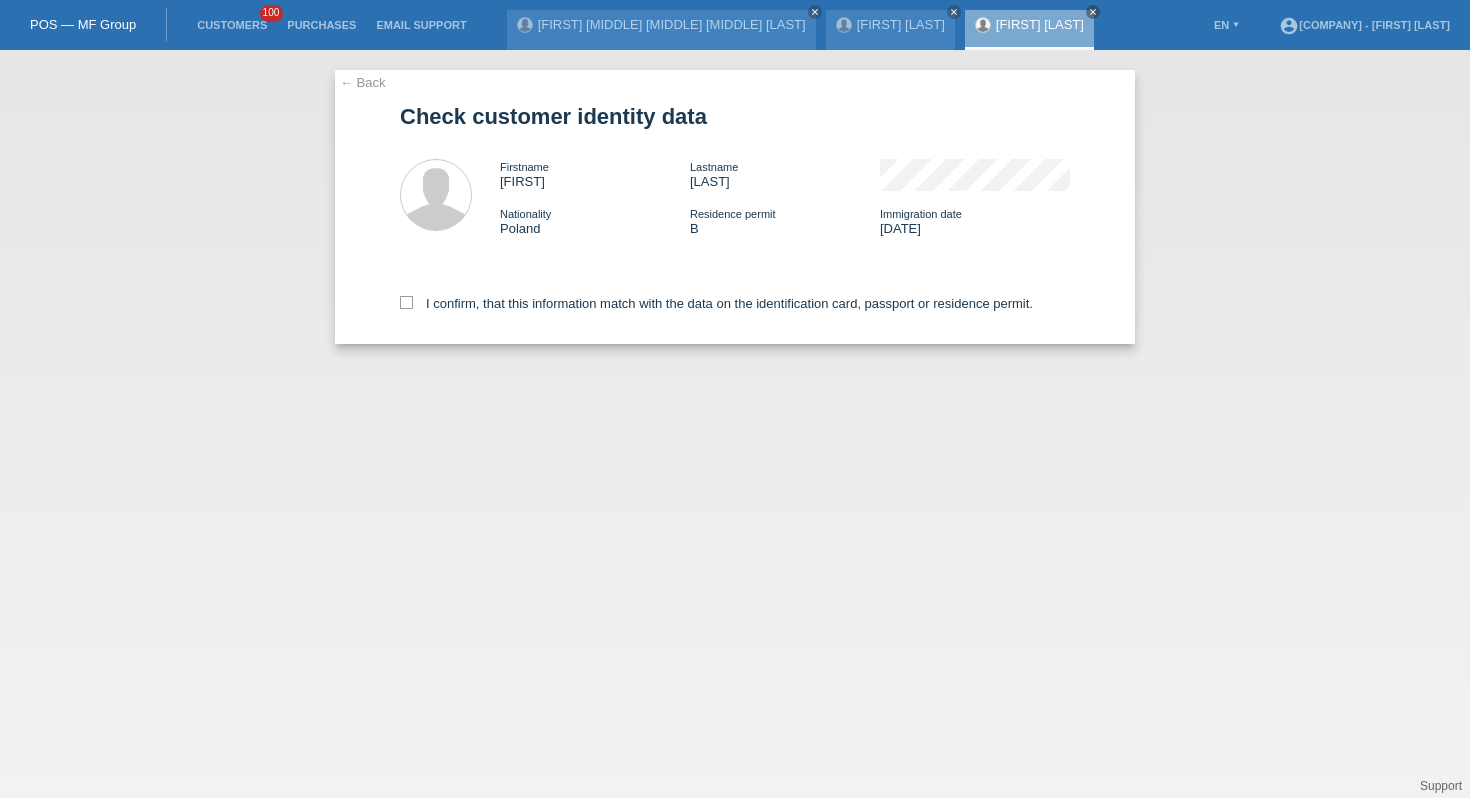 click on "I confirm, that this information match with the data on the identification card, passport or residence permit." at bounding box center [735, 300] 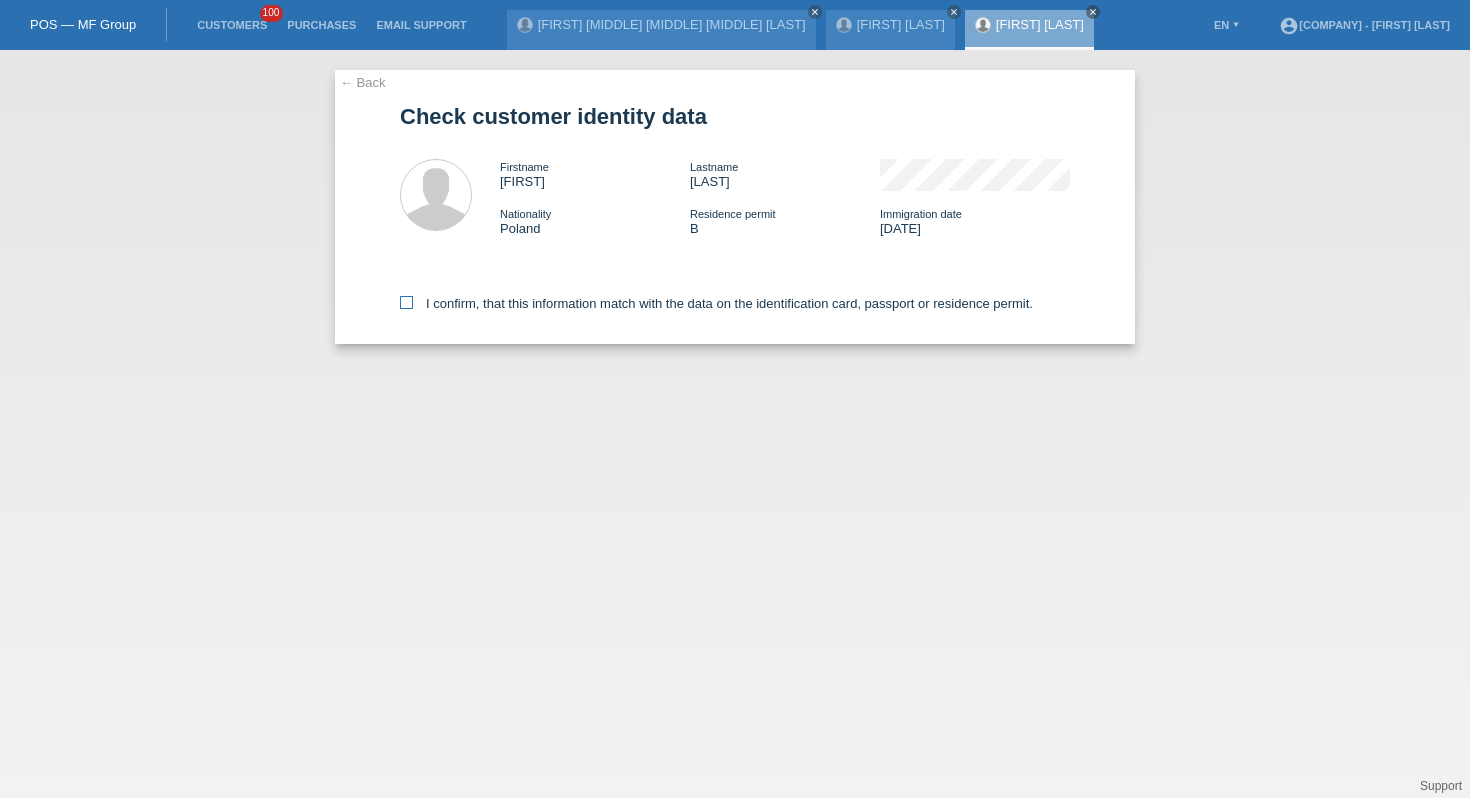 click on "I confirm, that this information match with the data on the identification card, passport or residence permit." at bounding box center [716, 303] 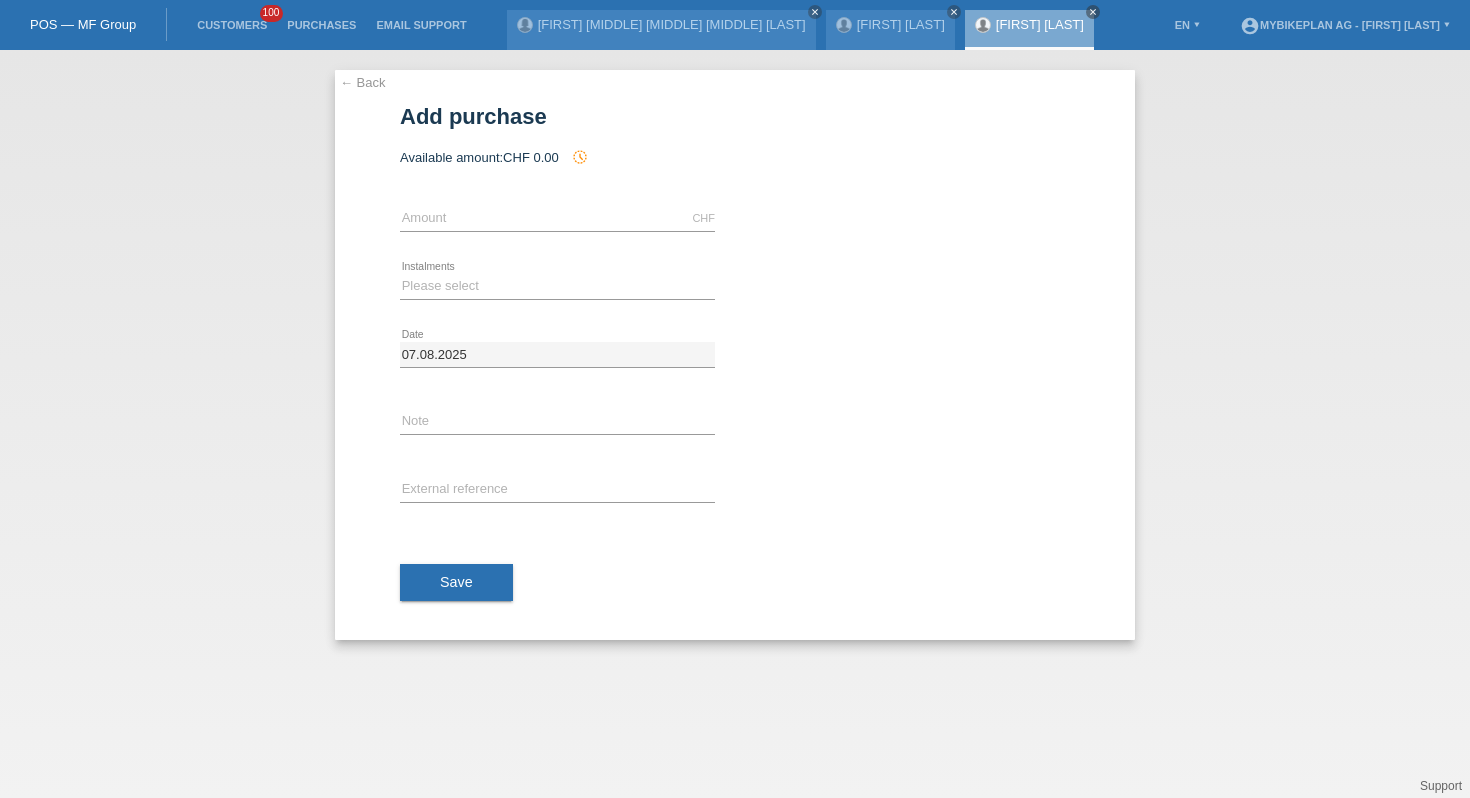 scroll, scrollTop: 0, scrollLeft: 0, axis: both 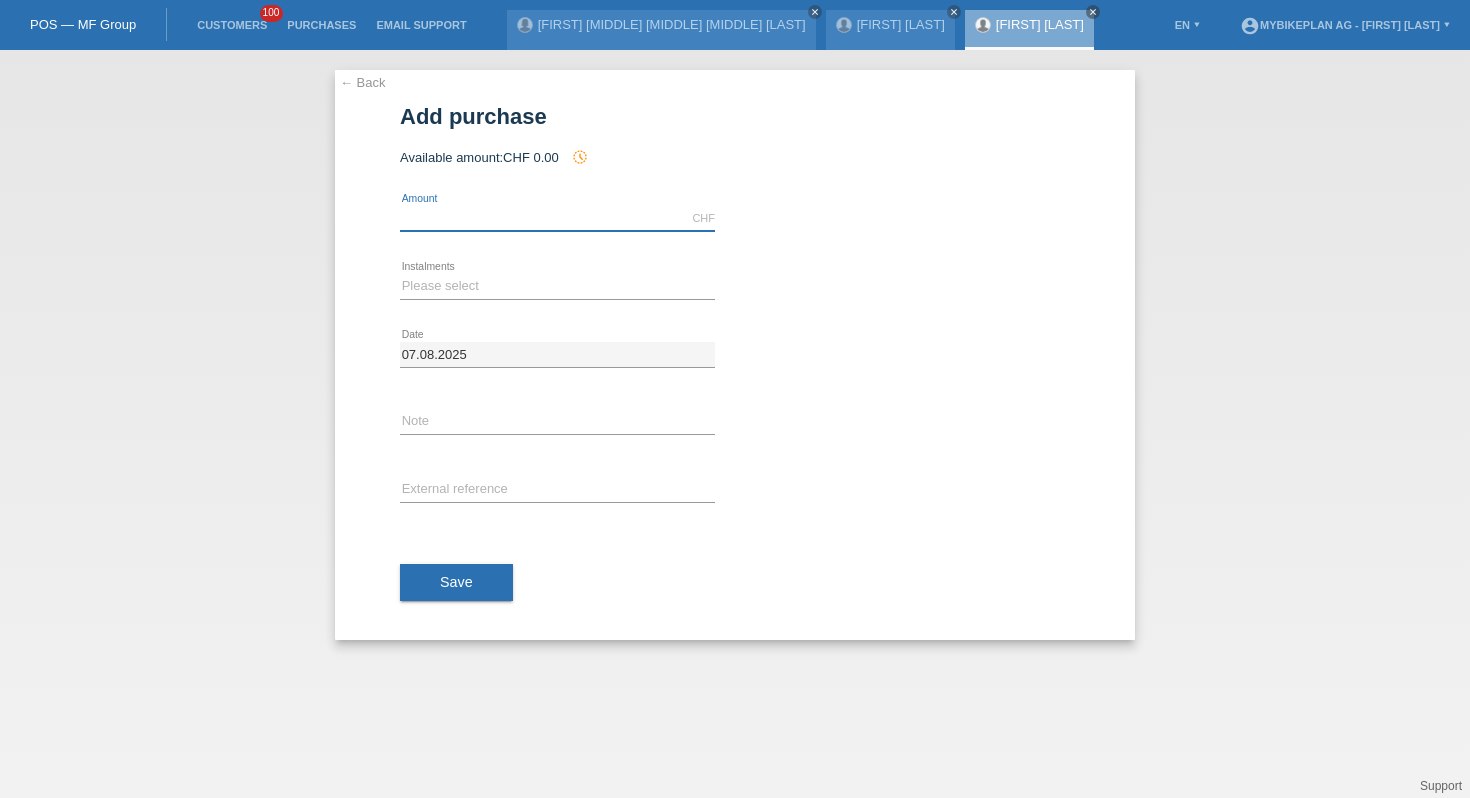 click at bounding box center (557, 218) 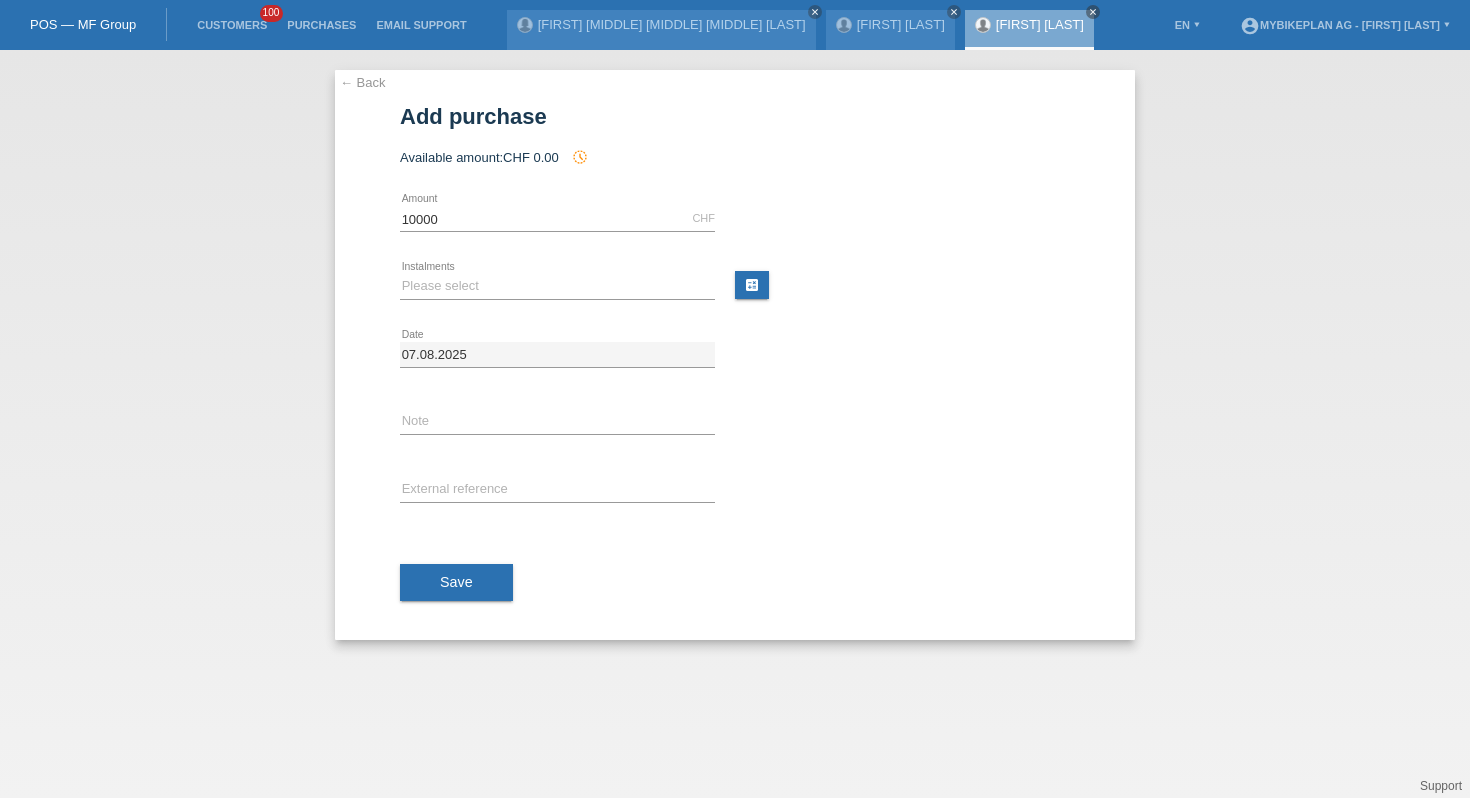 type on "10000.00" 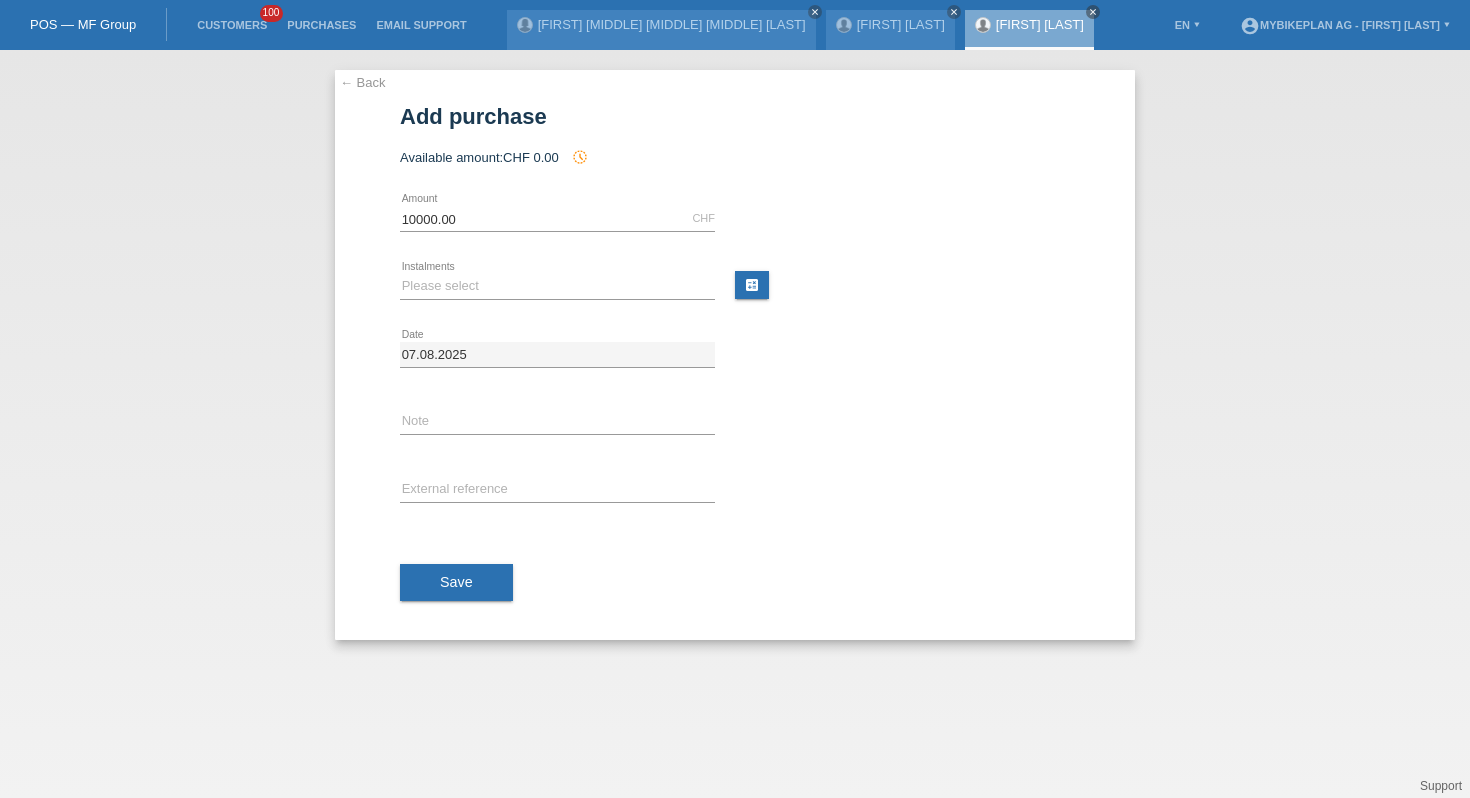 click on "Please select
6 instalments
12 instalments
18 instalments
24 instalments
36 instalments
48 instalments
error
Instalments" at bounding box center (557, 287) 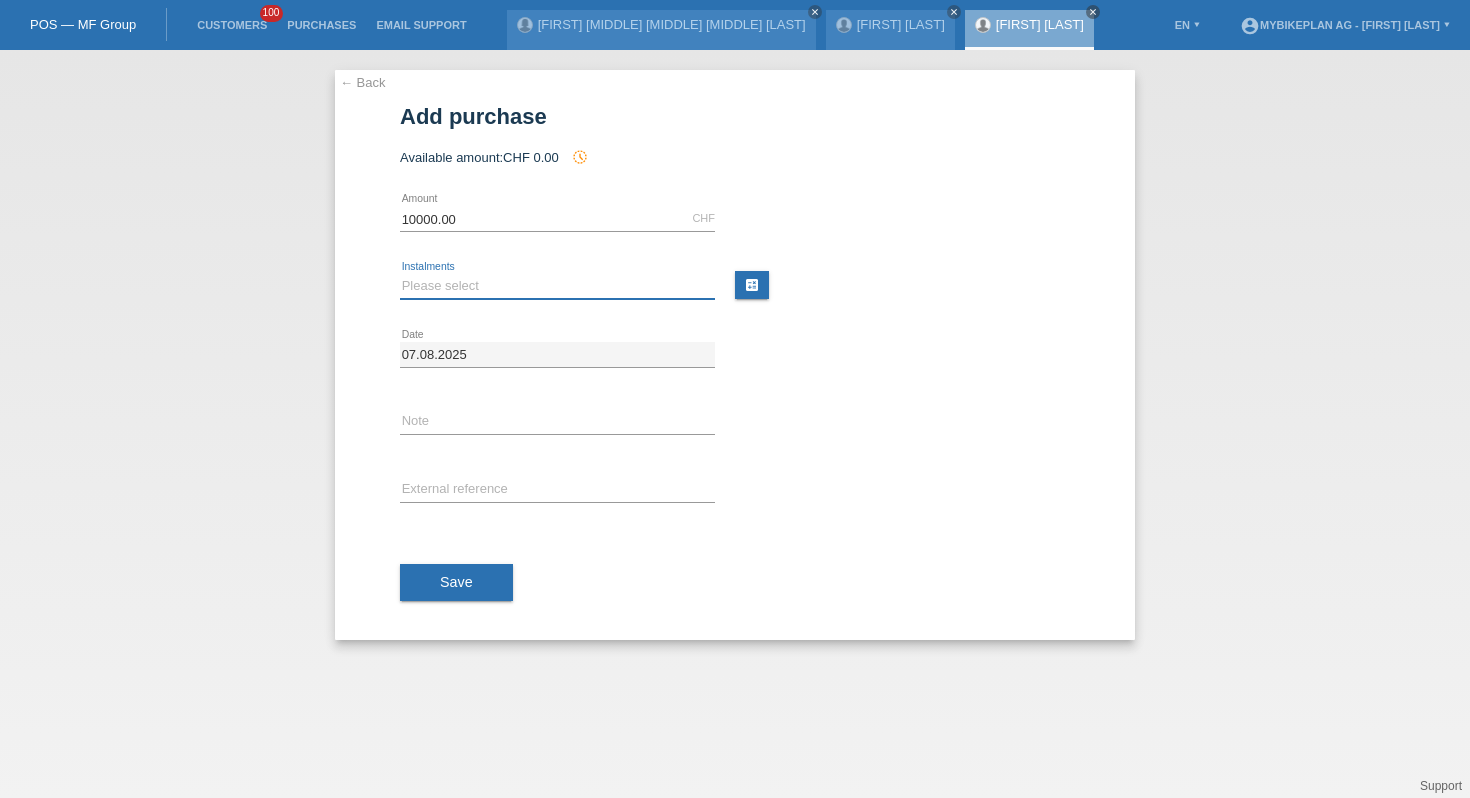 click on "Please select
6 instalments
12 instalments
18 instalments
24 instalments
36 instalments
48 instalments" at bounding box center (557, 286) 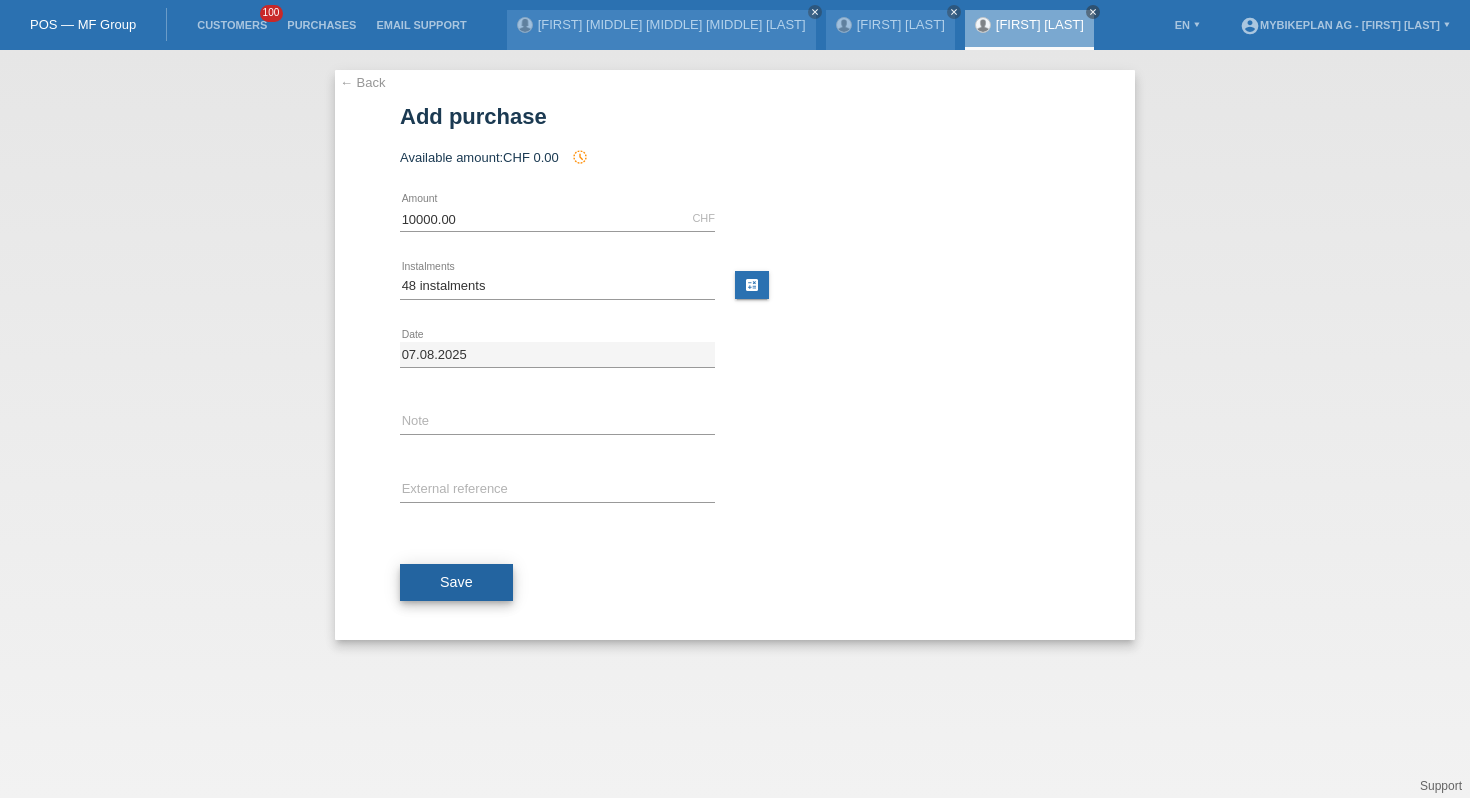 click on "Save" at bounding box center [456, 583] 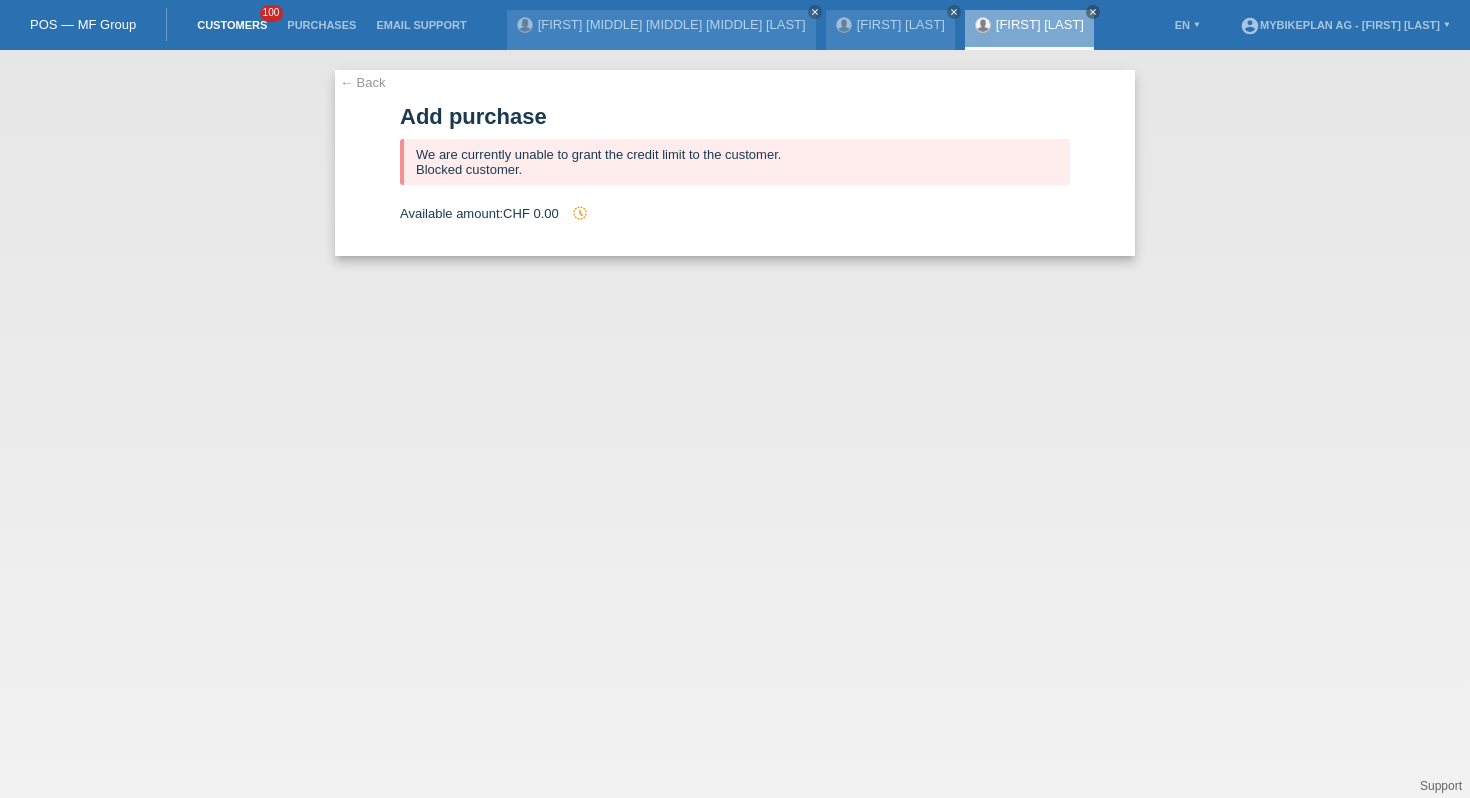 click on "Customers" at bounding box center (232, 25) 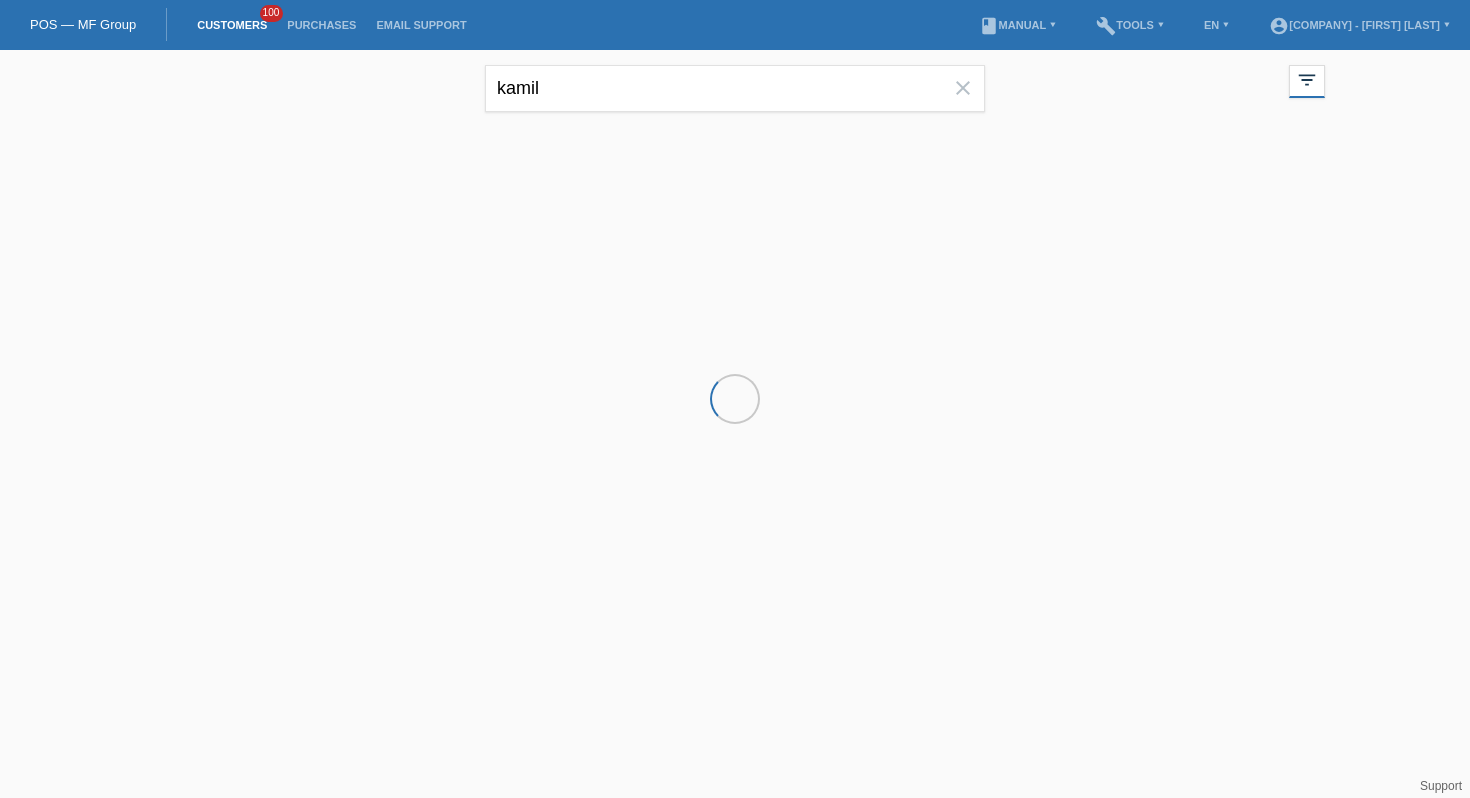 scroll, scrollTop: 0, scrollLeft: 0, axis: both 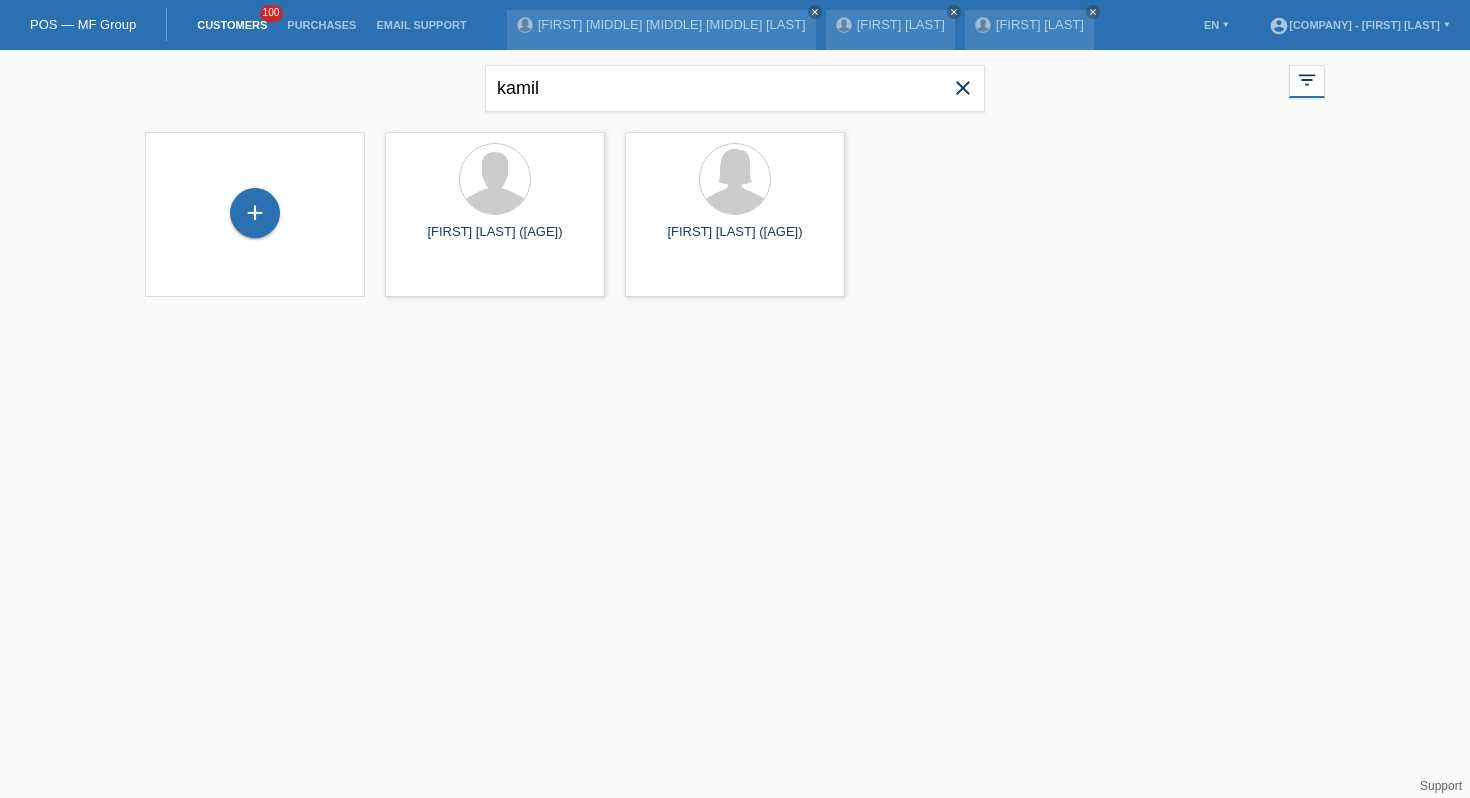 click on "close" at bounding box center [963, 88] 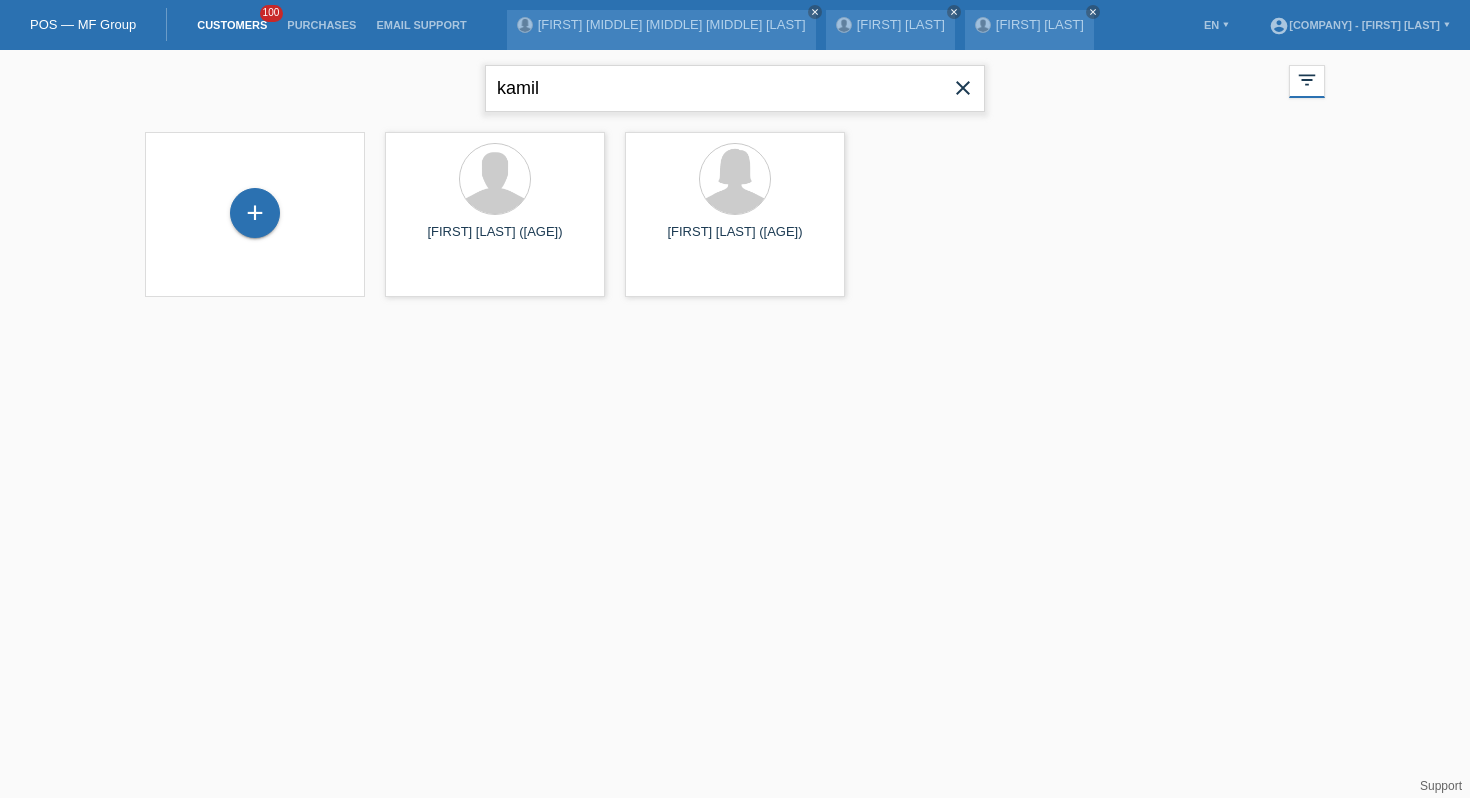 type 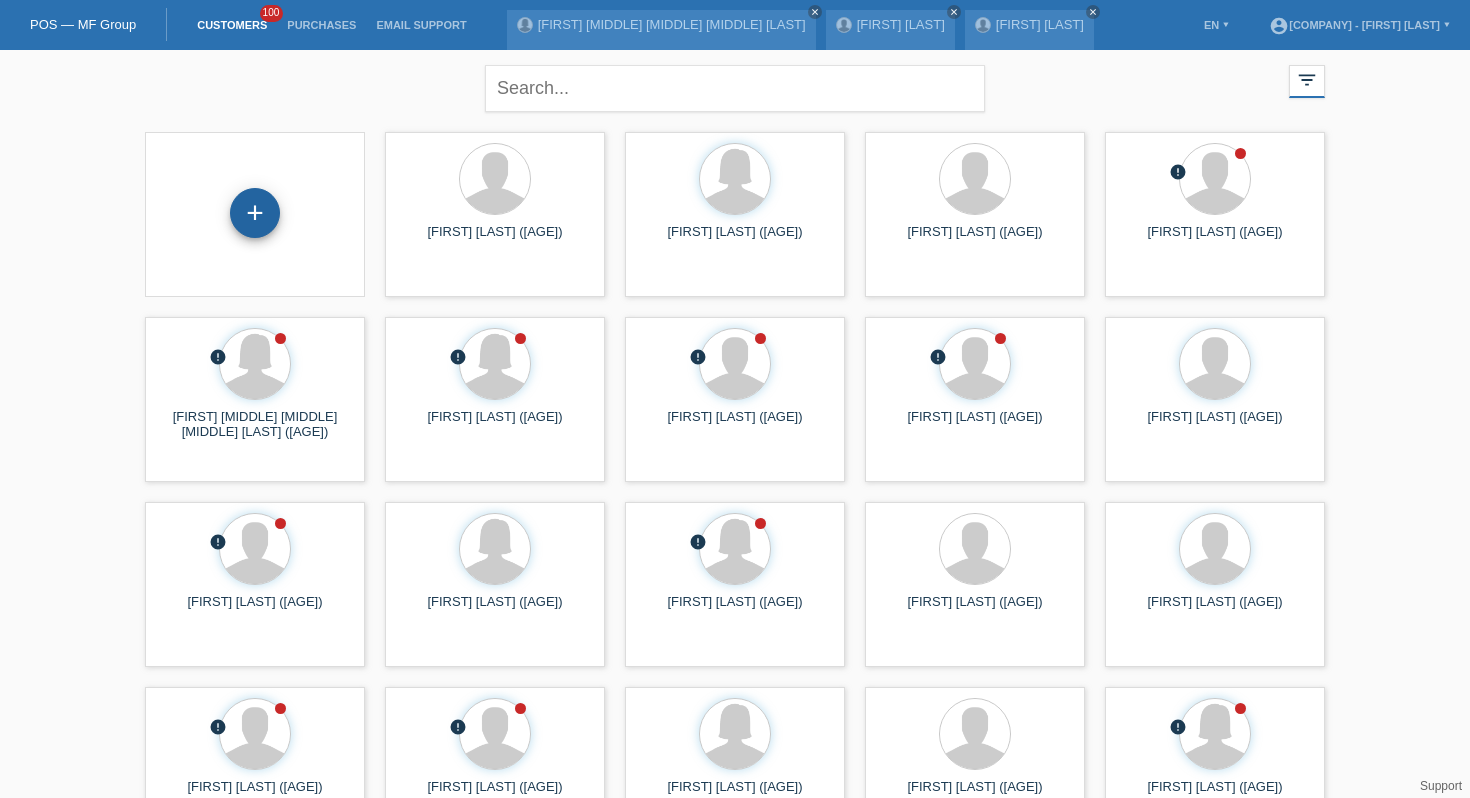 click on "+" at bounding box center (255, 213) 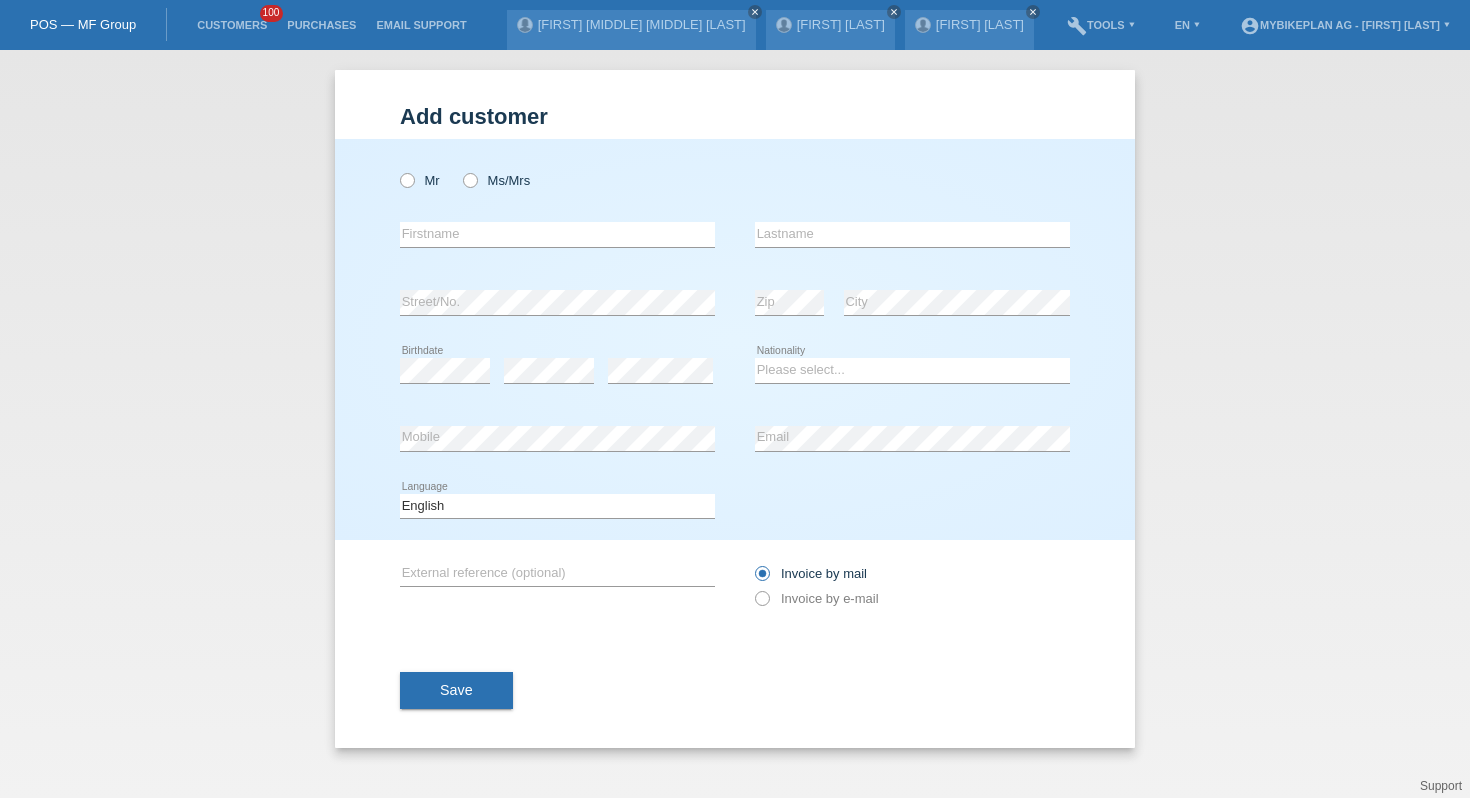 scroll, scrollTop: 0, scrollLeft: 0, axis: both 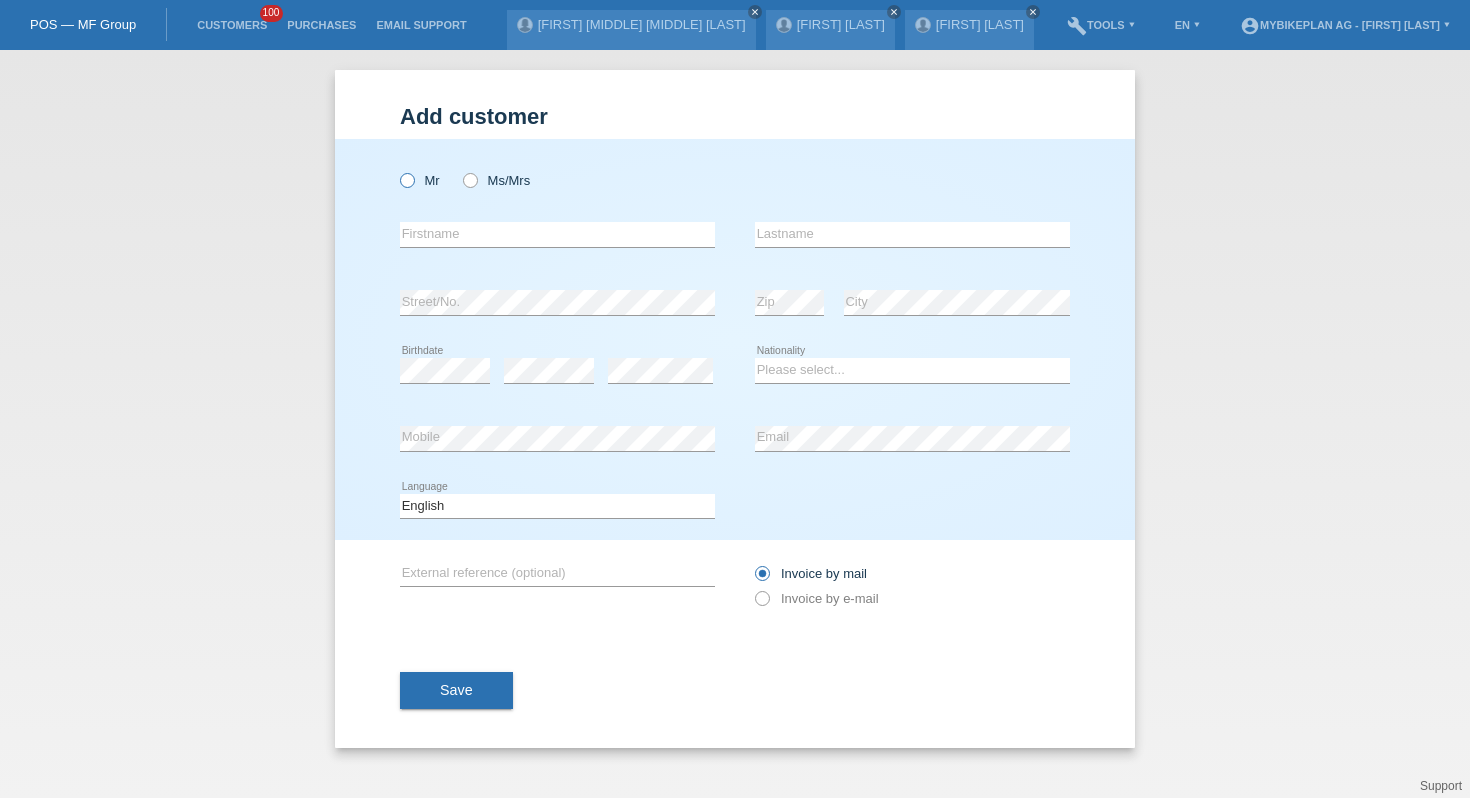 click on "Mr" at bounding box center (420, 180) 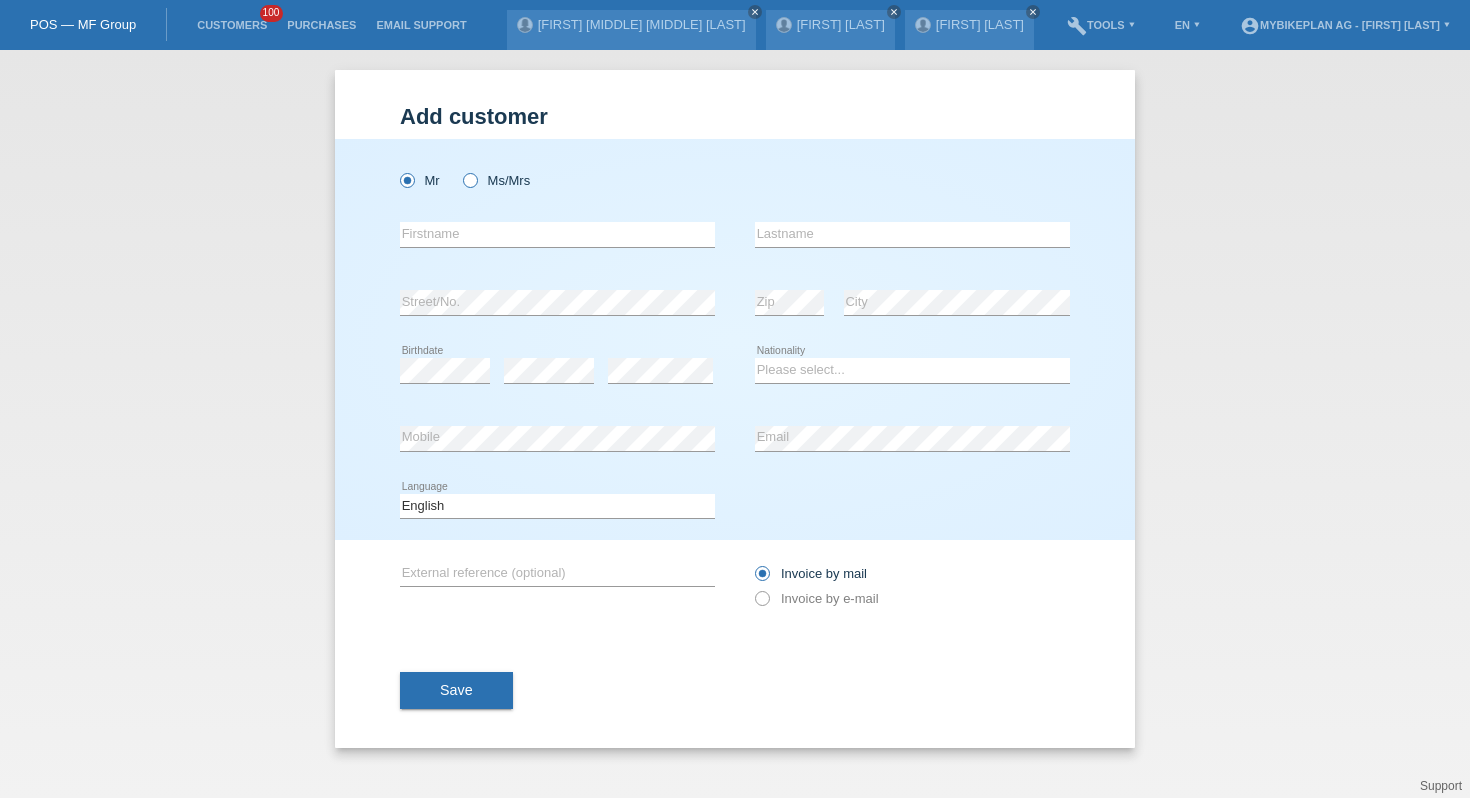 click at bounding box center [460, 170] 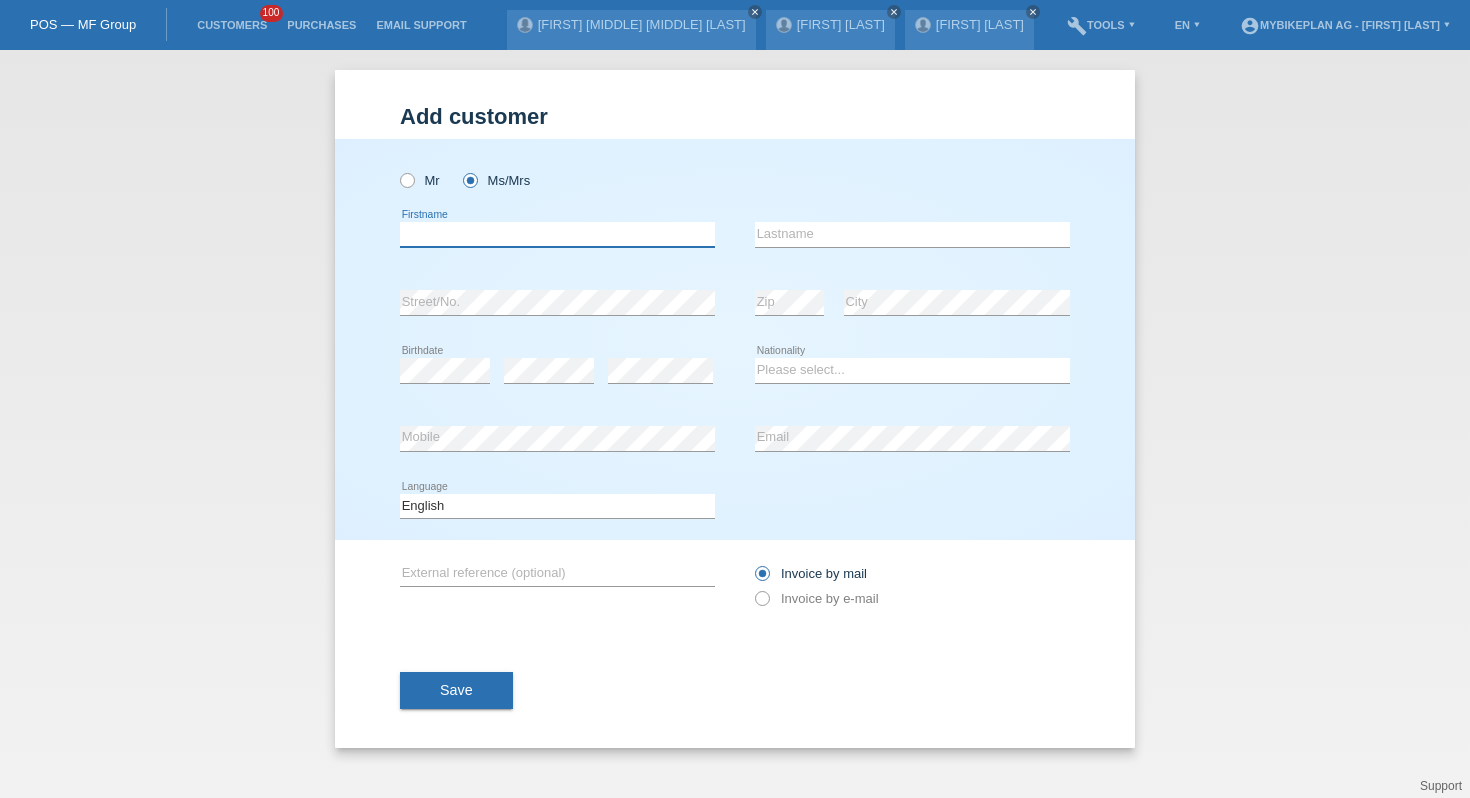 click at bounding box center (557, 234) 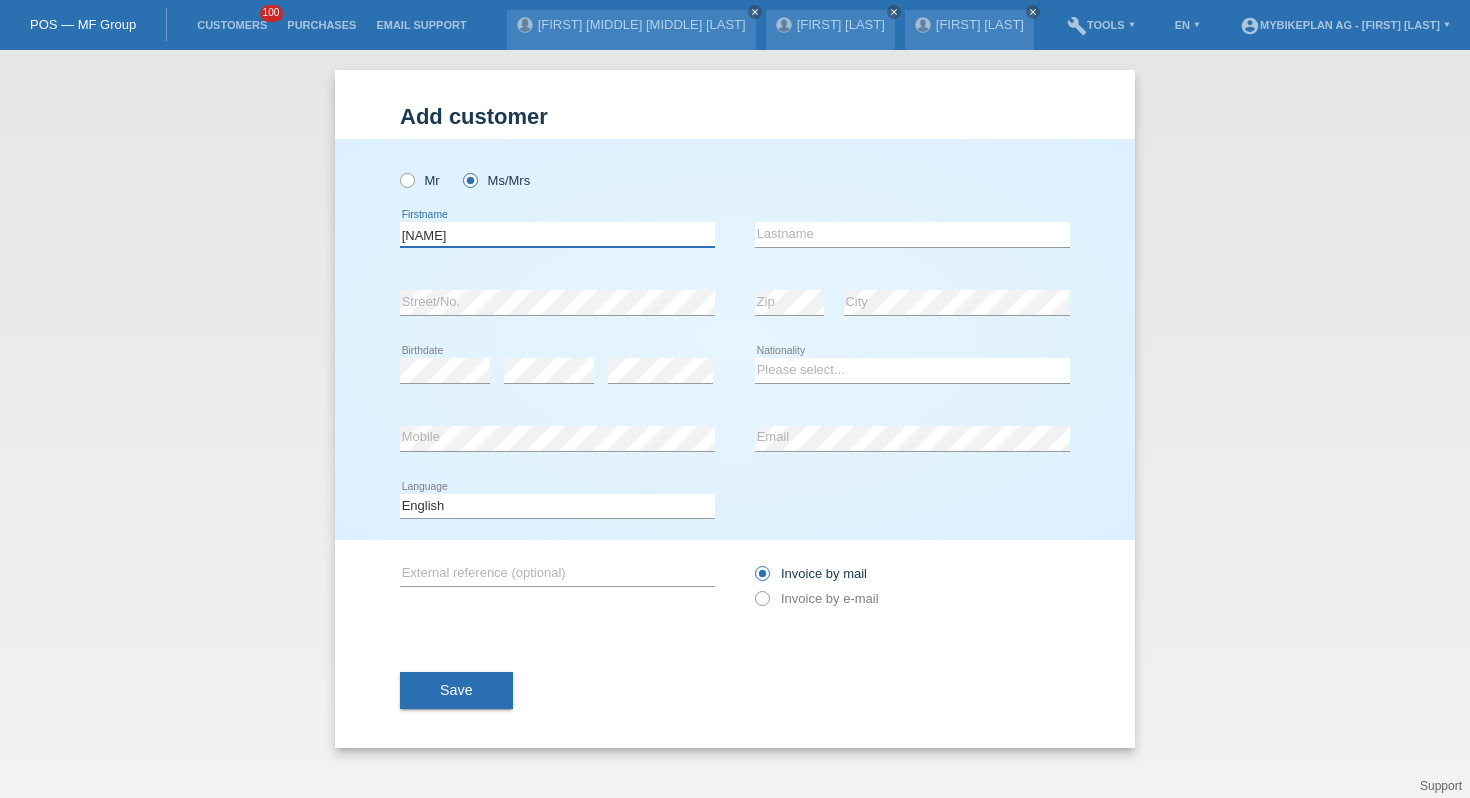type on "[FIRST]" 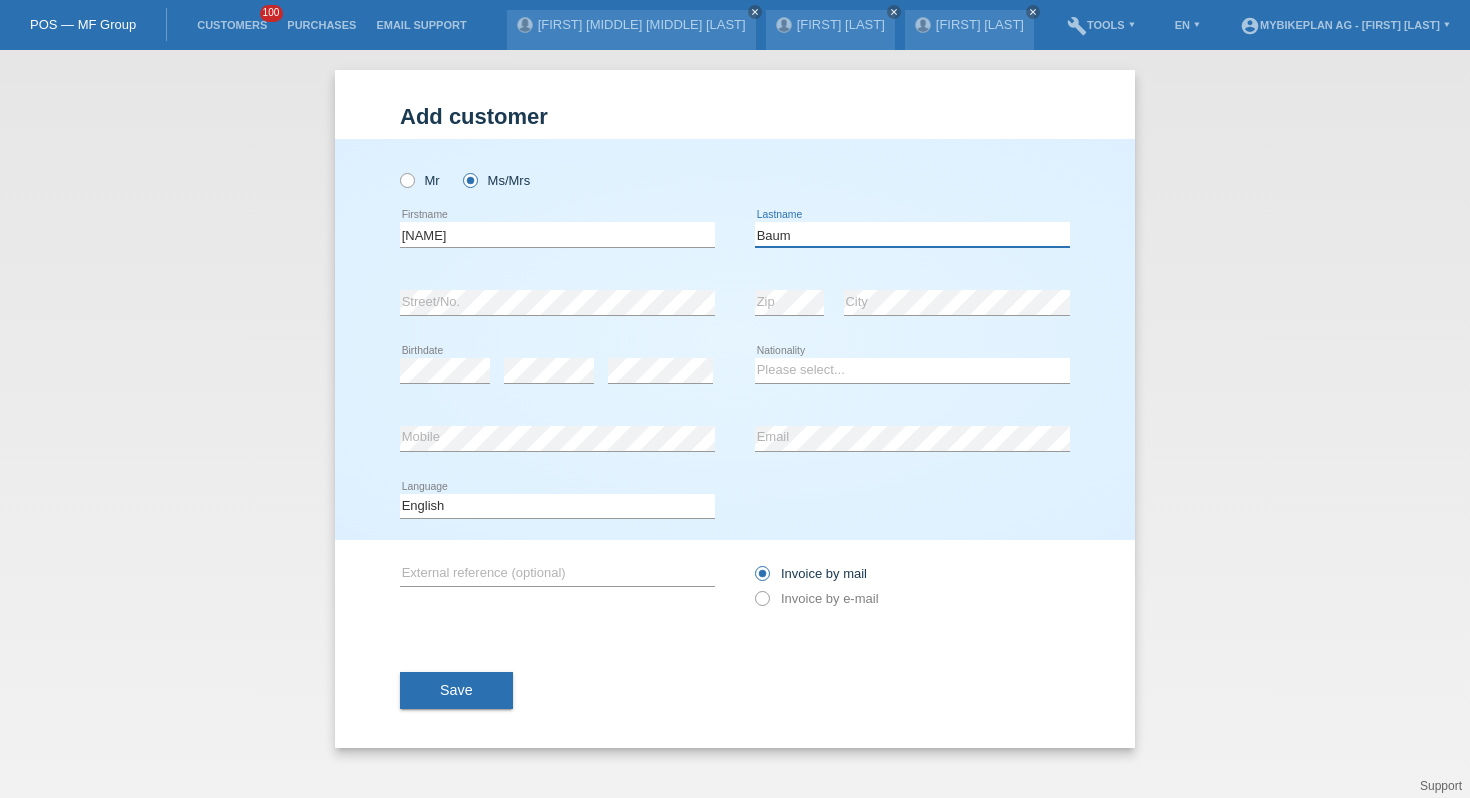 type on "Baumgartner" 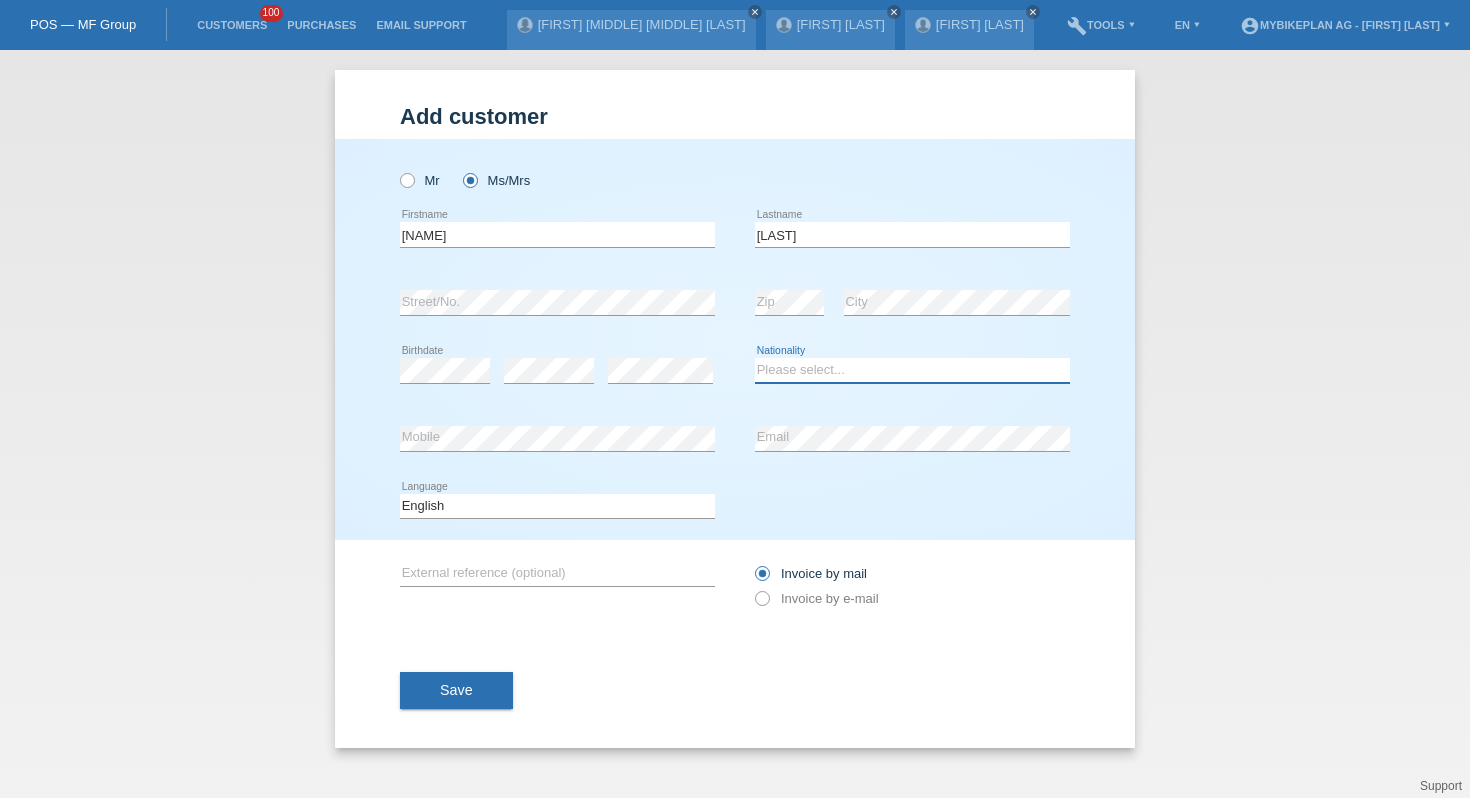 select on "CH" 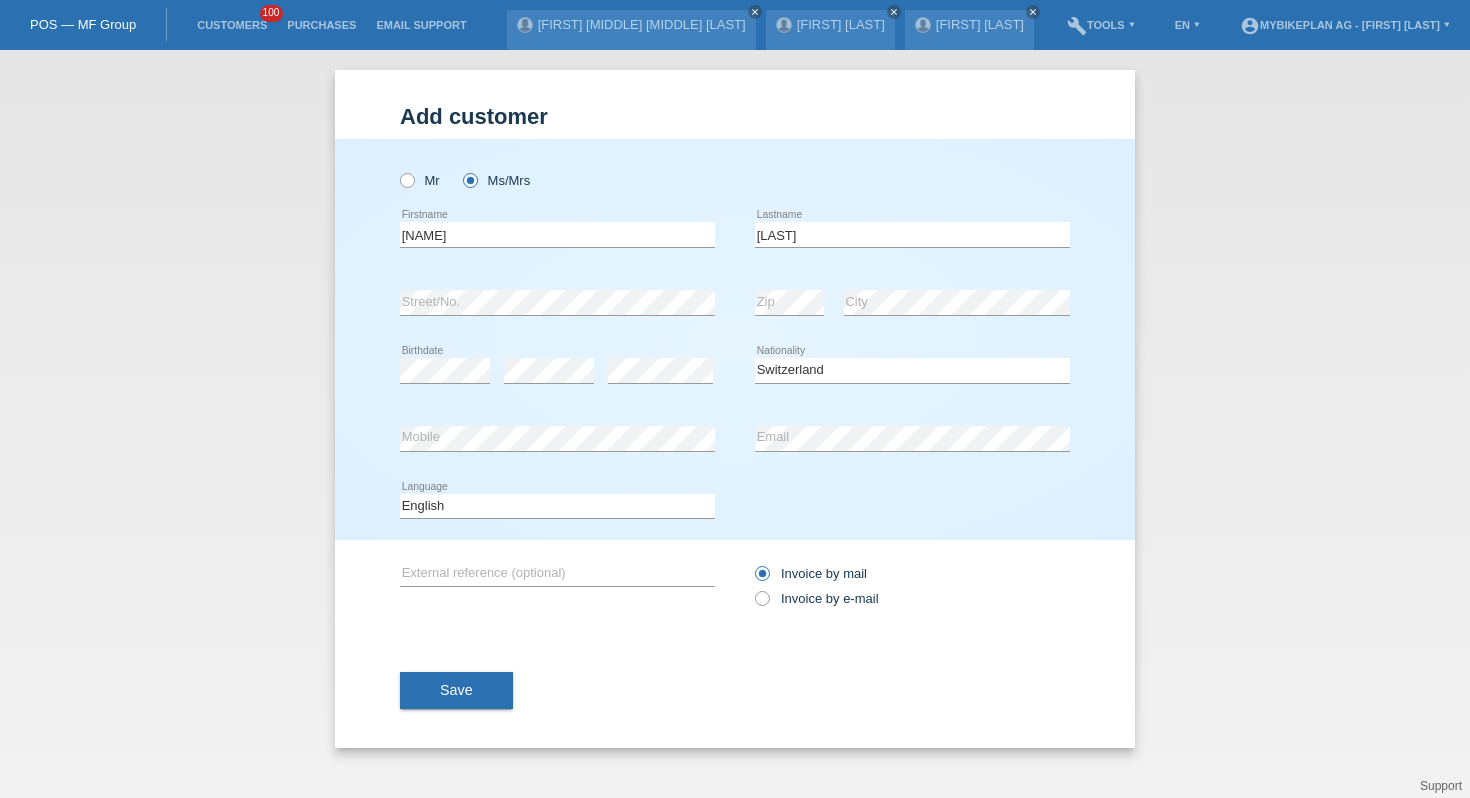 click on "Deutsch
Français
Italiano
English
error
Language" at bounding box center (557, 507) 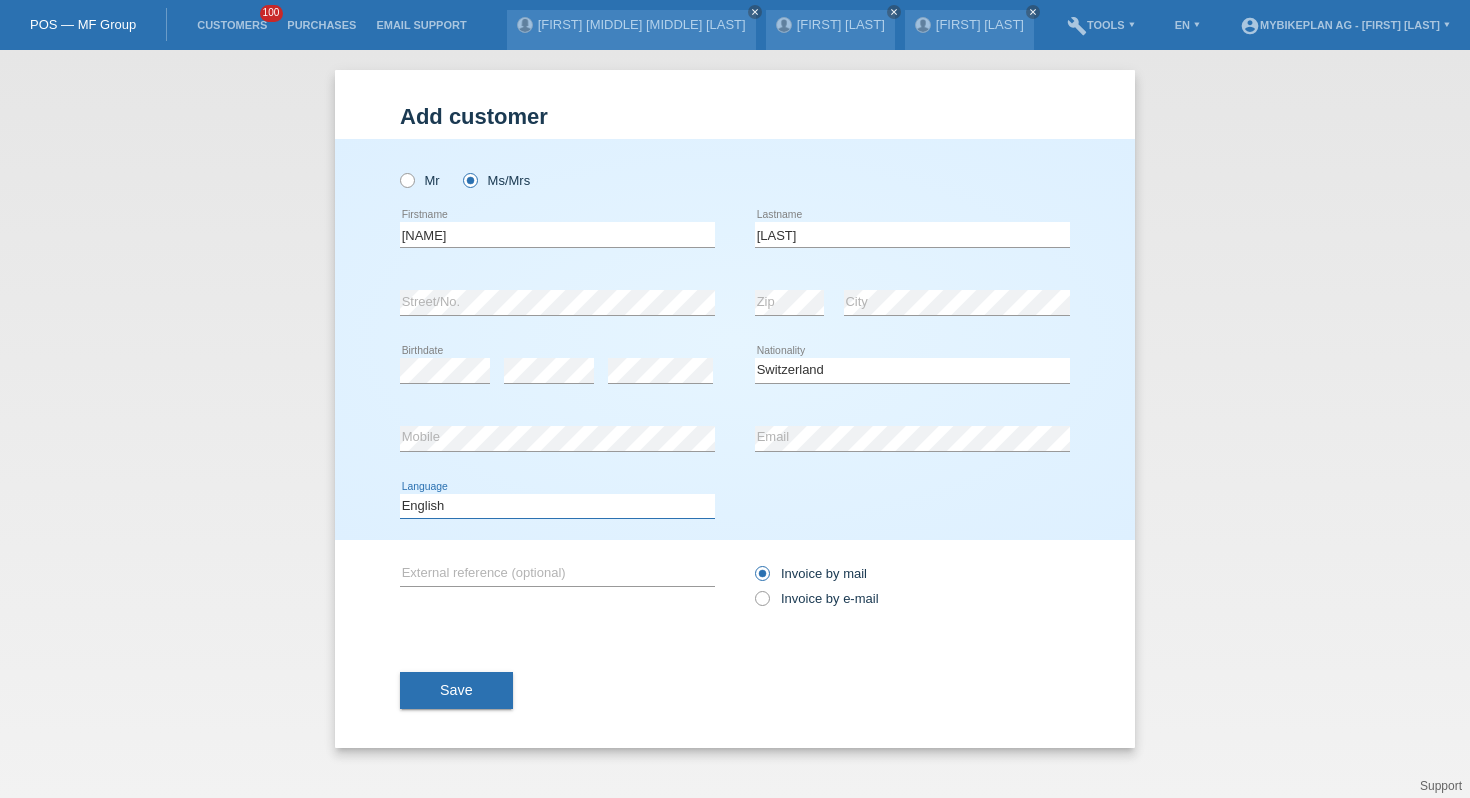 click on "Deutsch
Français
Italiano
English" at bounding box center [557, 506] 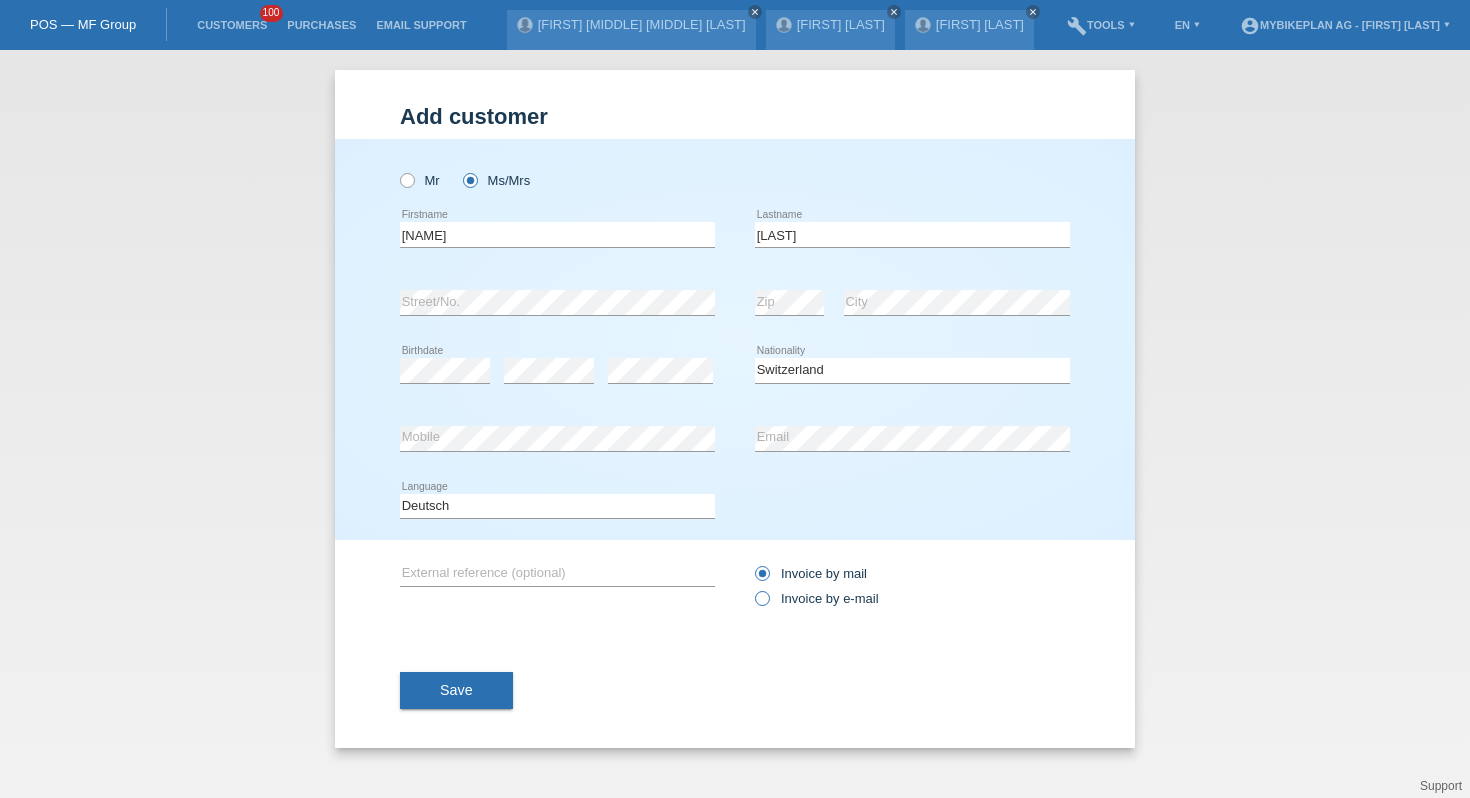click on "Invoice by e-mail" at bounding box center (817, 598) 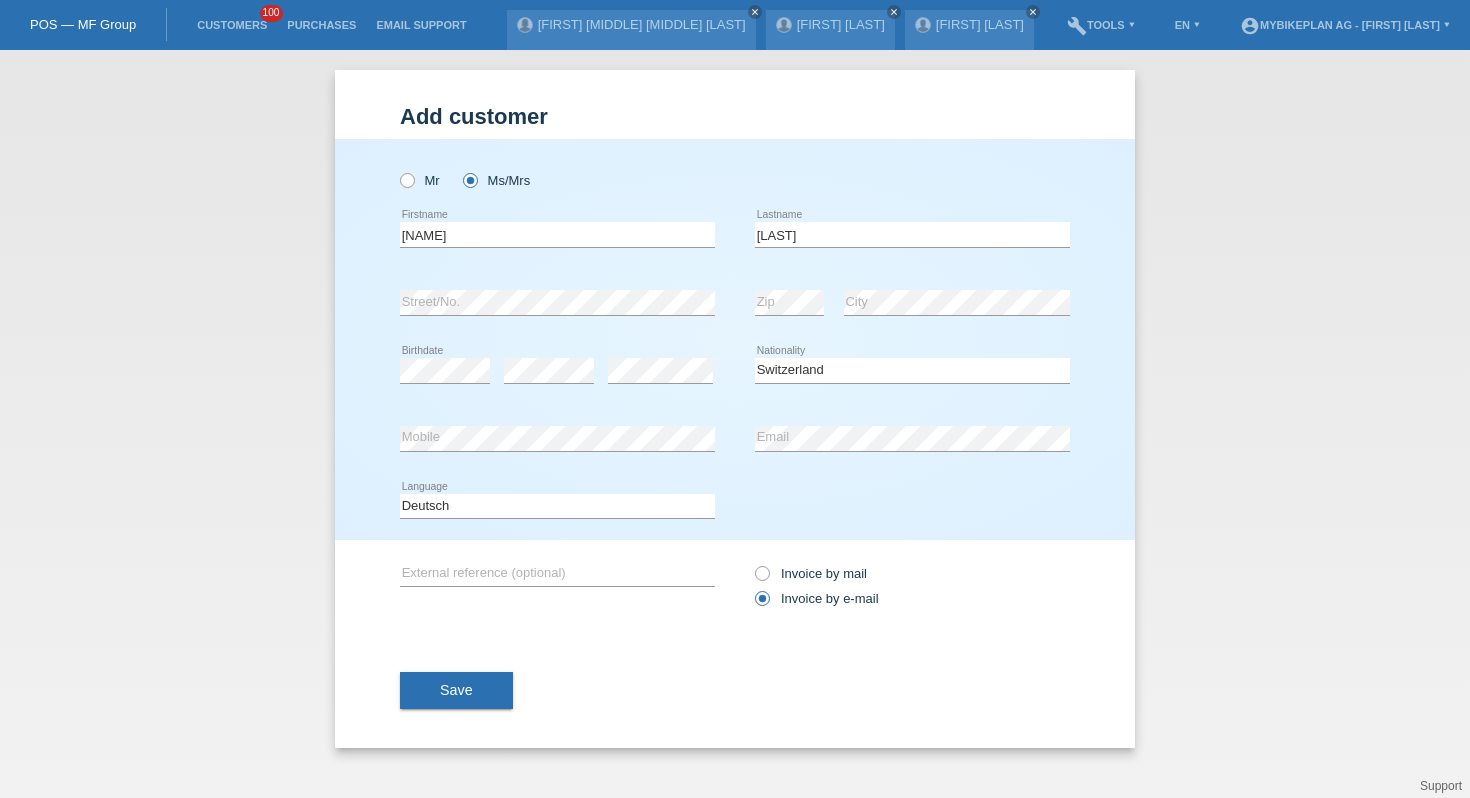 click on "Save" at bounding box center (735, 691) 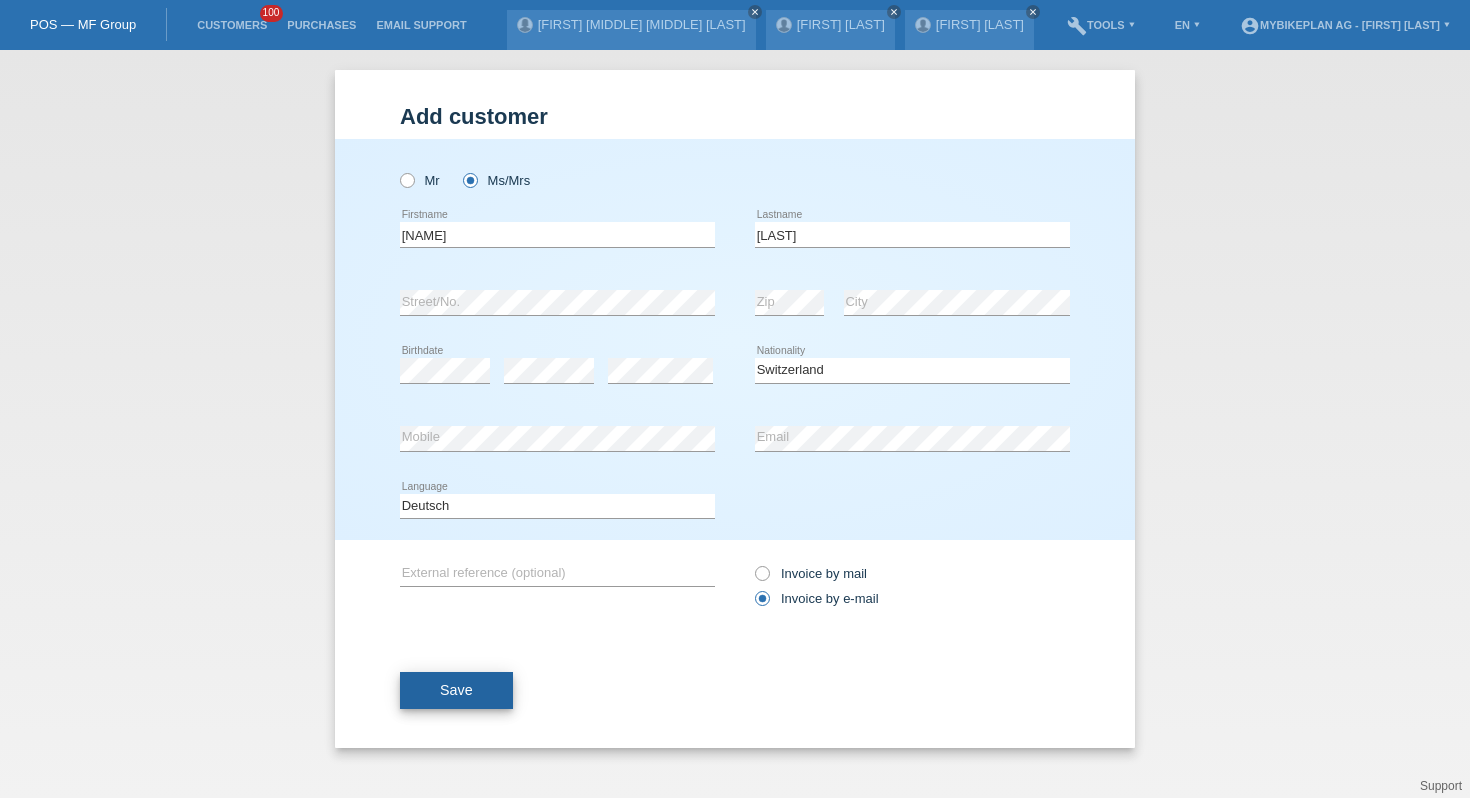 click on "Save" at bounding box center (456, 691) 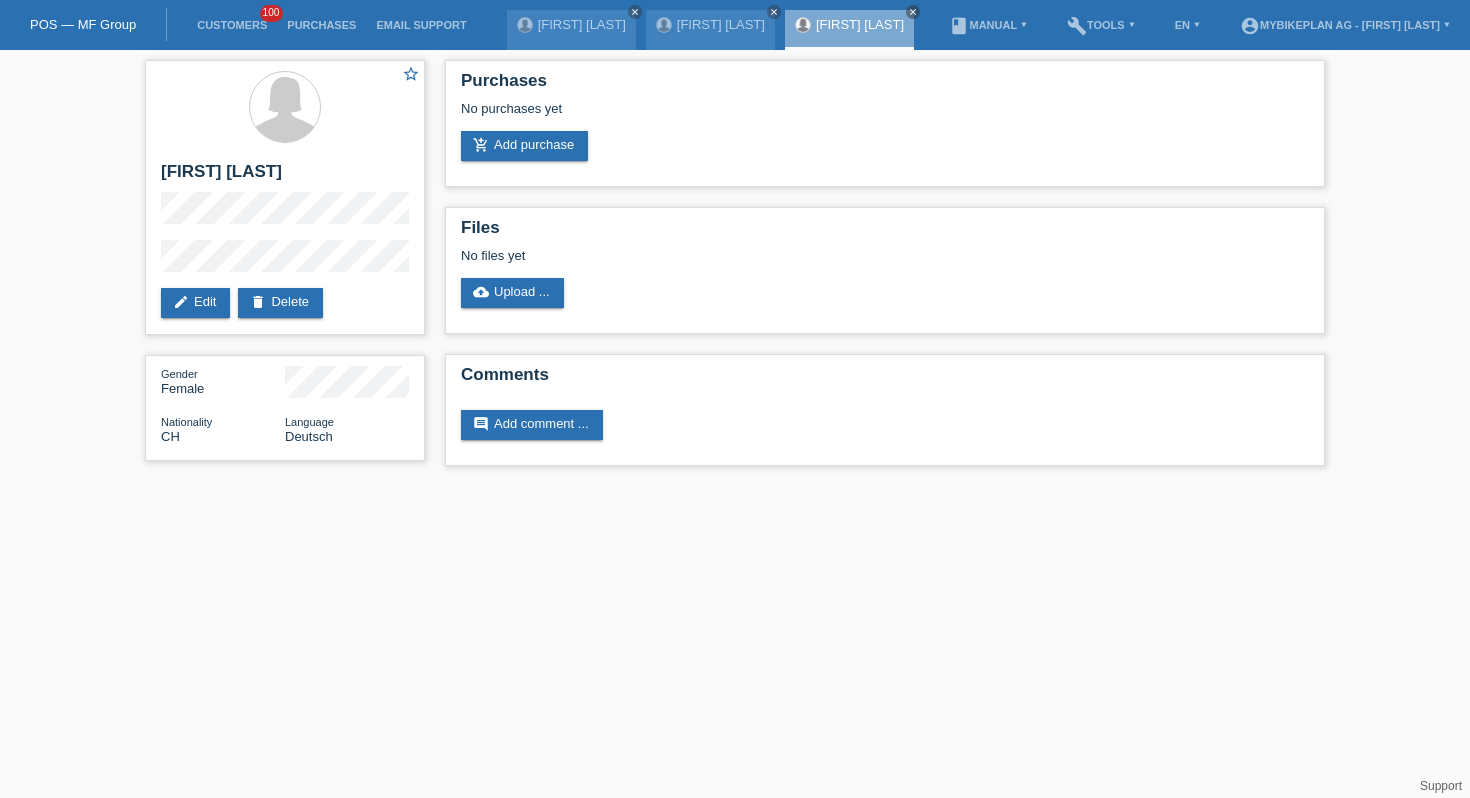 scroll, scrollTop: 0, scrollLeft: 0, axis: both 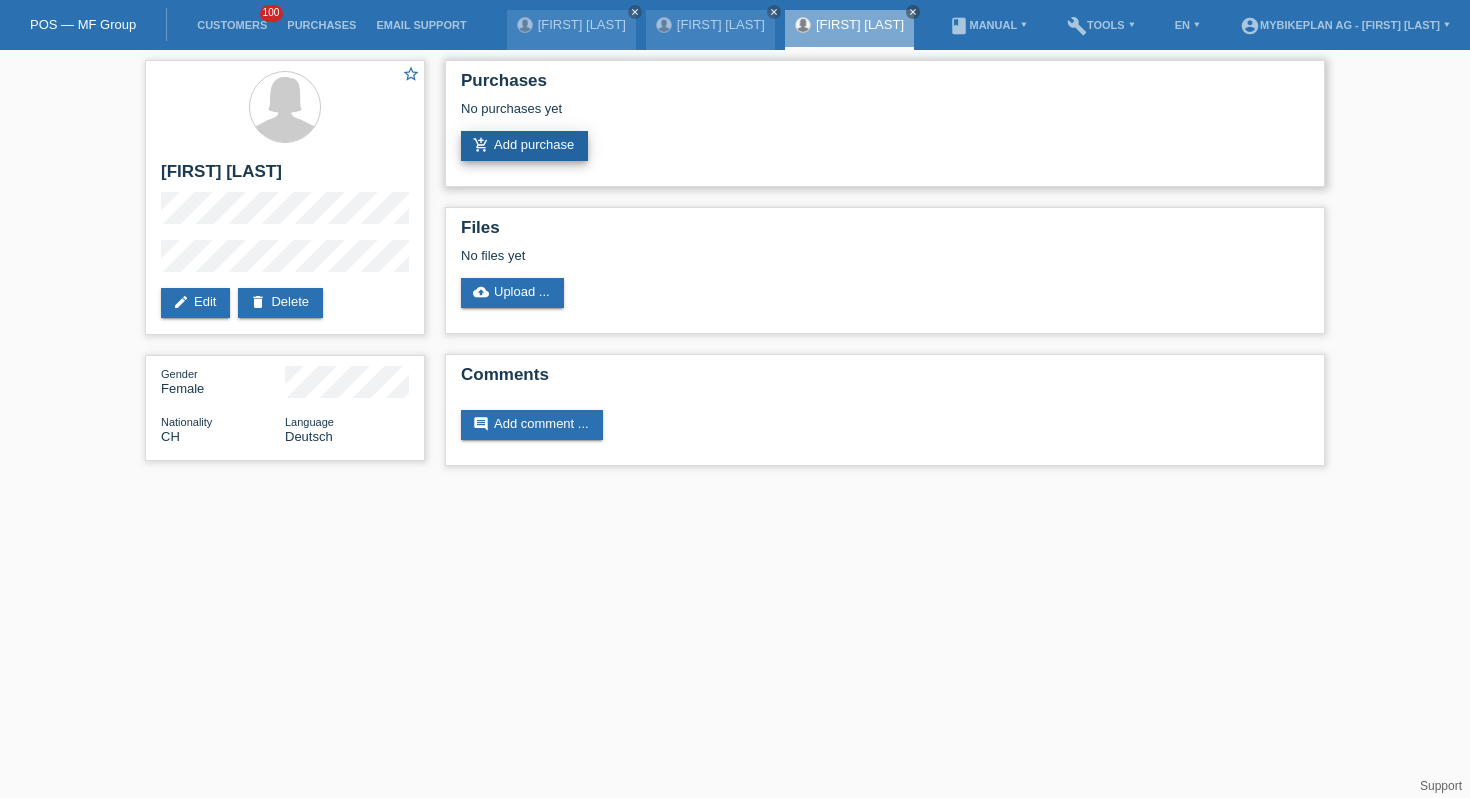 click on "add_shopping_cart  Add purchase" at bounding box center (524, 146) 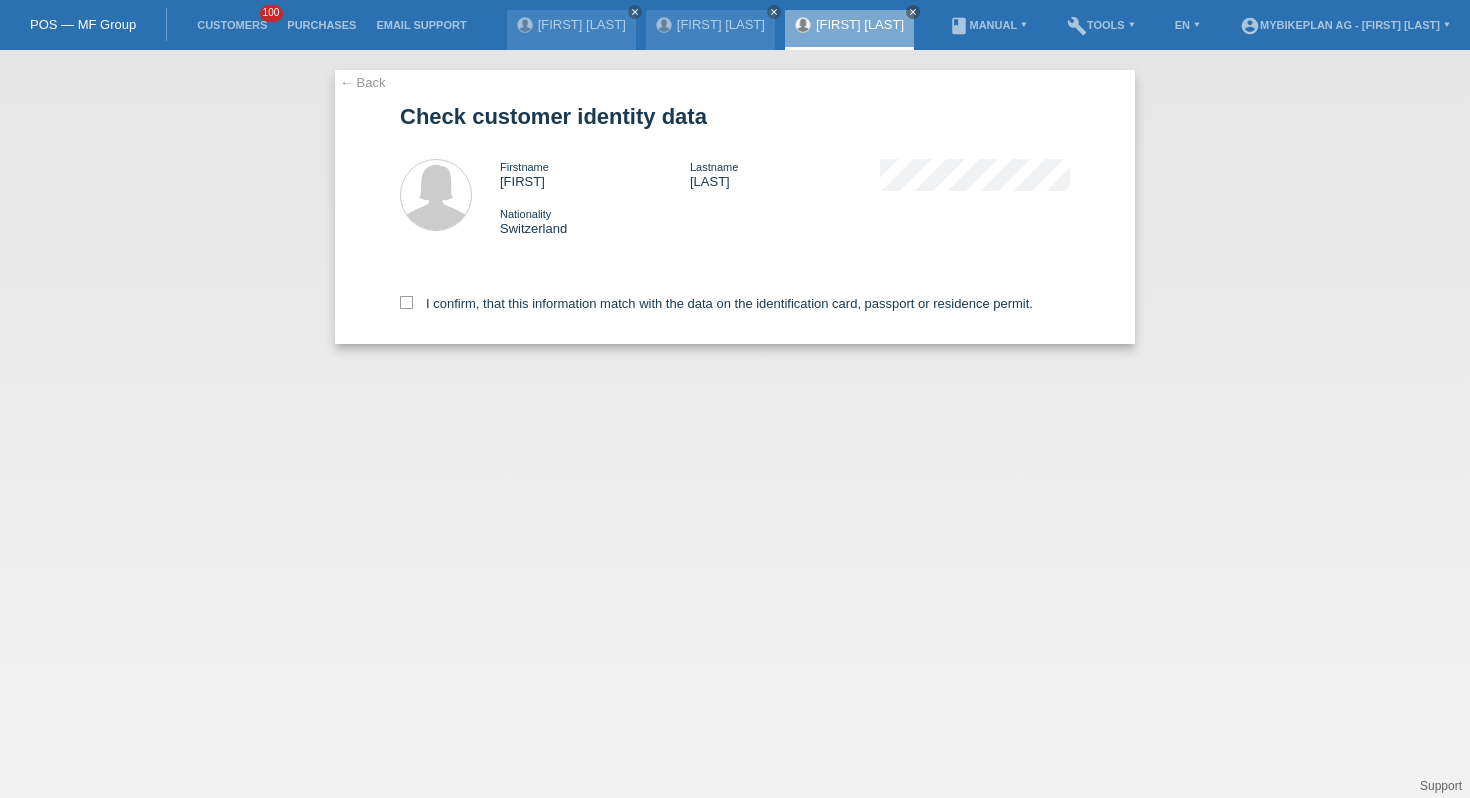 scroll, scrollTop: 0, scrollLeft: 0, axis: both 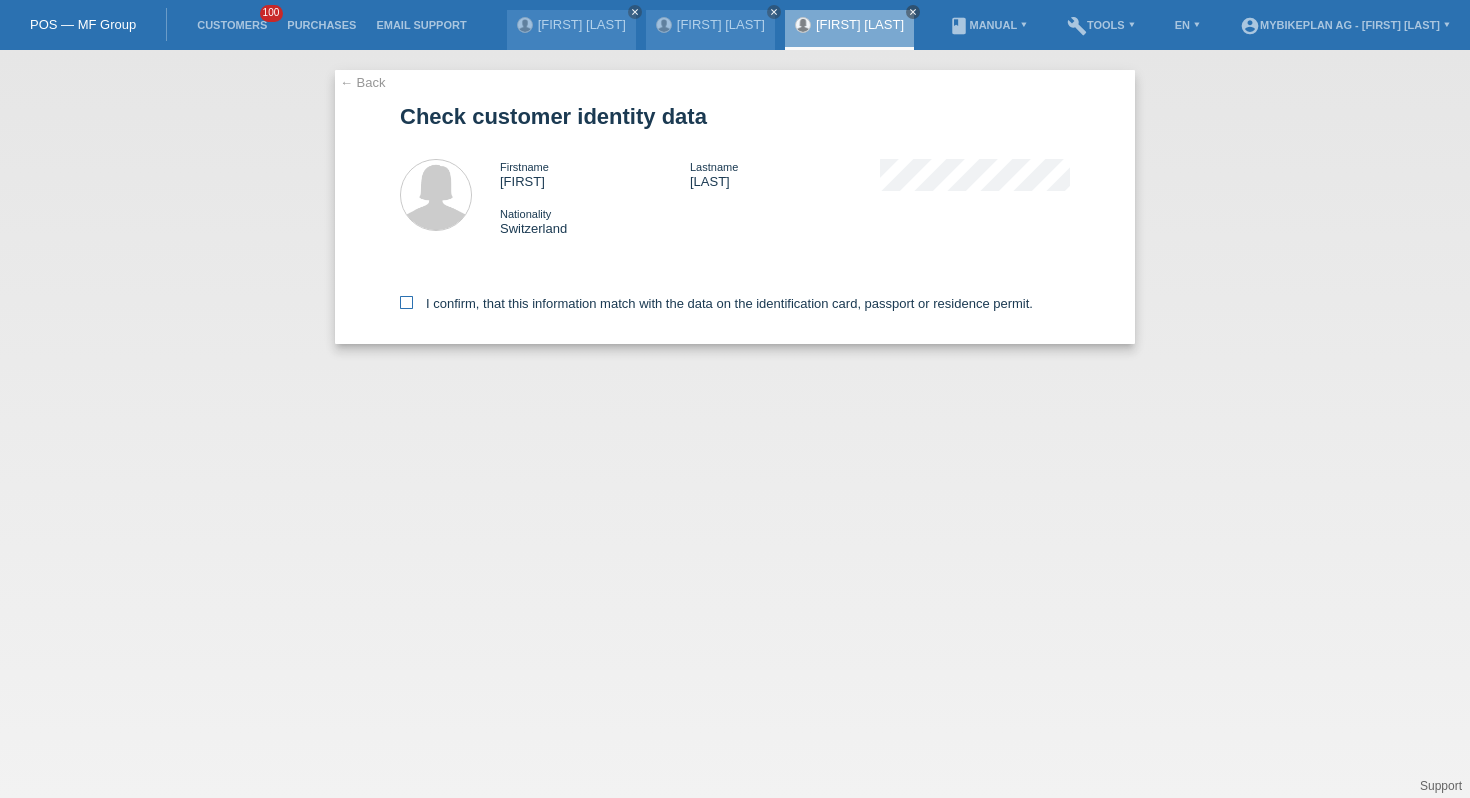 click on "I confirm, that this information match with the data on the identification card, passport or residence permit." at bounding box center (716, 303) 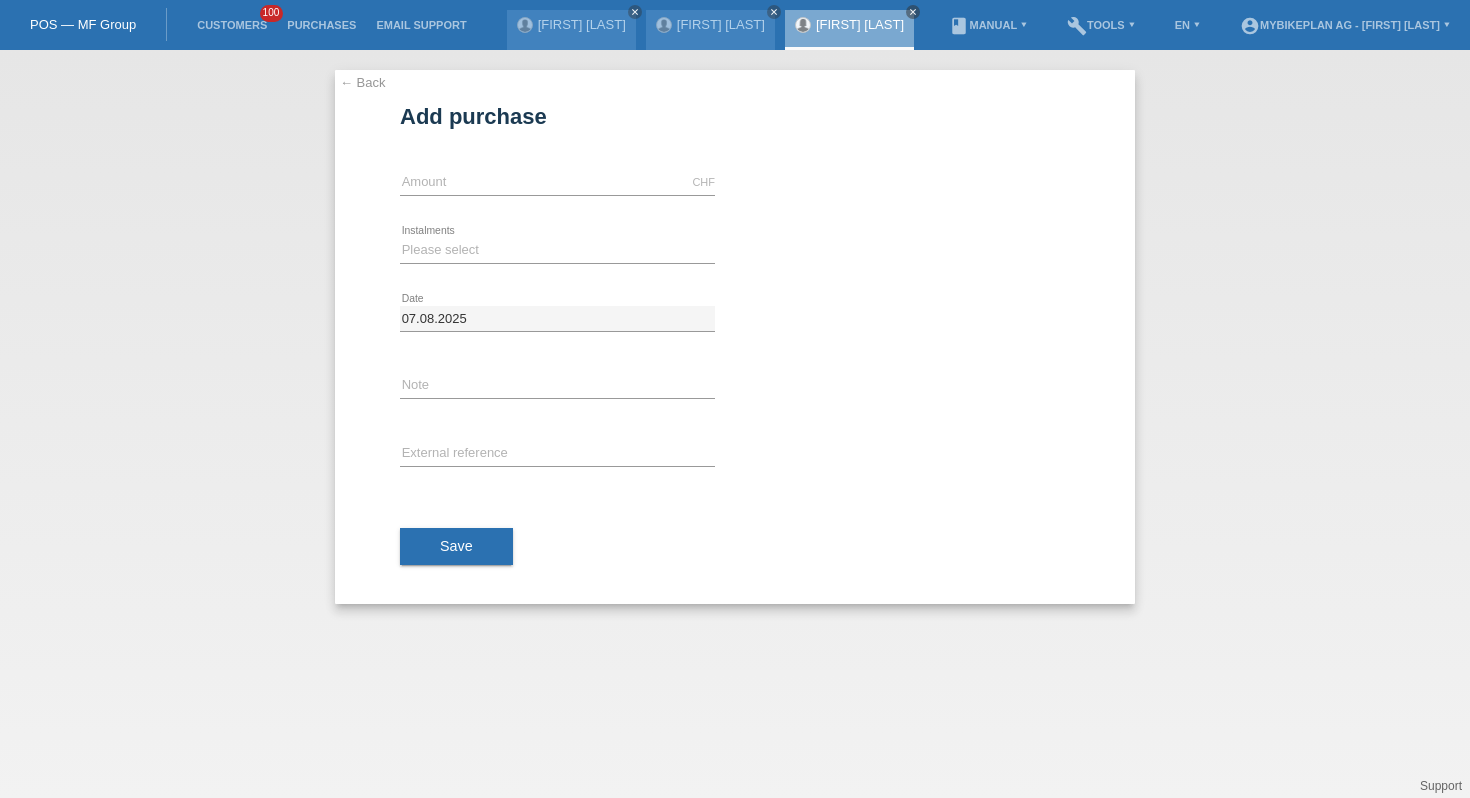scroll, scrollTop: 0, scrollLeft: 0, axis: both 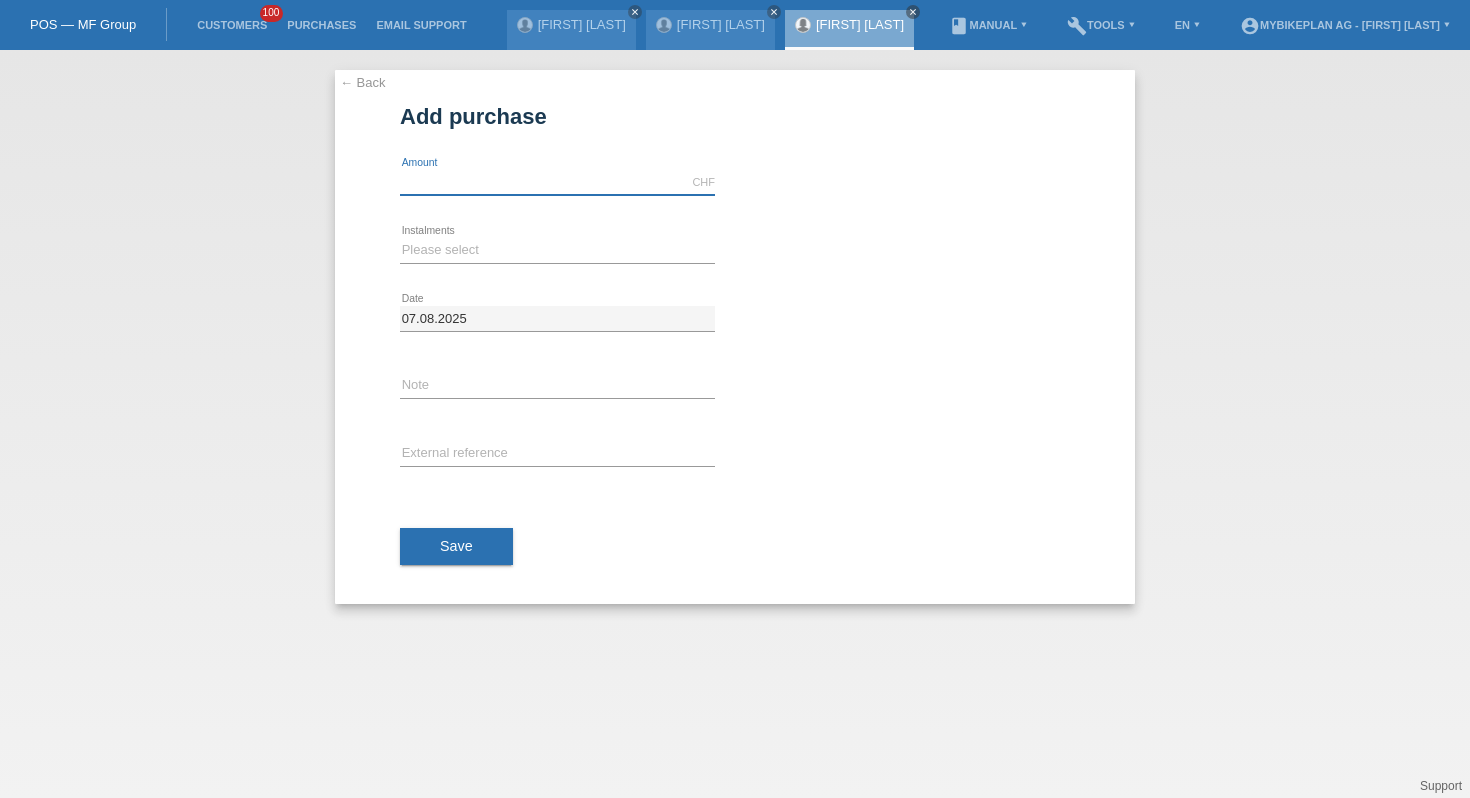 click at bounding box center (557, 182) 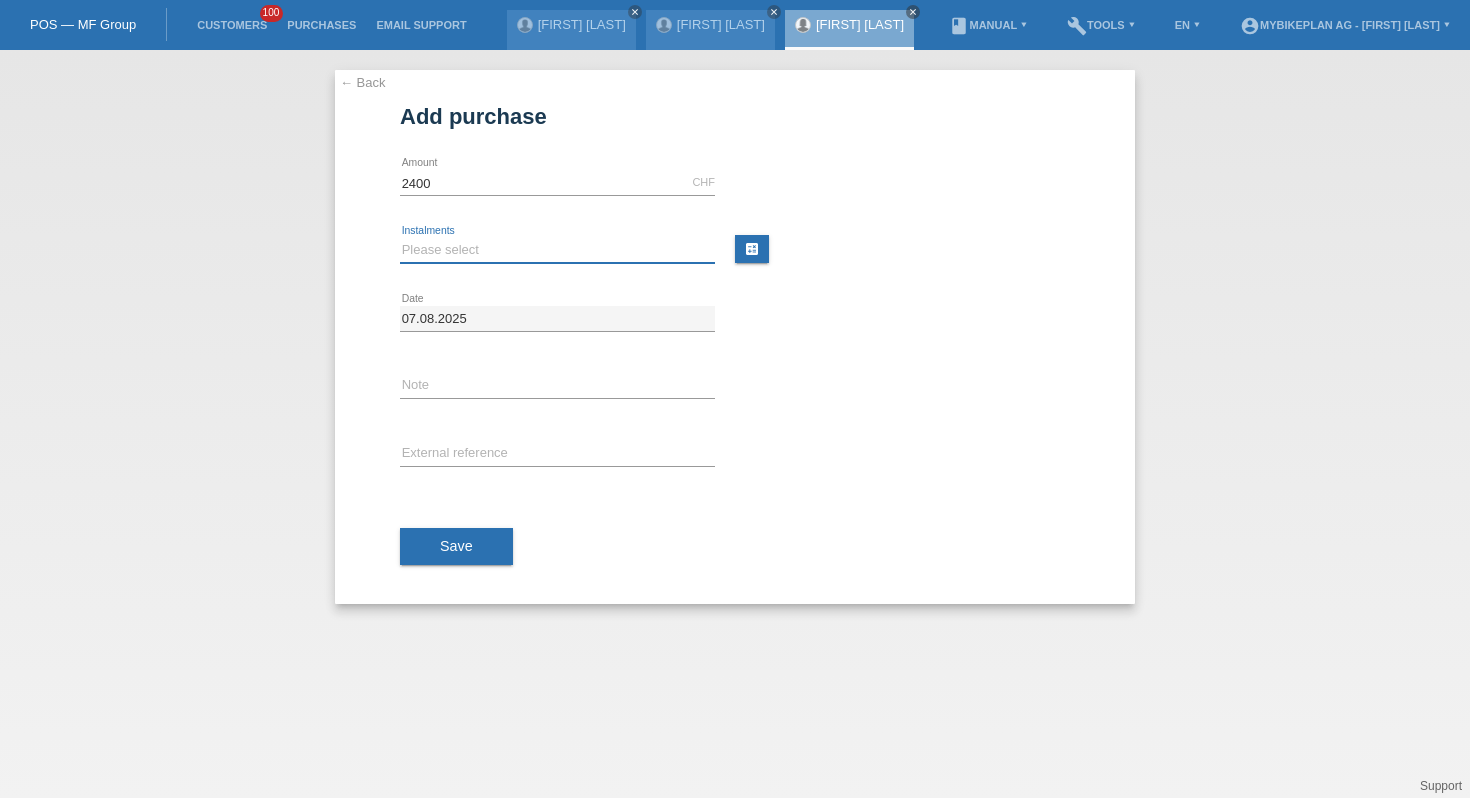 type on "2400.00" 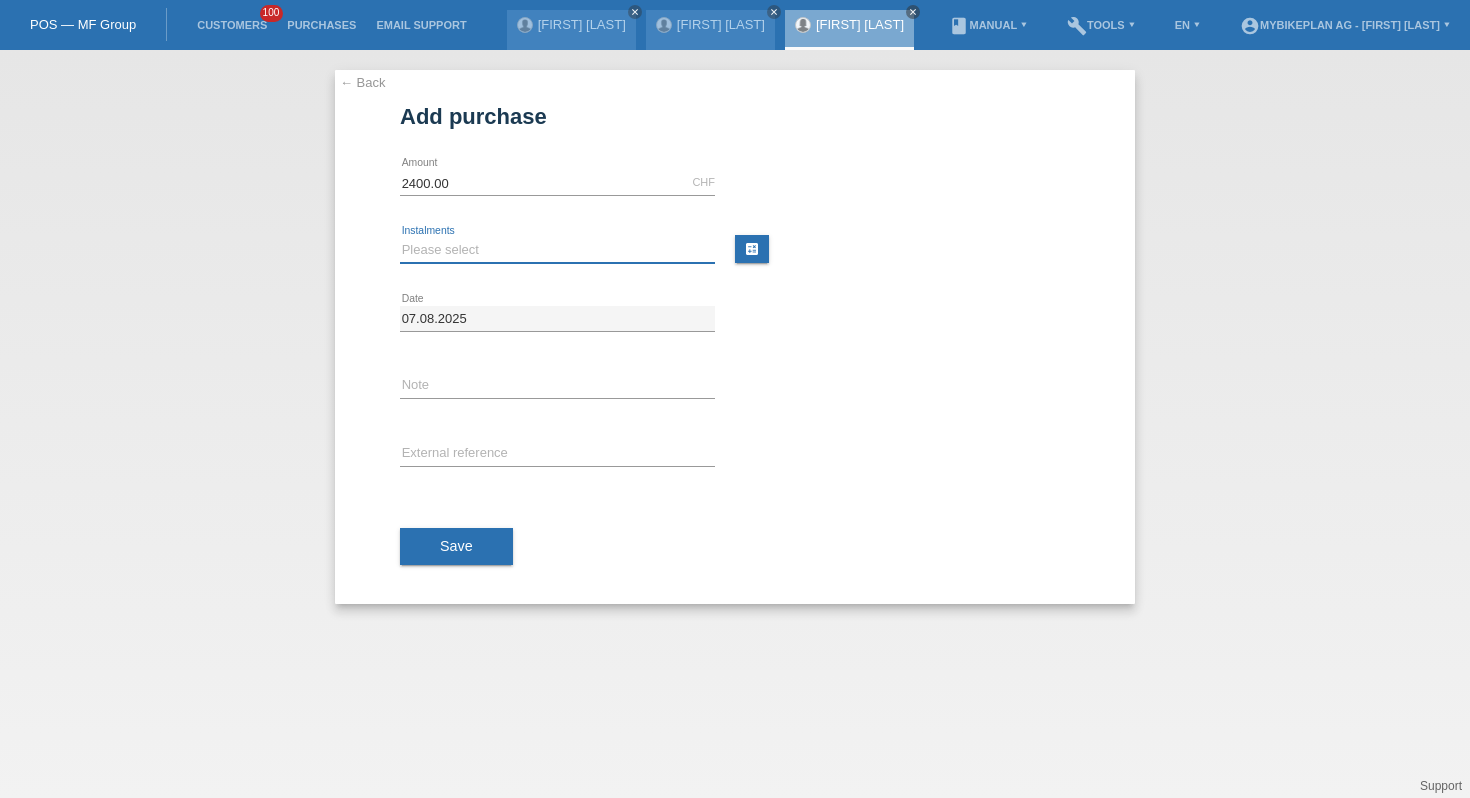 click on "Please select
6 instalments
12 instalments
18 instalments
24 instalments
36 instalments
48 instalments" at bounding box center (557, 250) 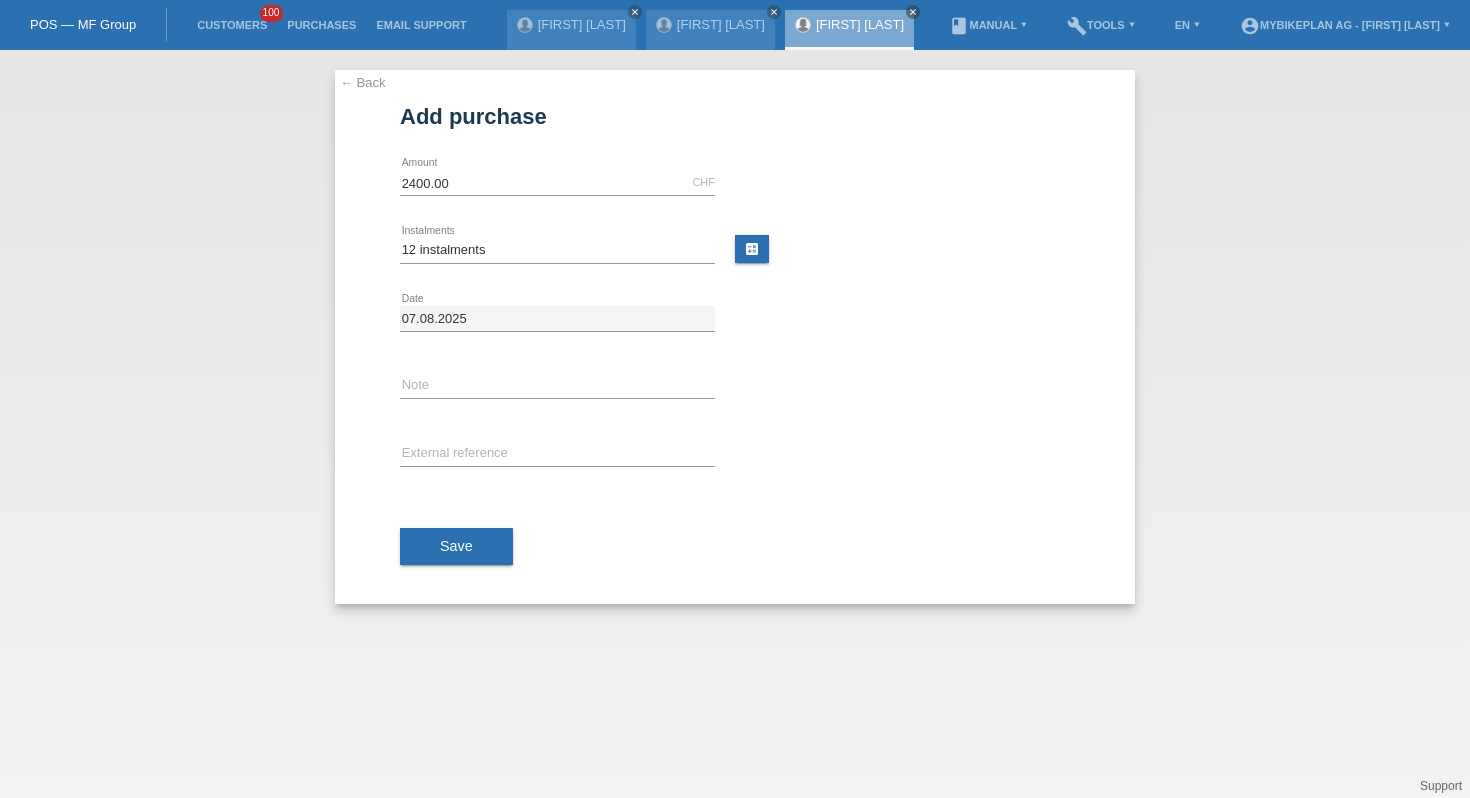 click on "error
External reference" at bounding box center (557, 455) 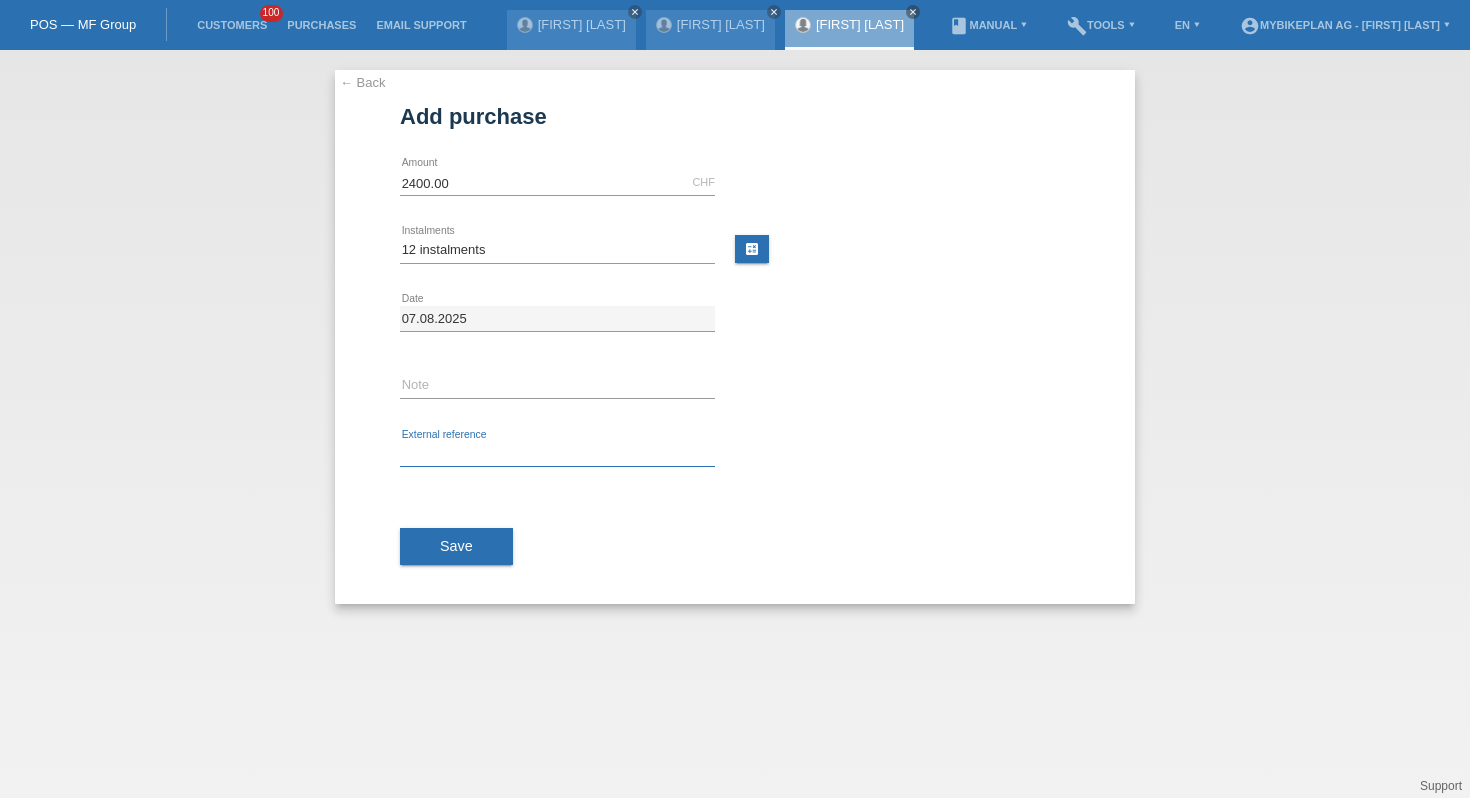 click at bounding box center [557, 454] 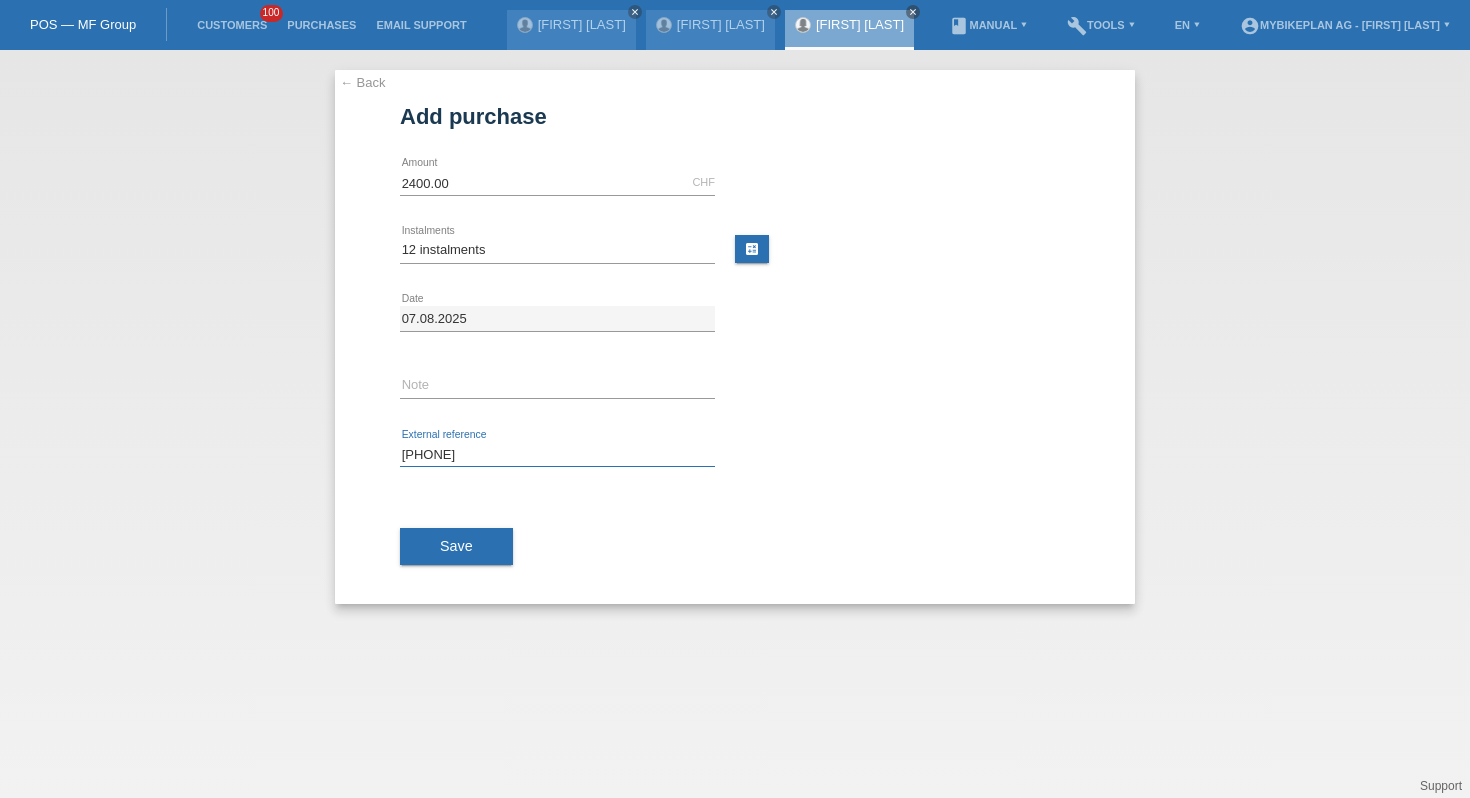type on "41504522642" 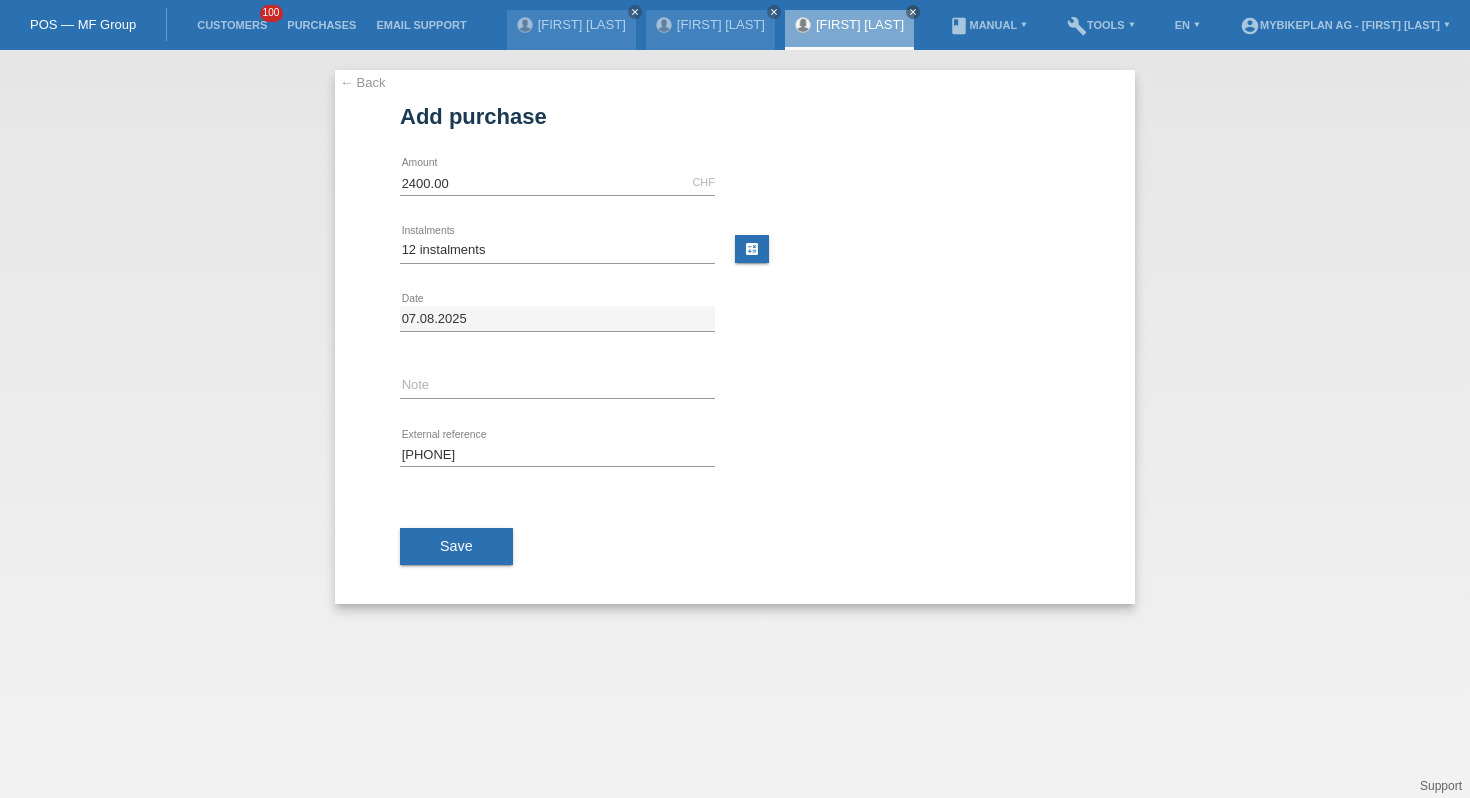 click on "Save" at bounding box center [735, 547] 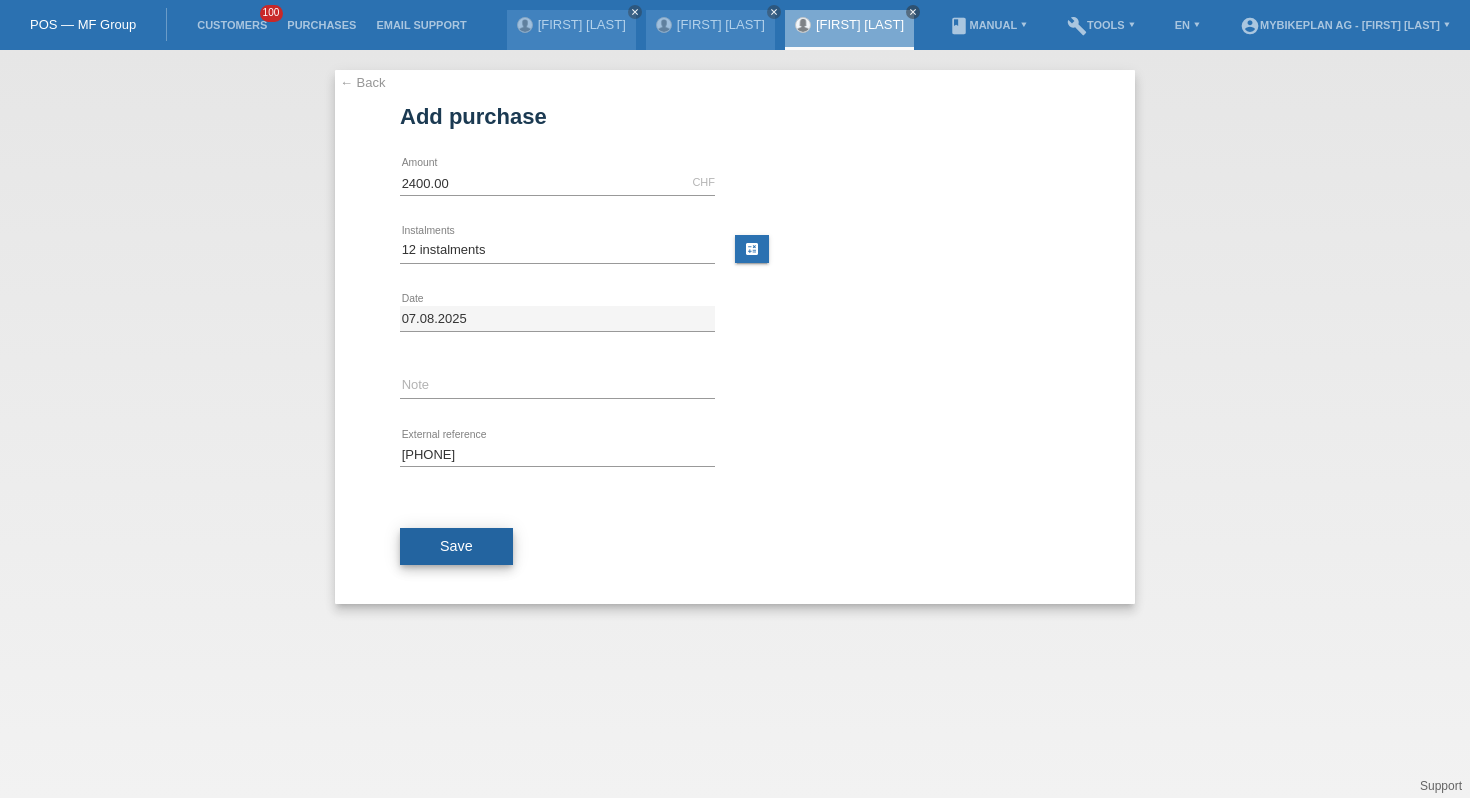 click on "Save" at bounding box center [456, 546] 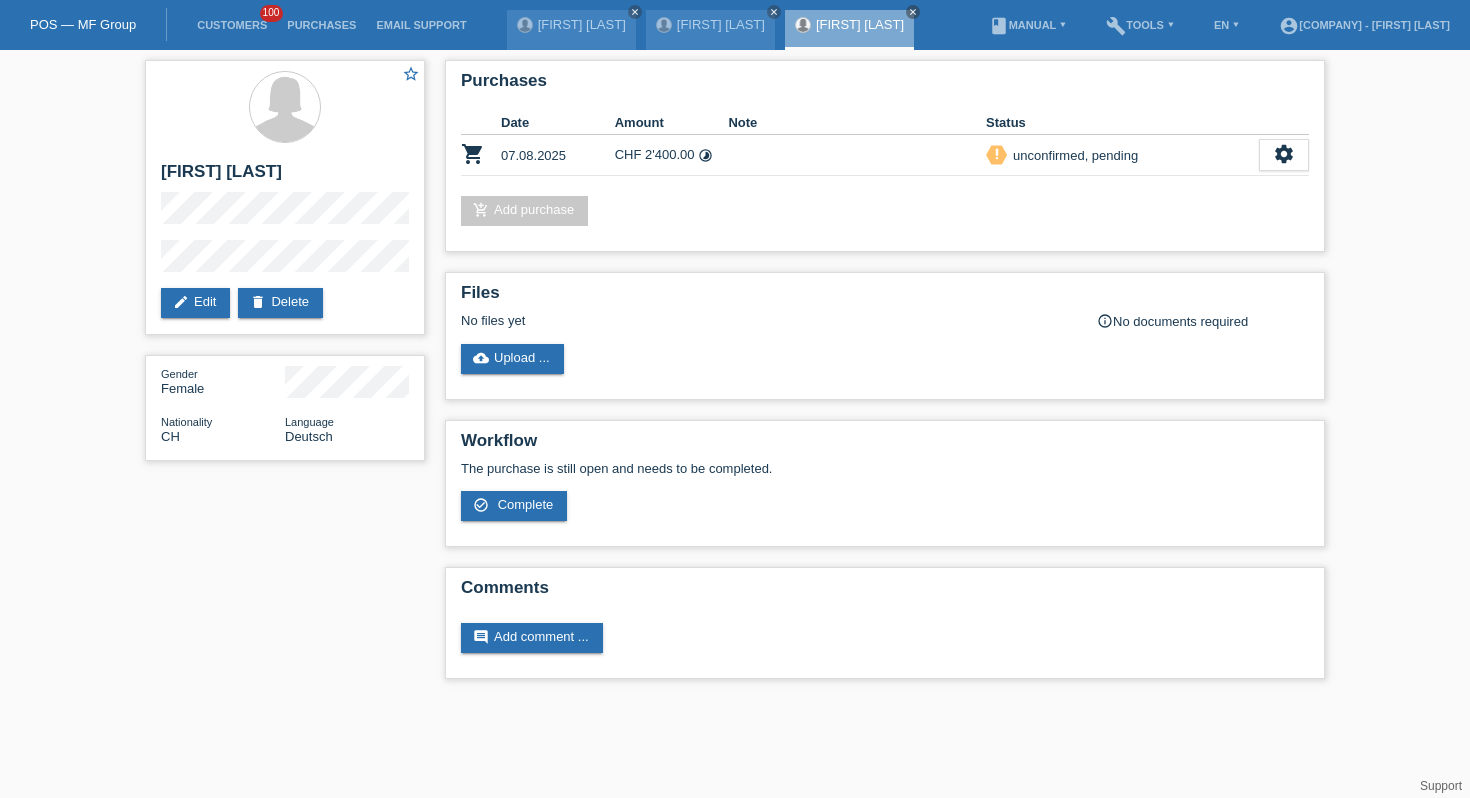 scroll, scrollTop: 0, scrollLeft: 0, axis: both 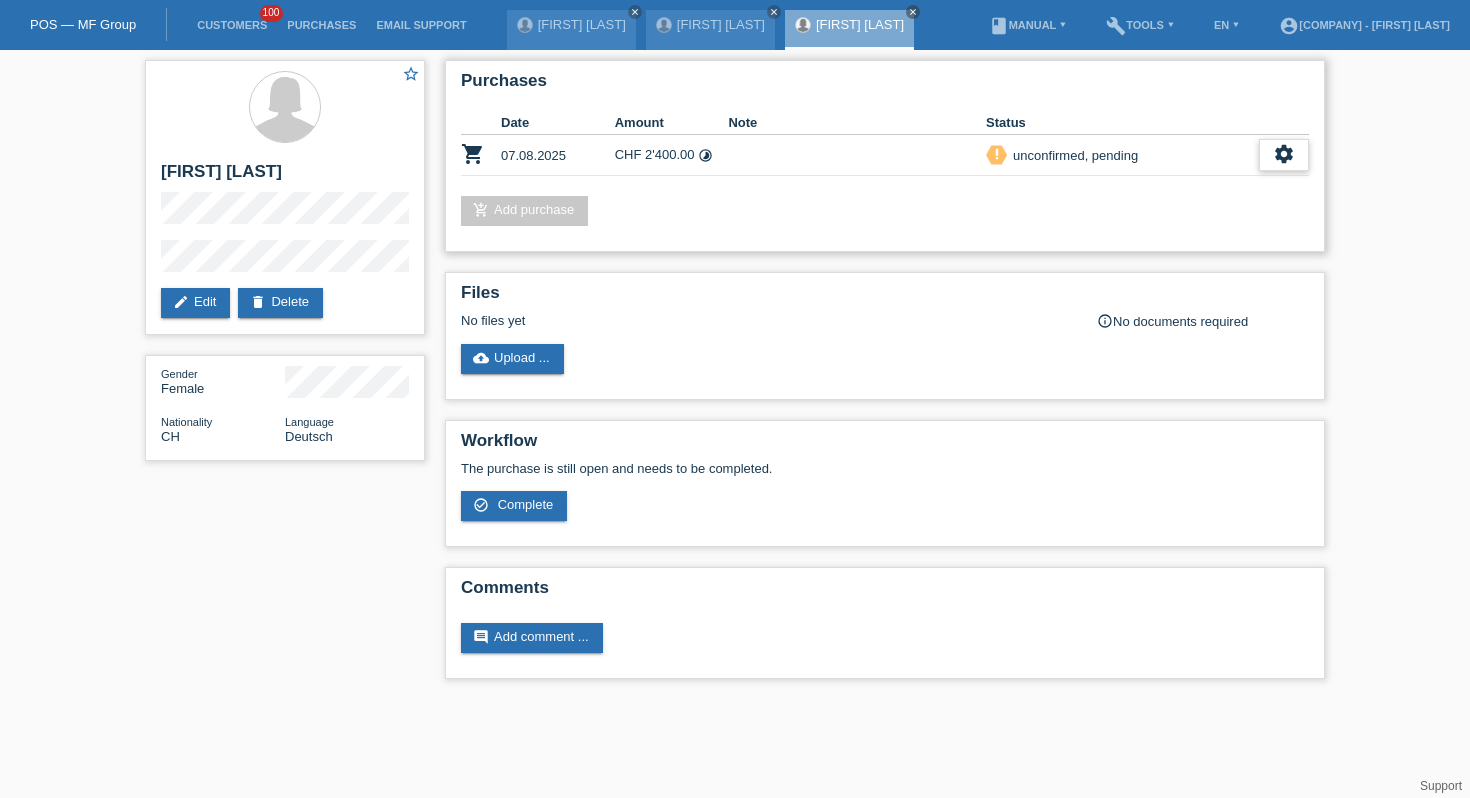 click on "settings" at bounding box center (1284, 154) 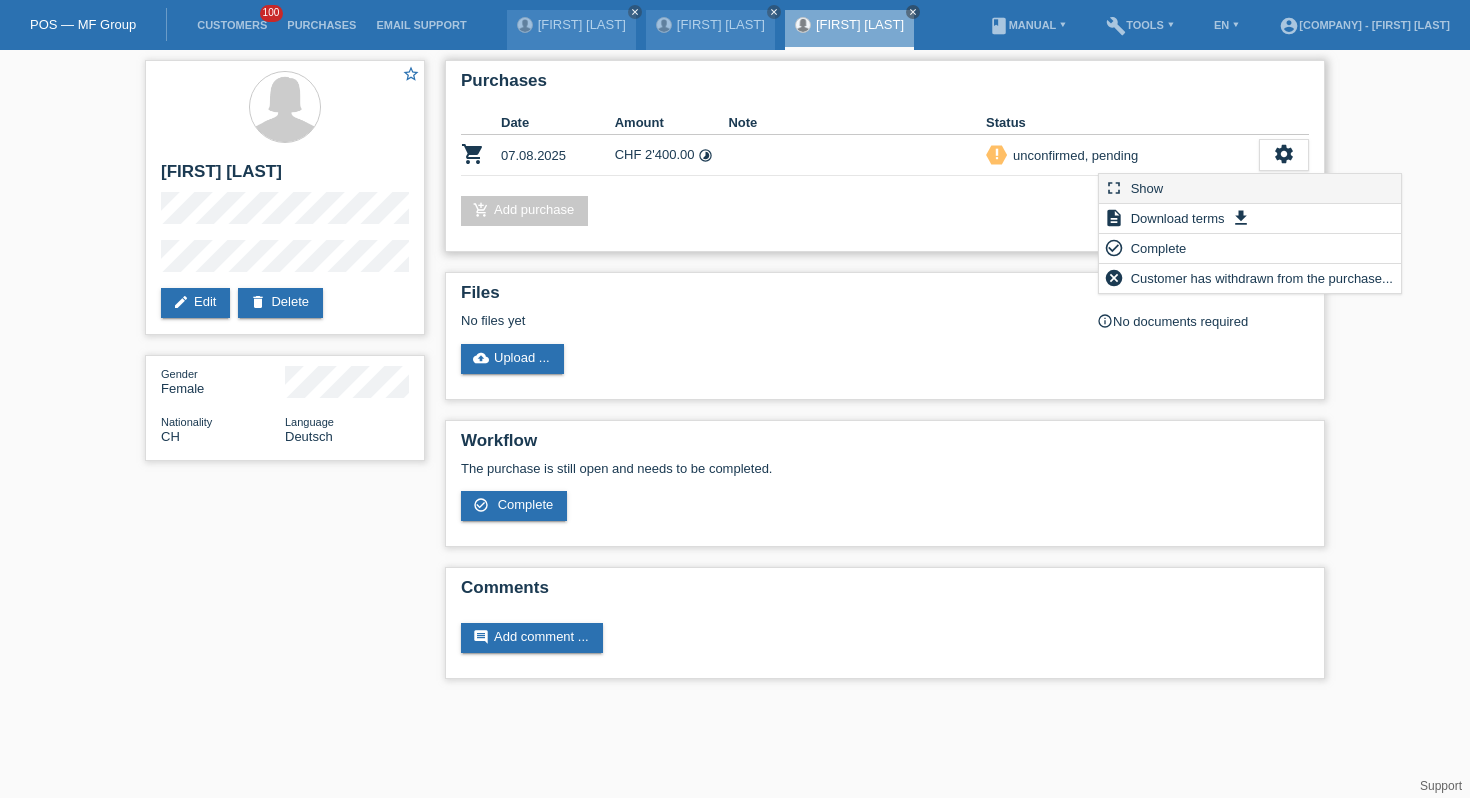 click on "fullscreen   Show" at bounding box center (1250, 189) 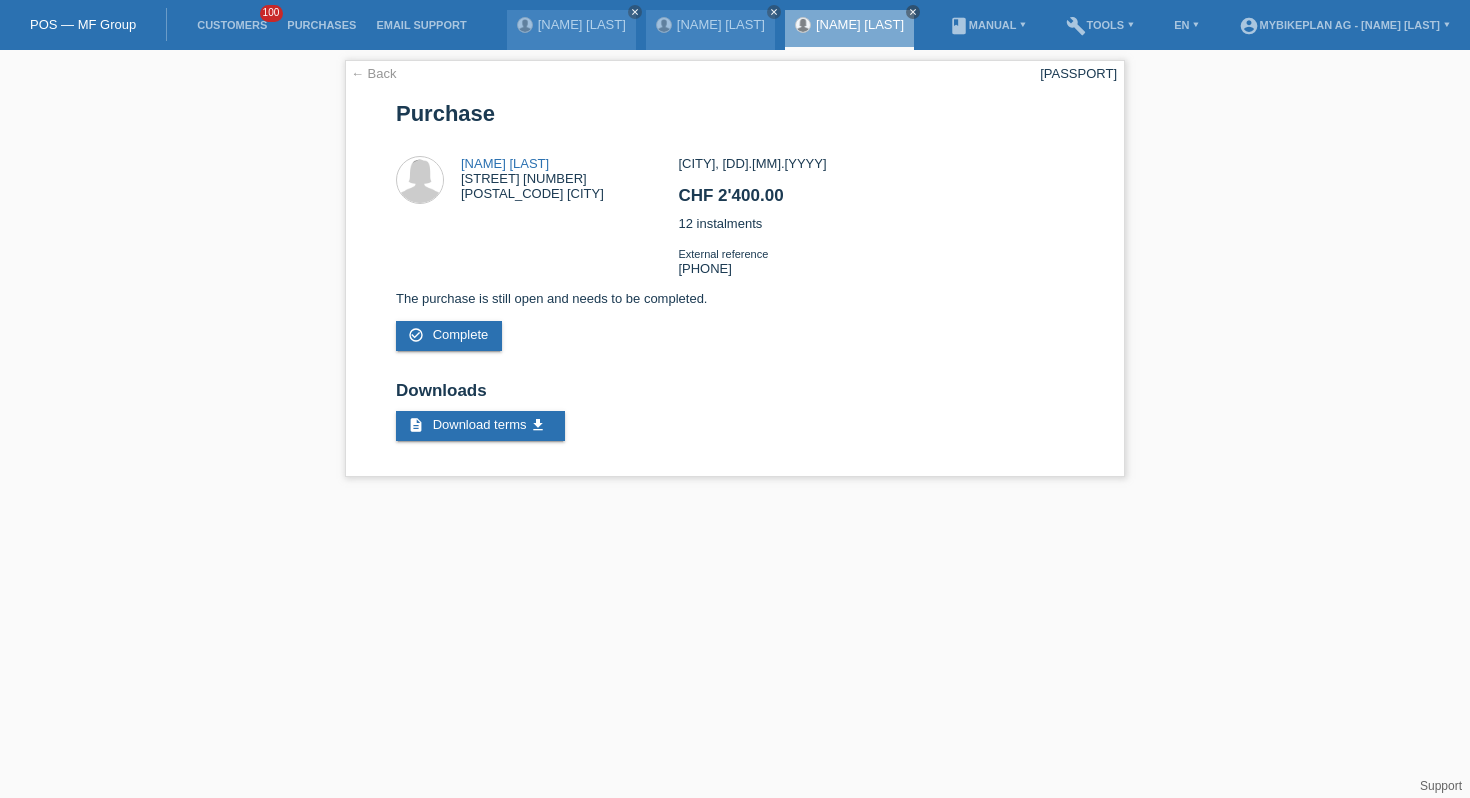 scroll, scrollTop: 0, scrollLeft: 0, axis: both 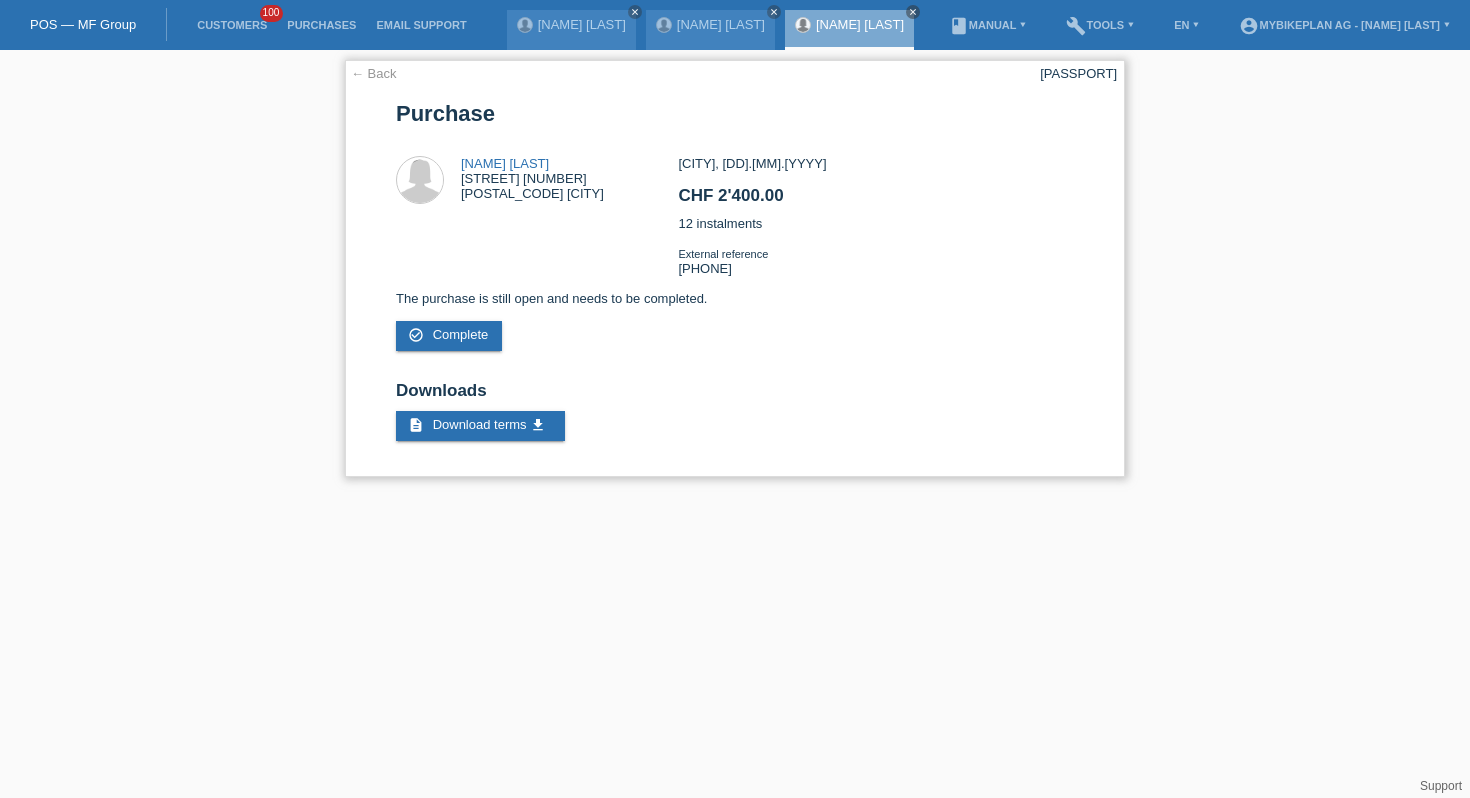 click on "POSP00025806" at bounding box center (1078, 73) 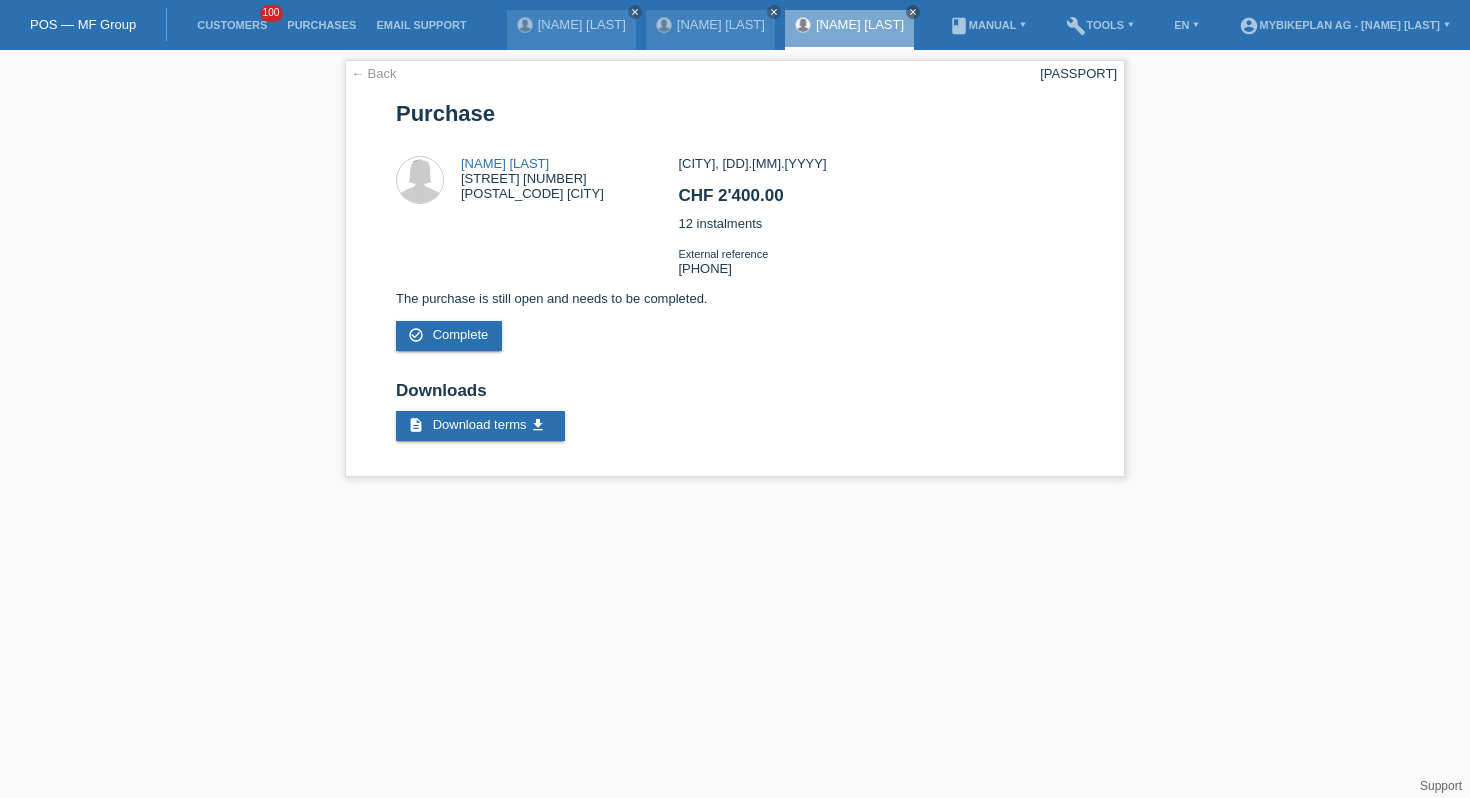 click on "Customers
100" at bounding box center [232, 25] 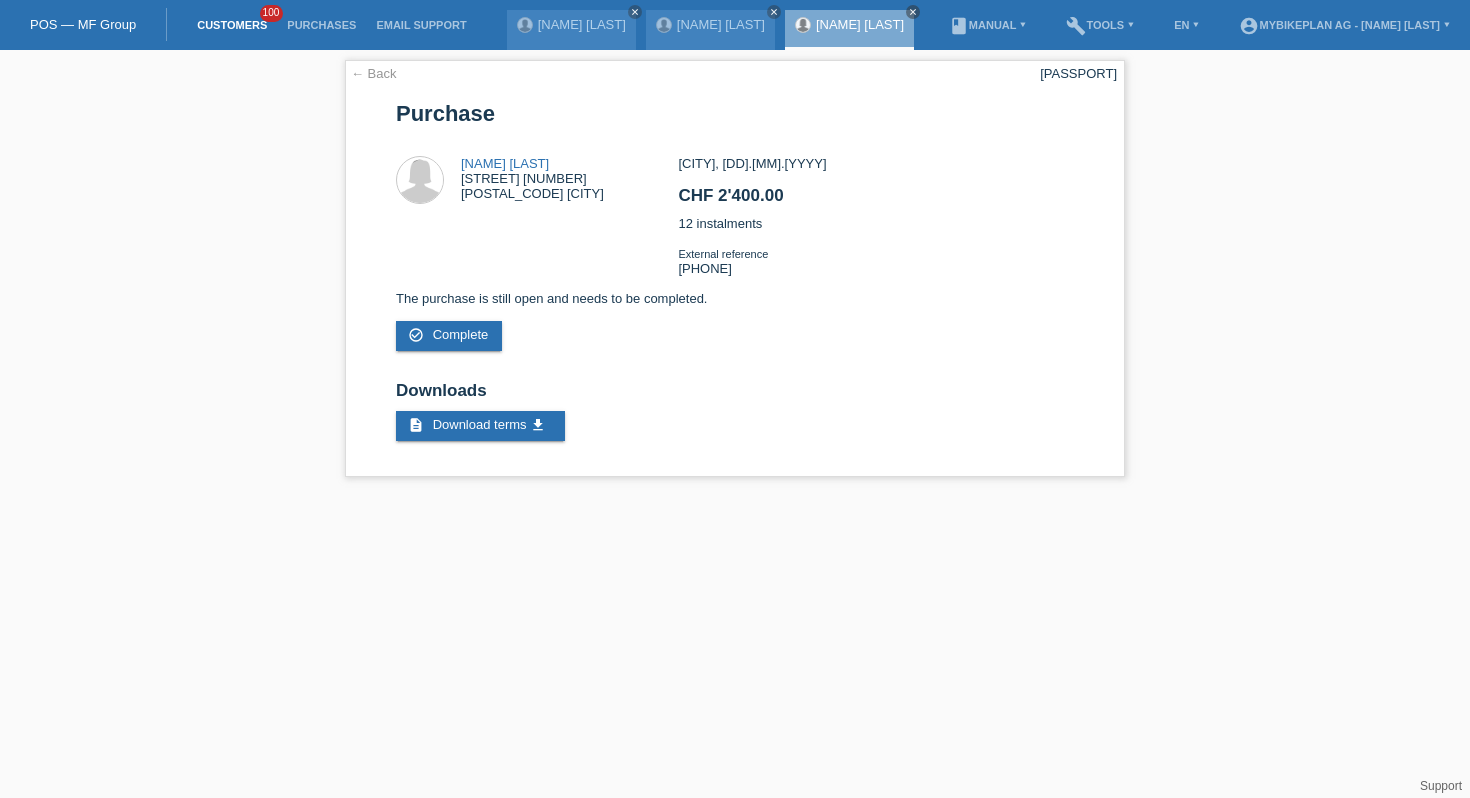click on "Customers" at bounding box center [232, 25] 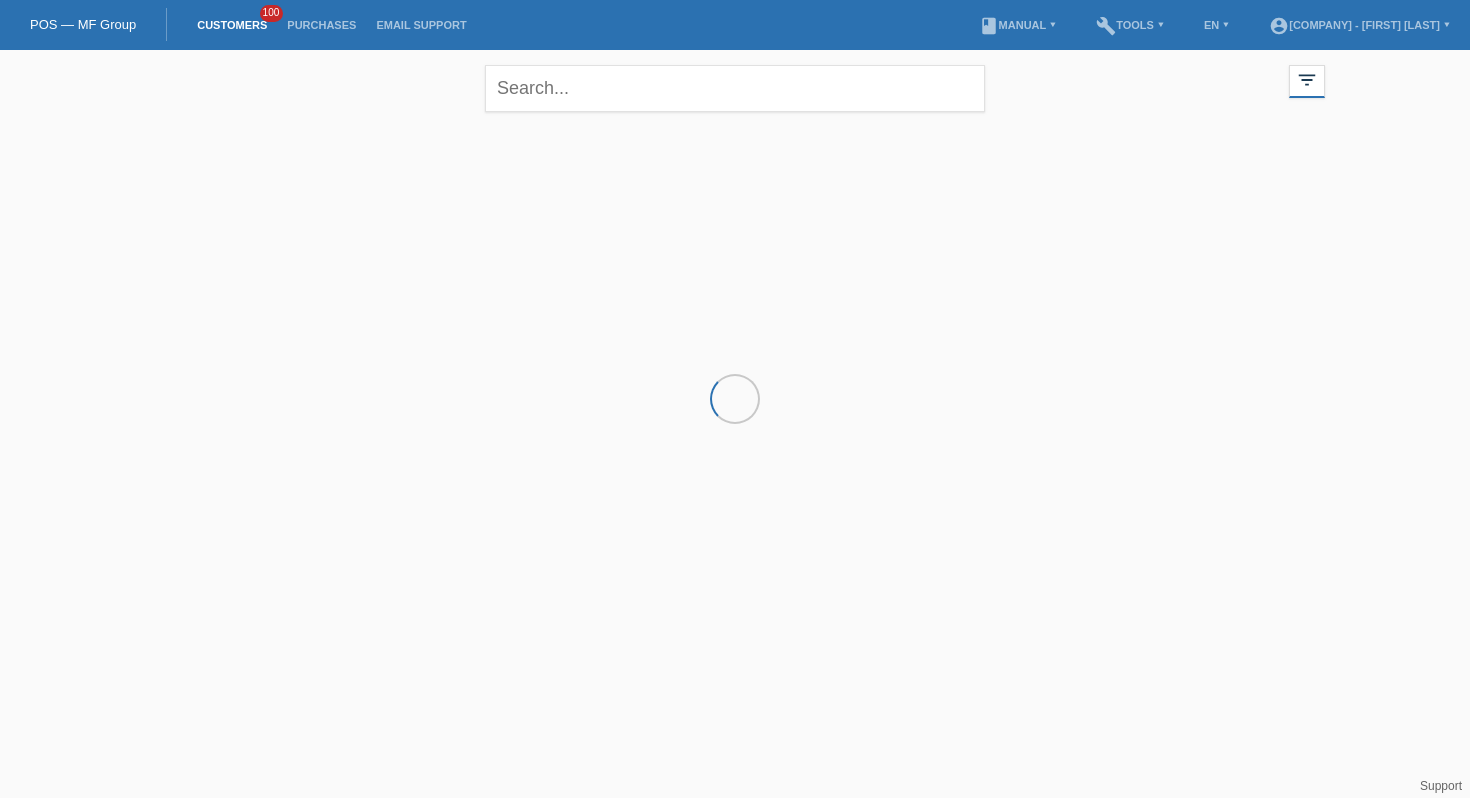 scroll, scrollTop: 0, scrollLeft: 0, axis: both 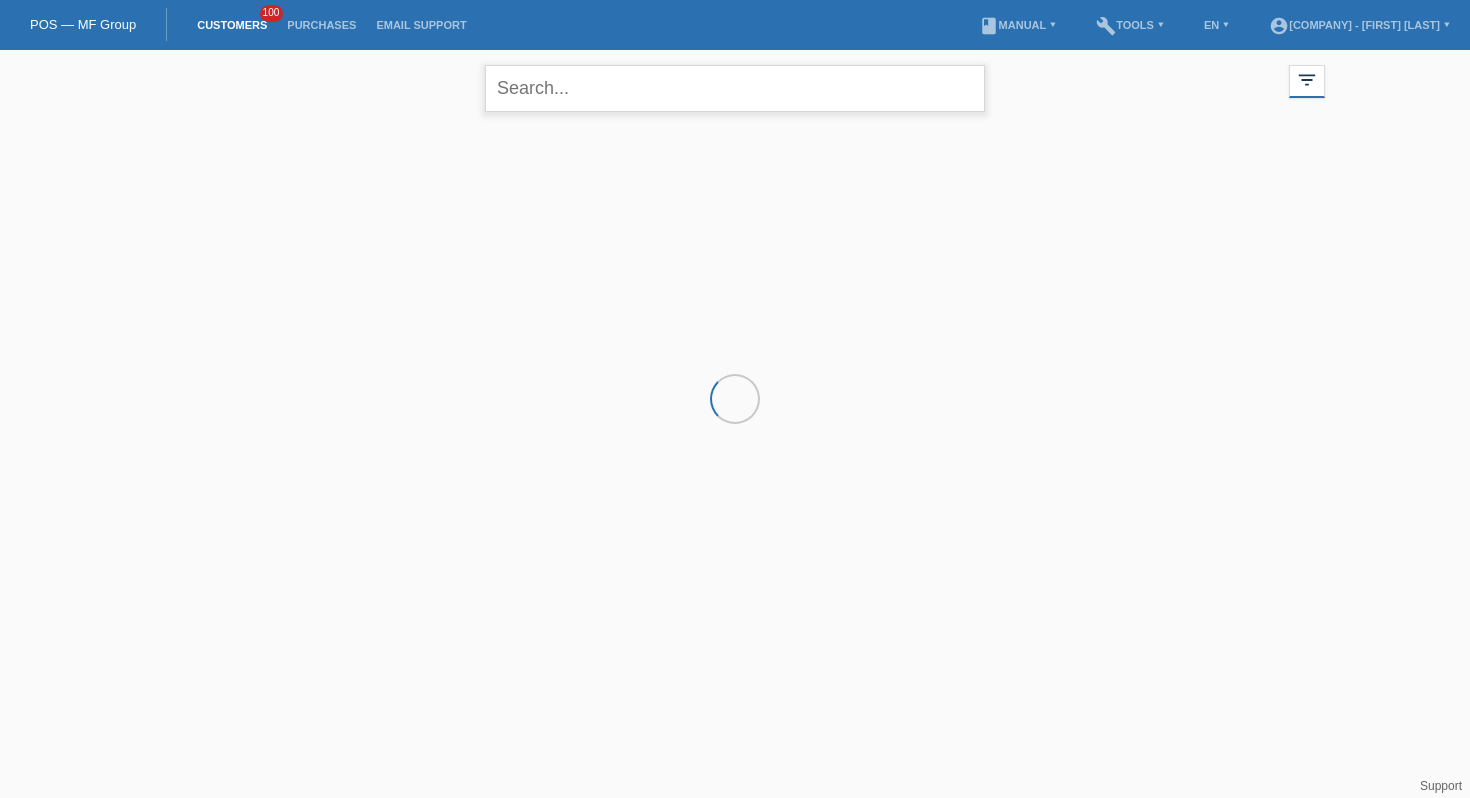 click at bounding box center [735, 88] 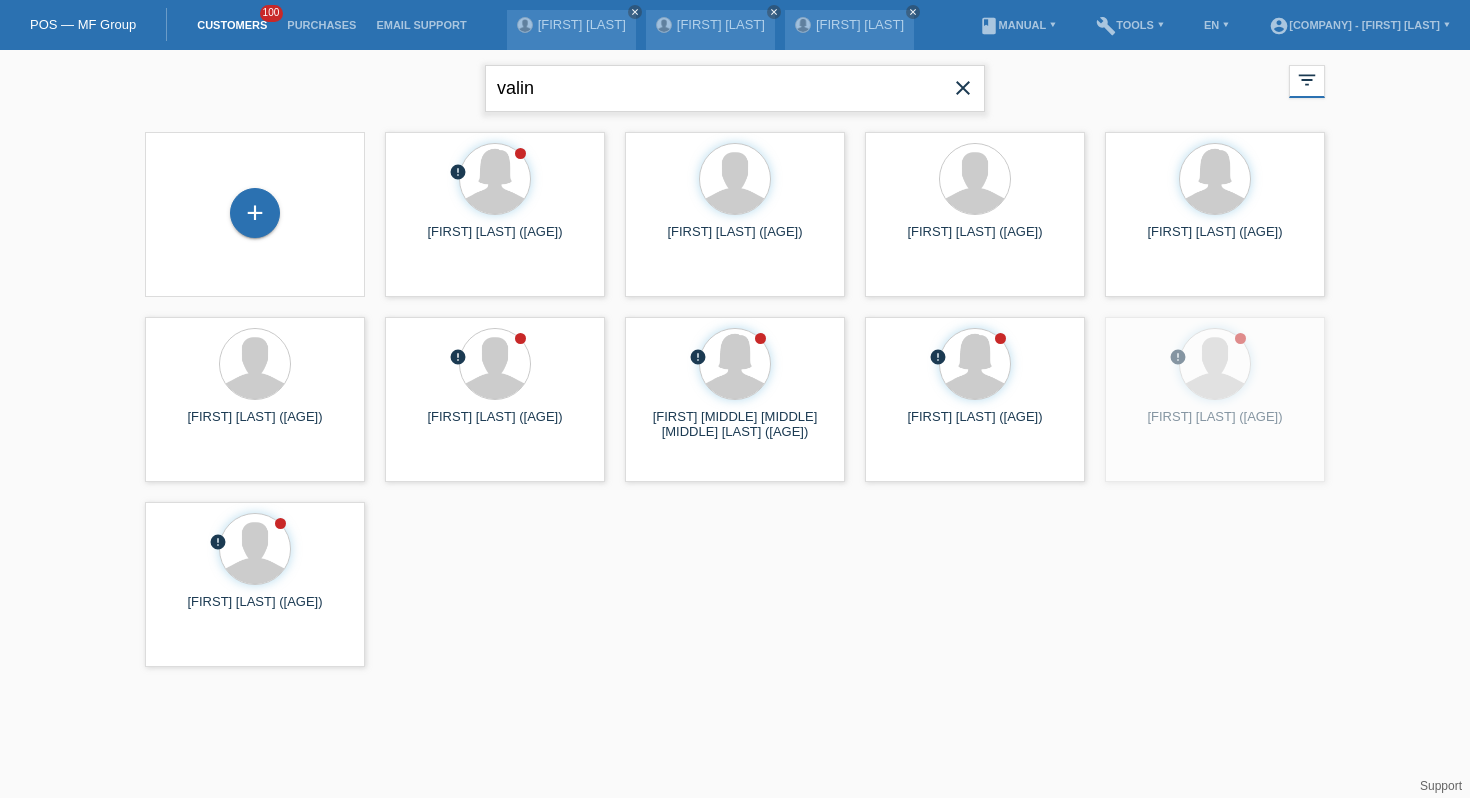 type on "valin" 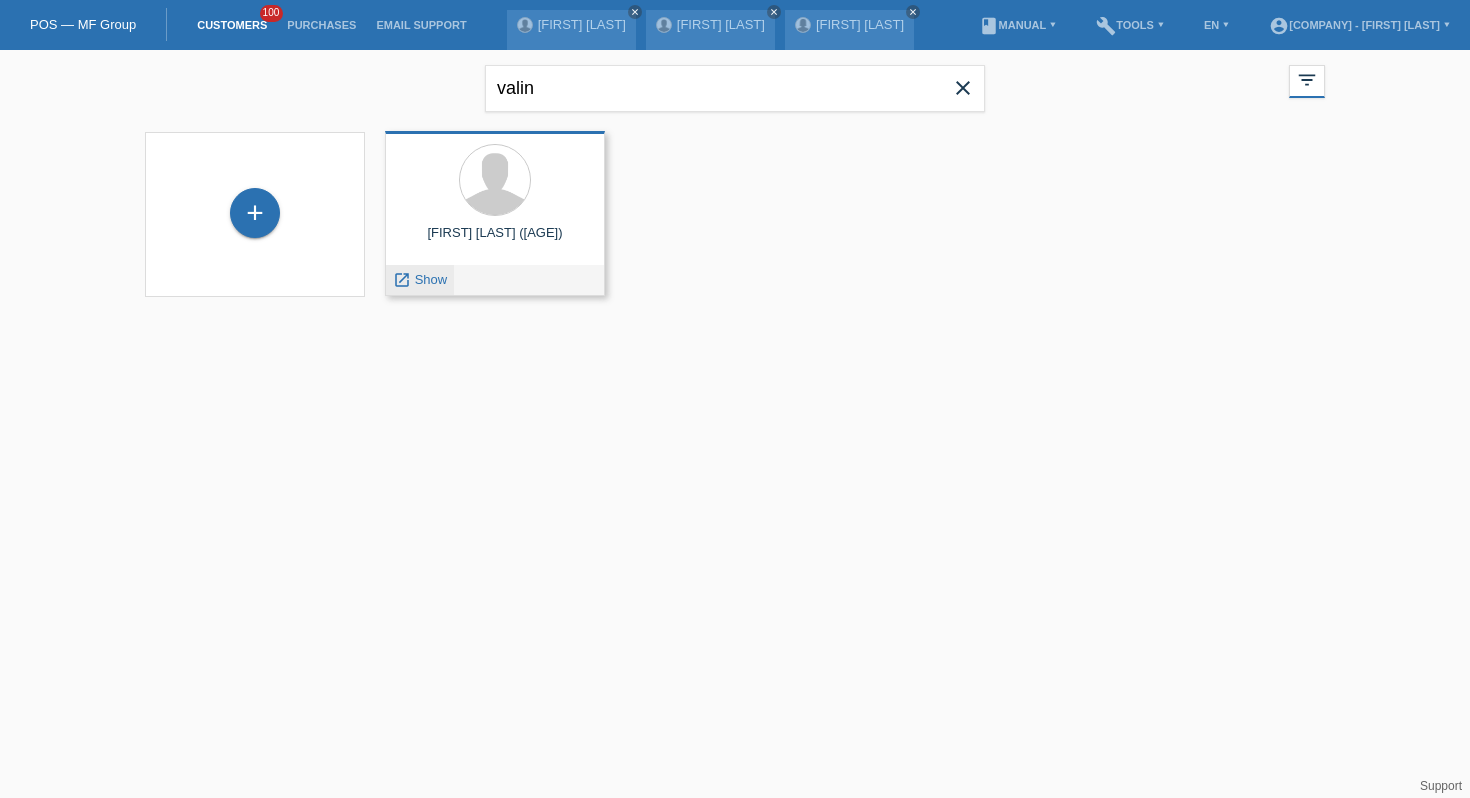 click on "launch   Show" at bounding box center [420, 280] 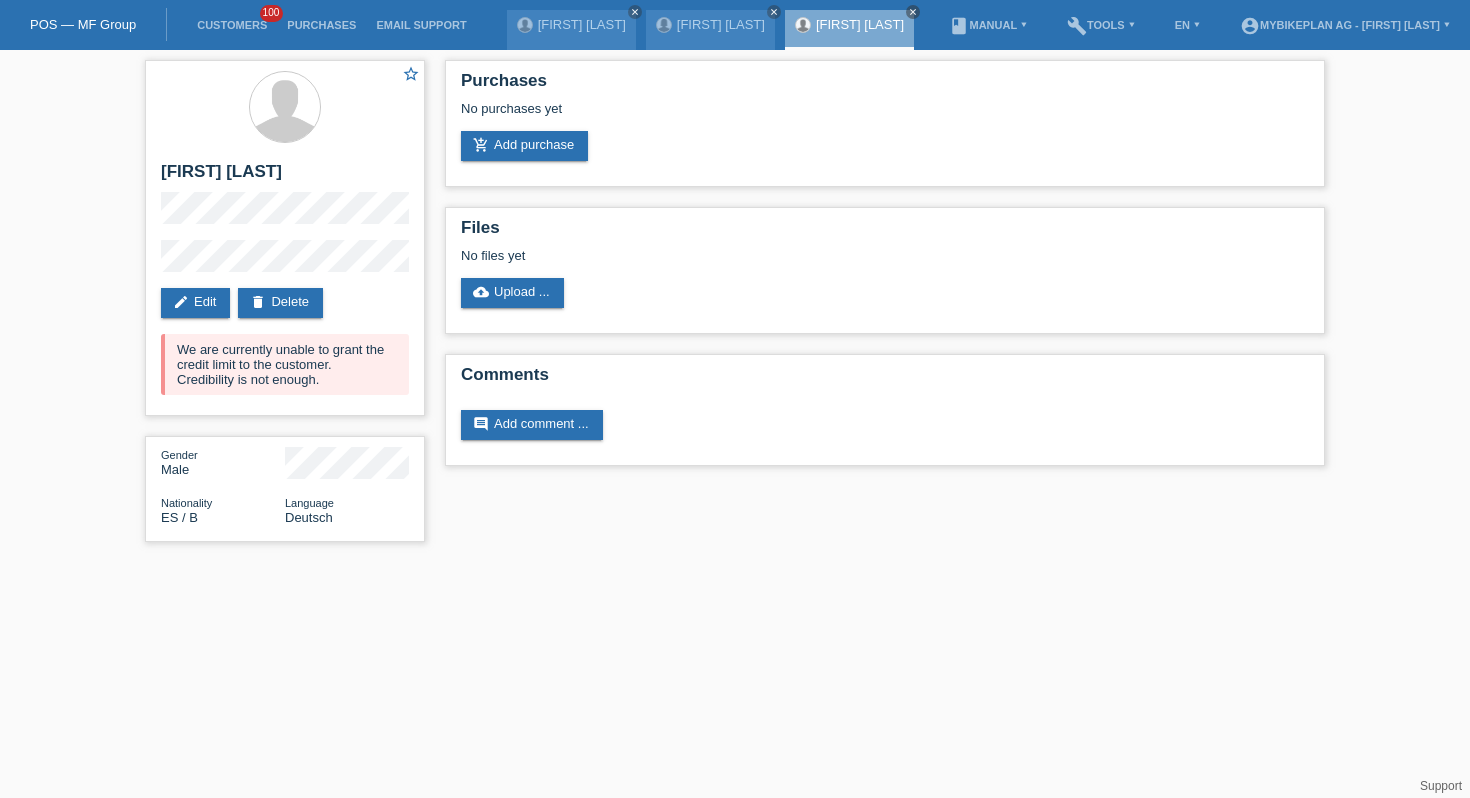 scroll, scrollTop: 0, scrollLeft: 0, axis: both 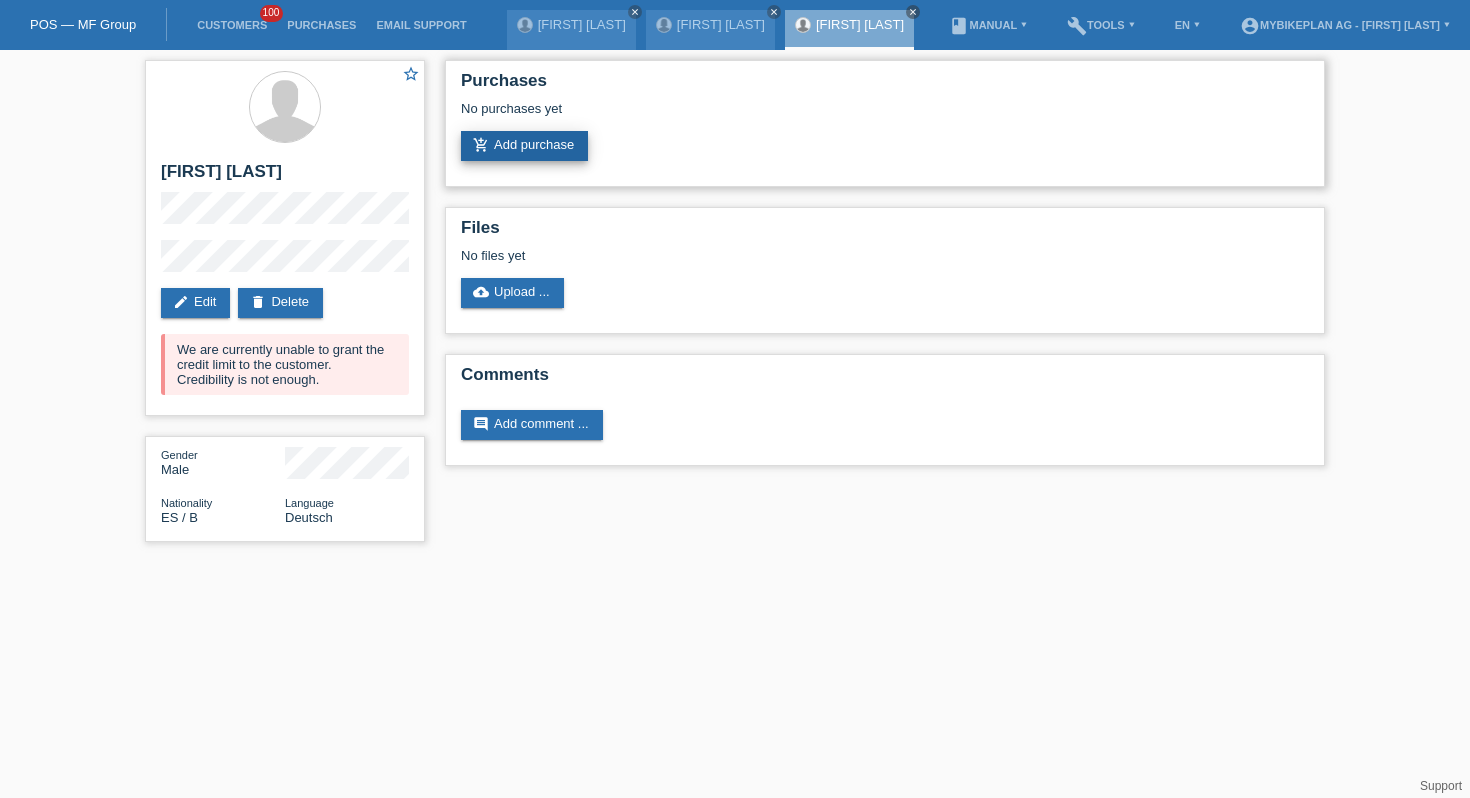 click on "add_shopping_cart  Add purchase" at bounding box center [524, 146] 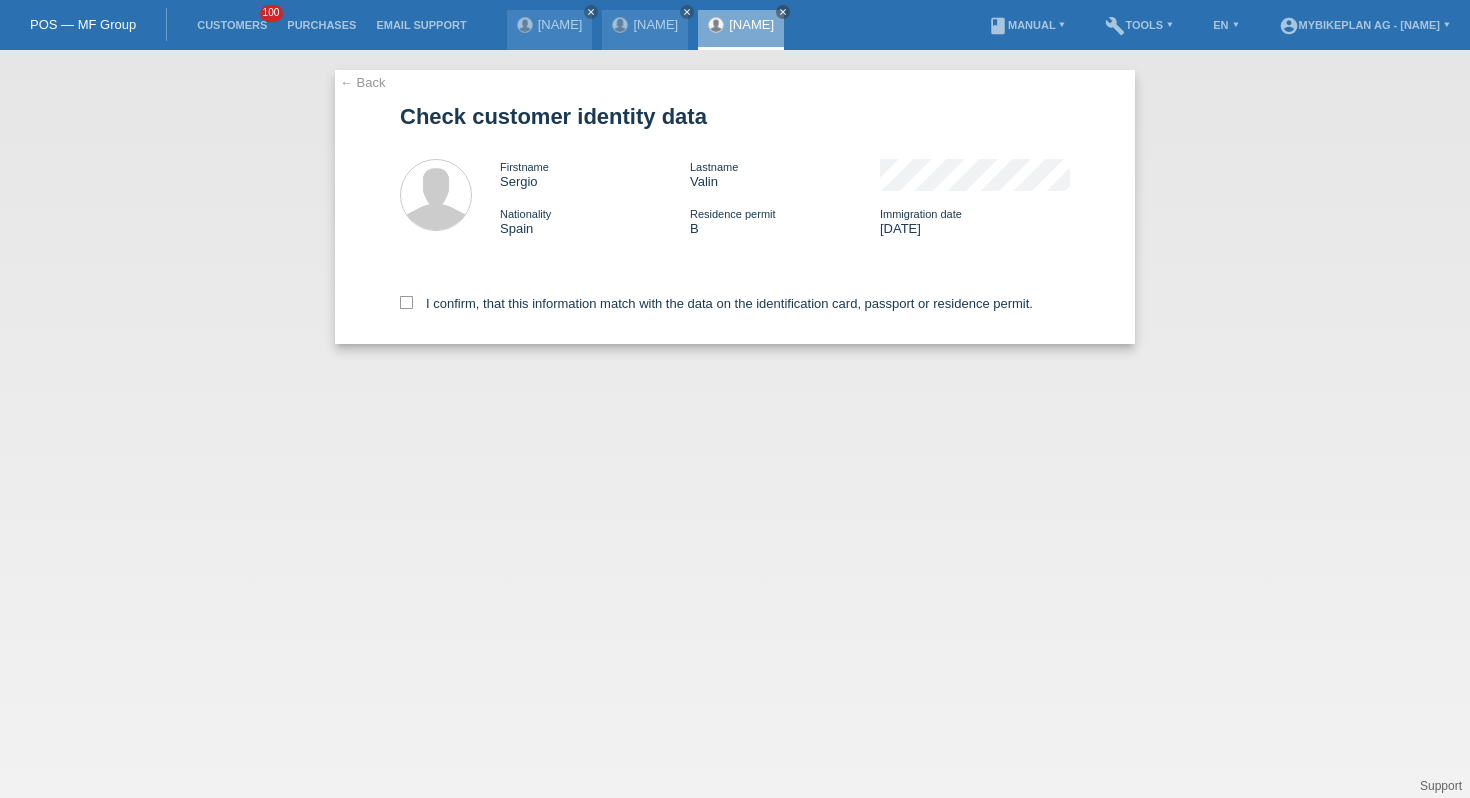 scroll, scrollTop: 0, scrollLeft: 0, axis: both 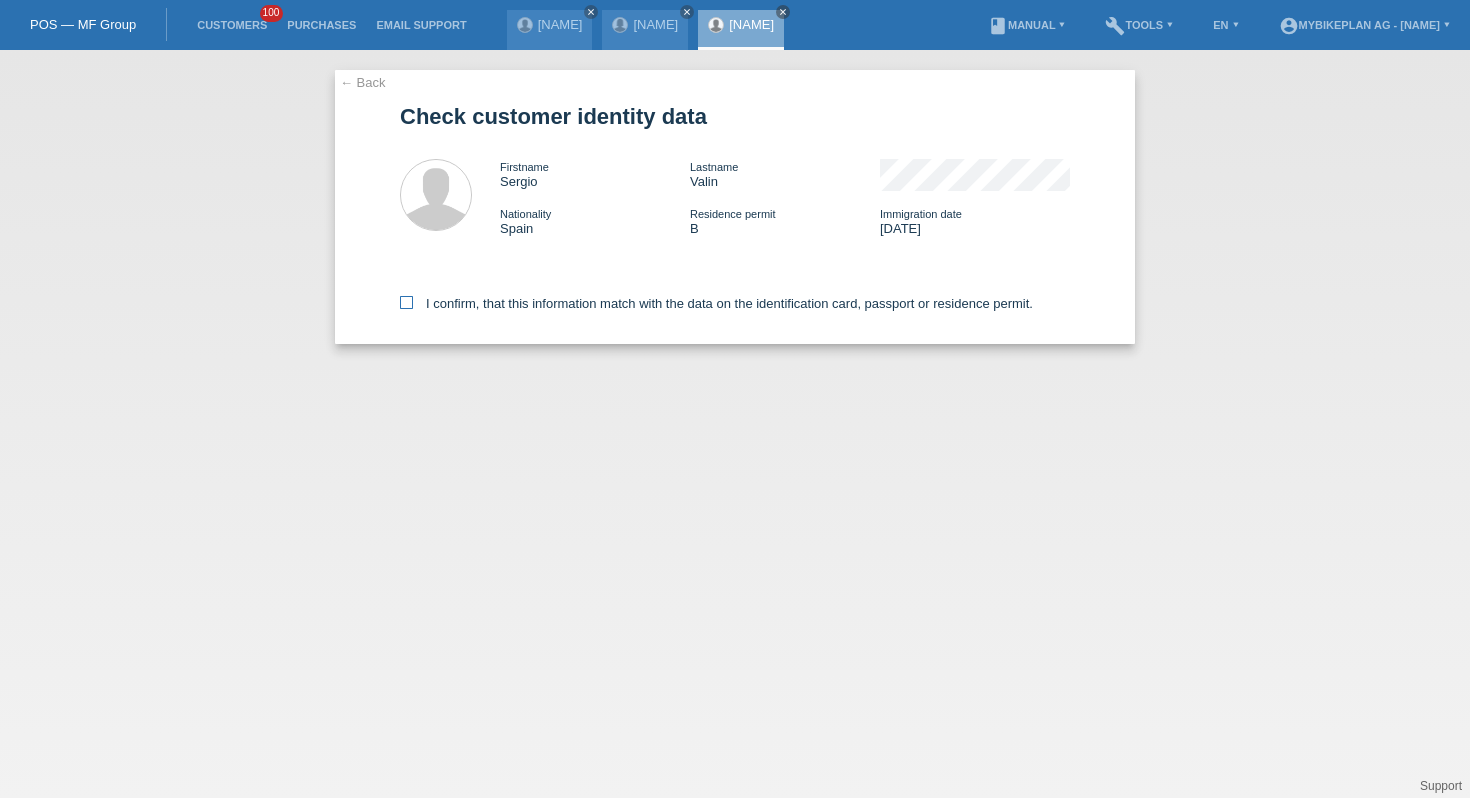 click at bounding box center [406, 302] 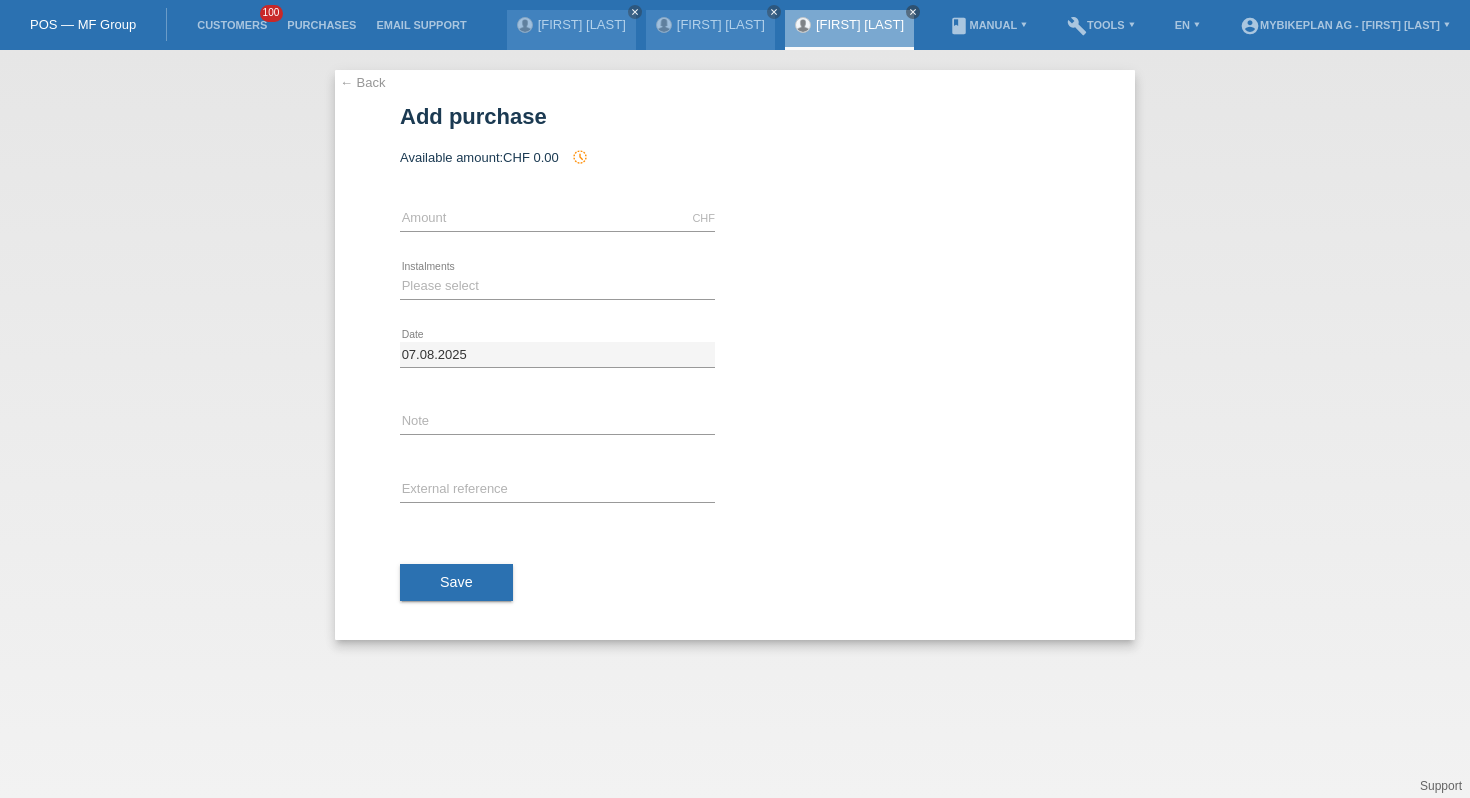 scroll, scrollTop: 0, scrollLeft: 0, axis: both 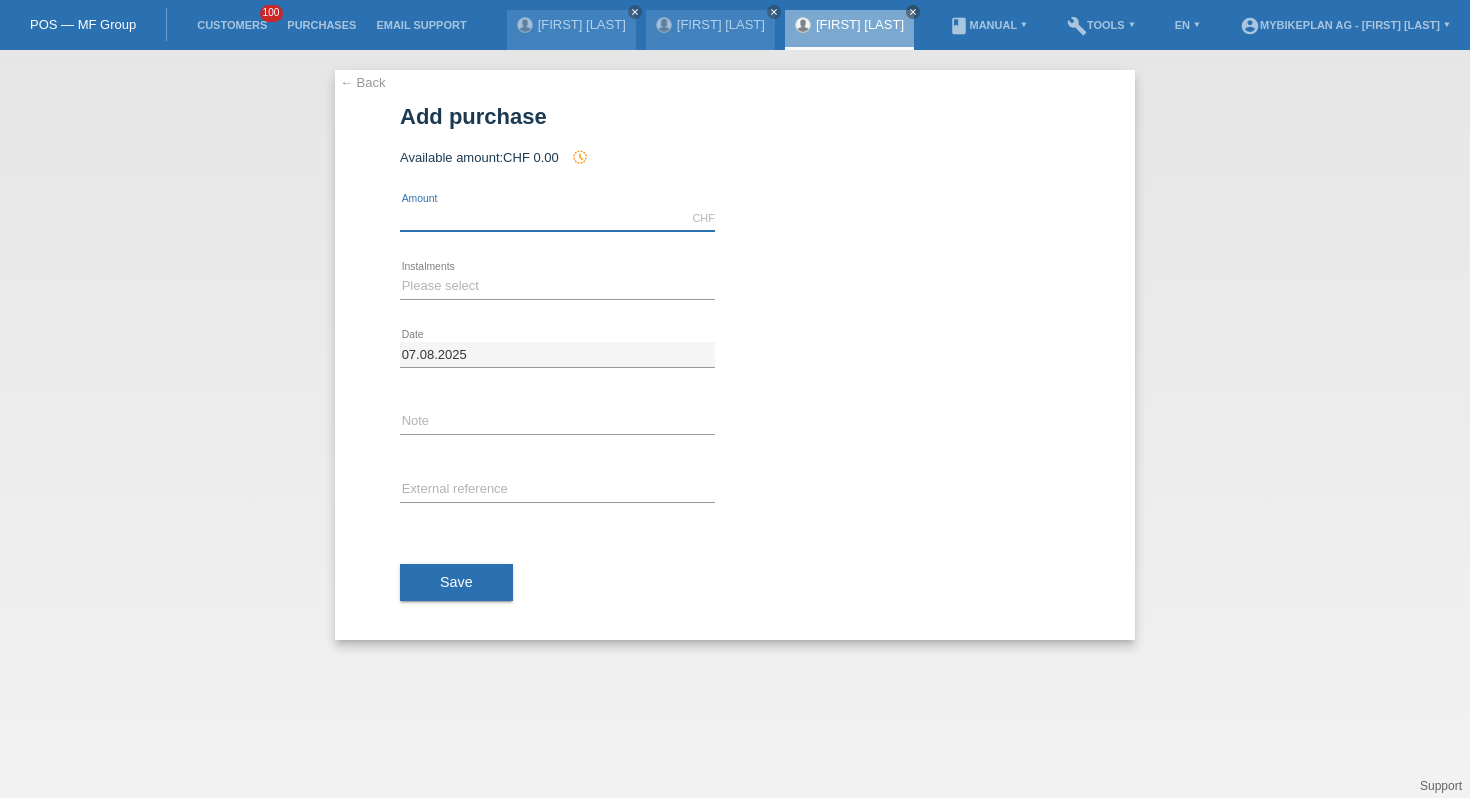 click at bounding box center (557, 218) 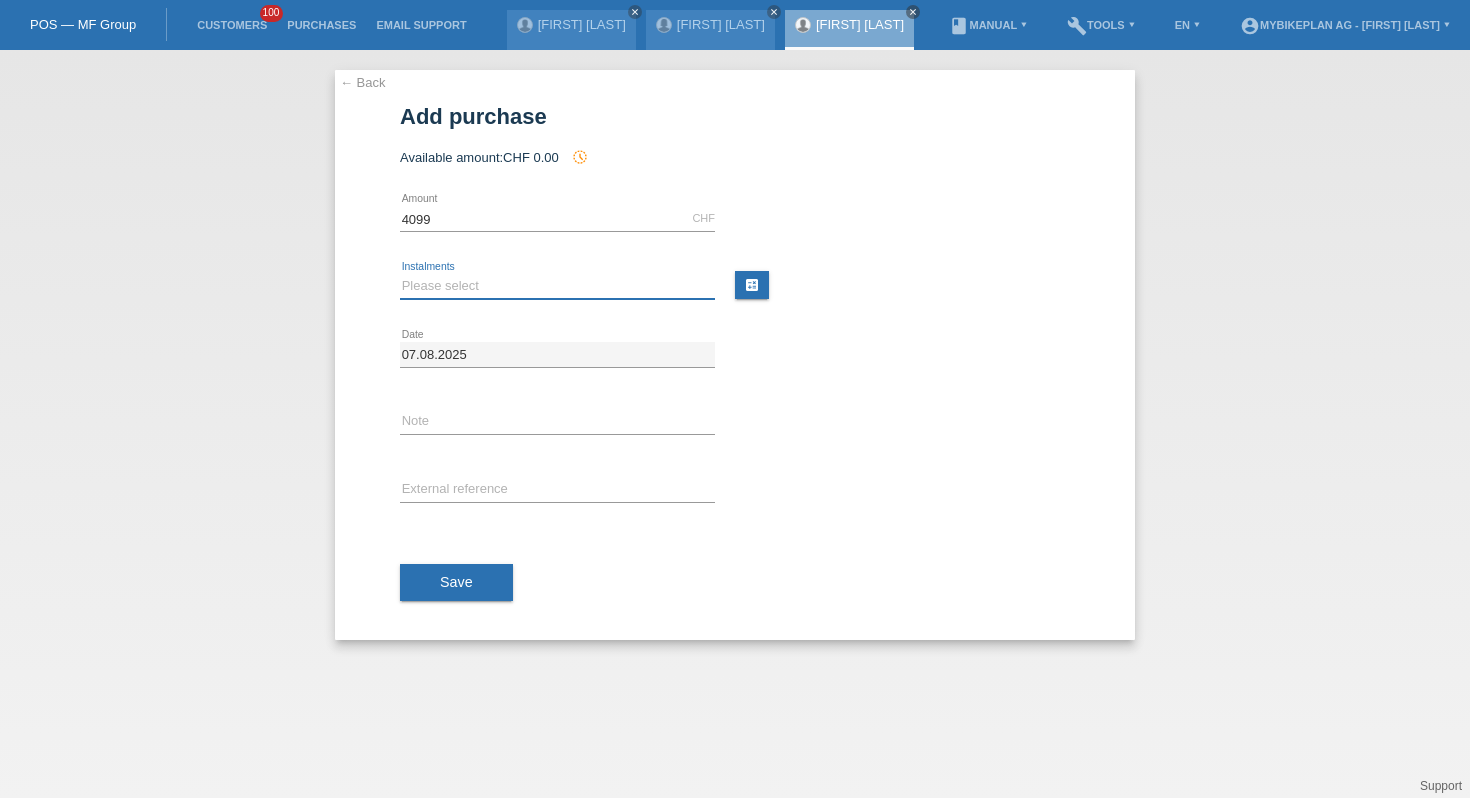 type on "4099.00" 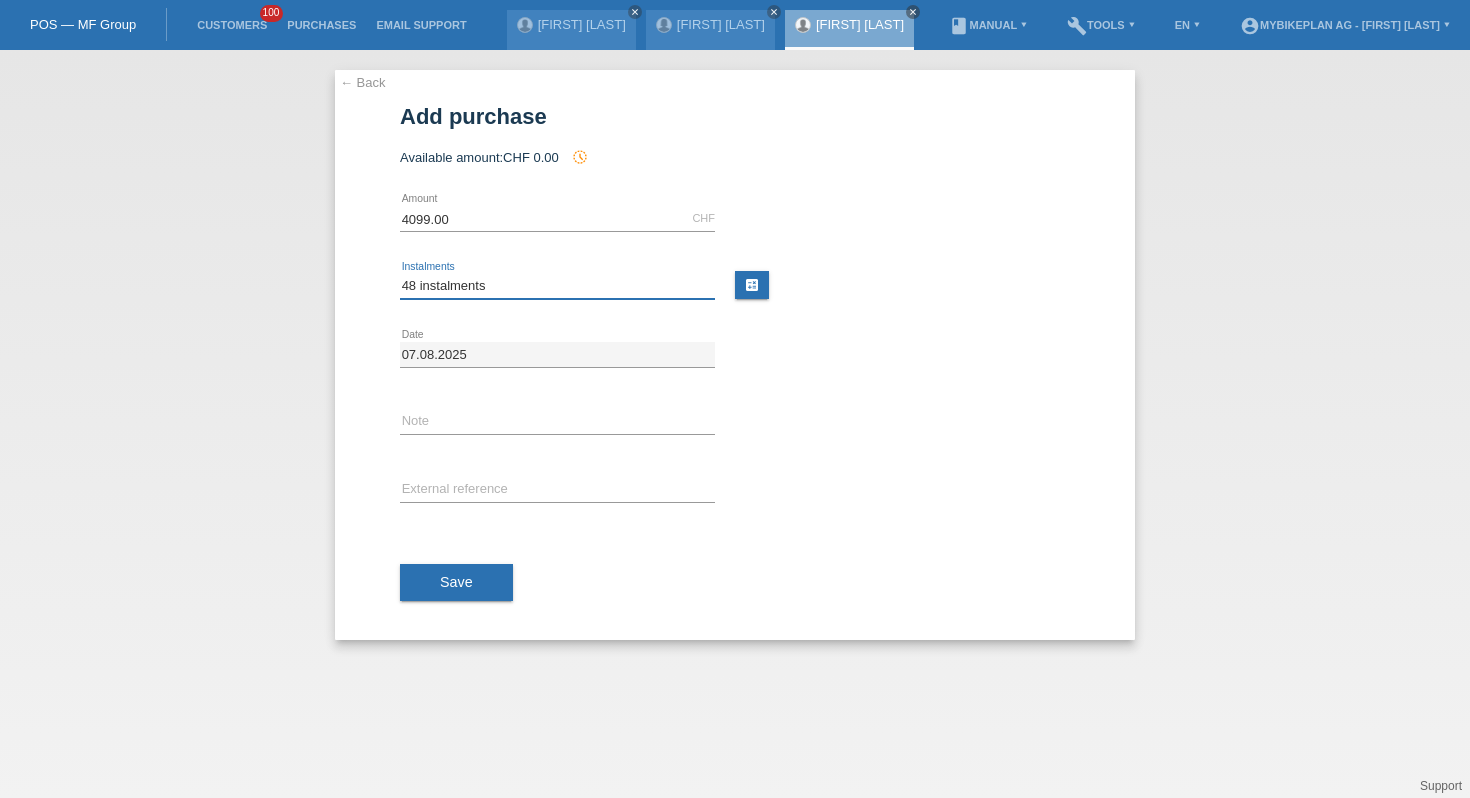 click on "Please select
6 instalments
12 instalments
18 instalments
24 instalments
36 instalments
48 instalments" at bounding box center (557, 286) 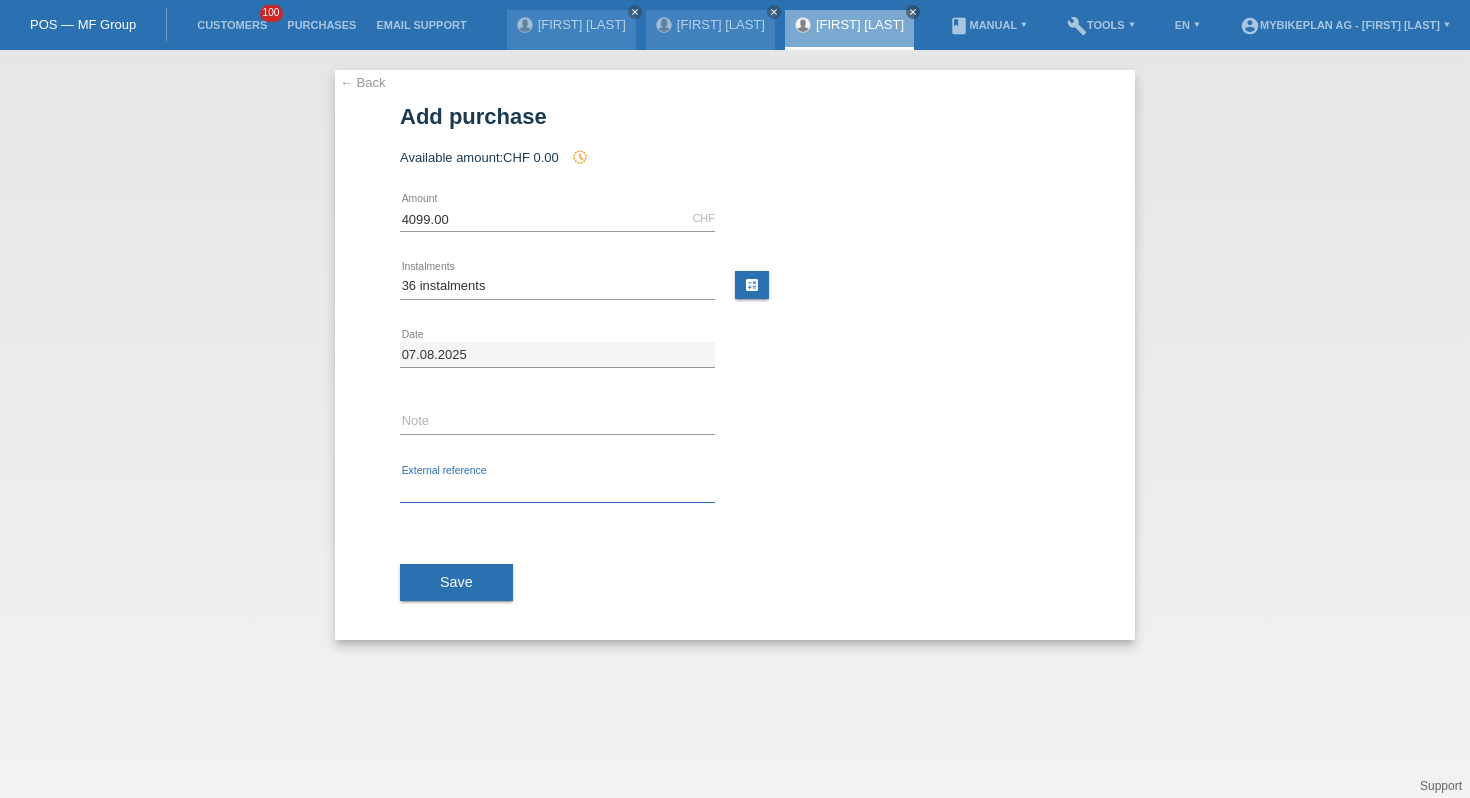 click at bounding box center [557, 490] 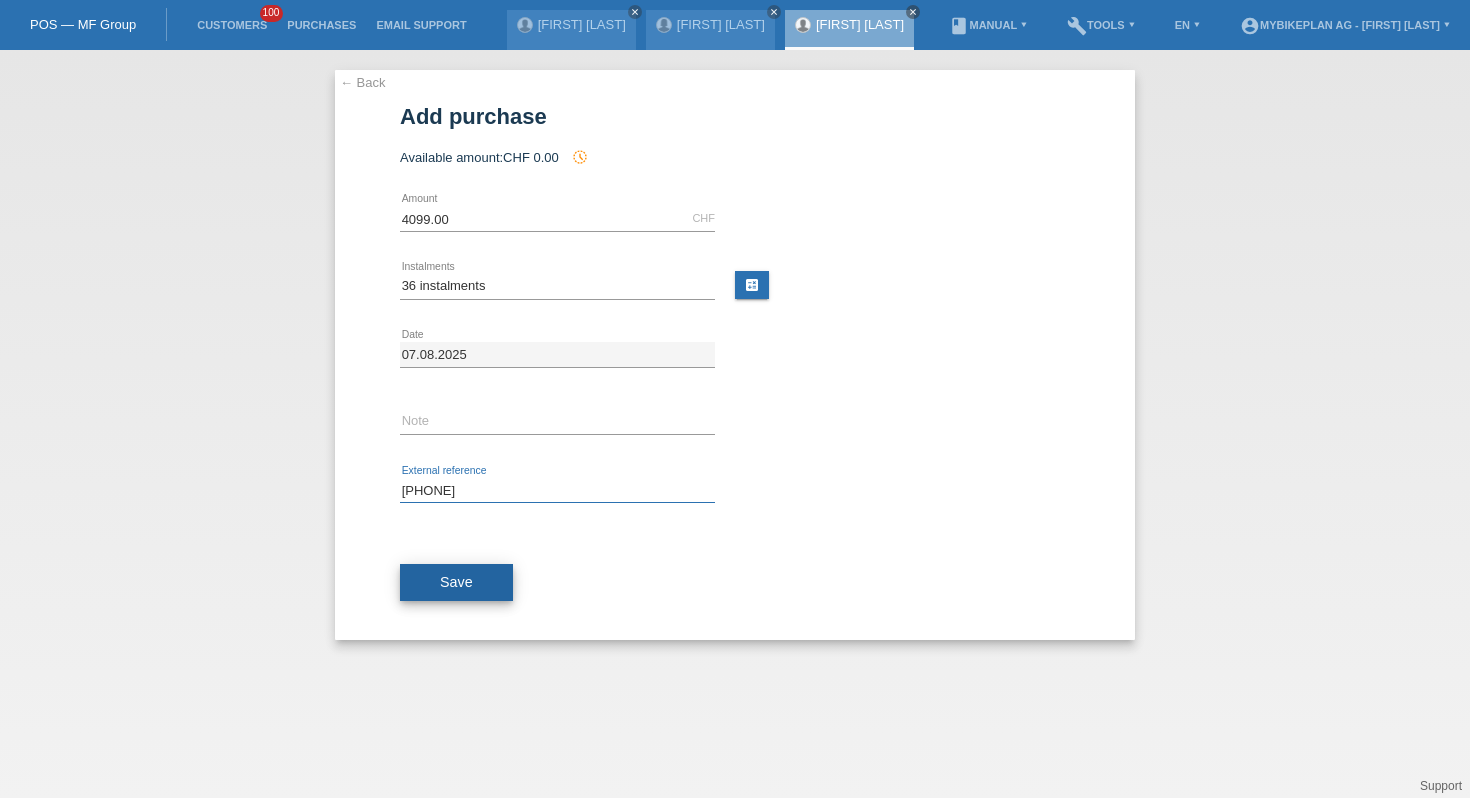 type on "41524639526" 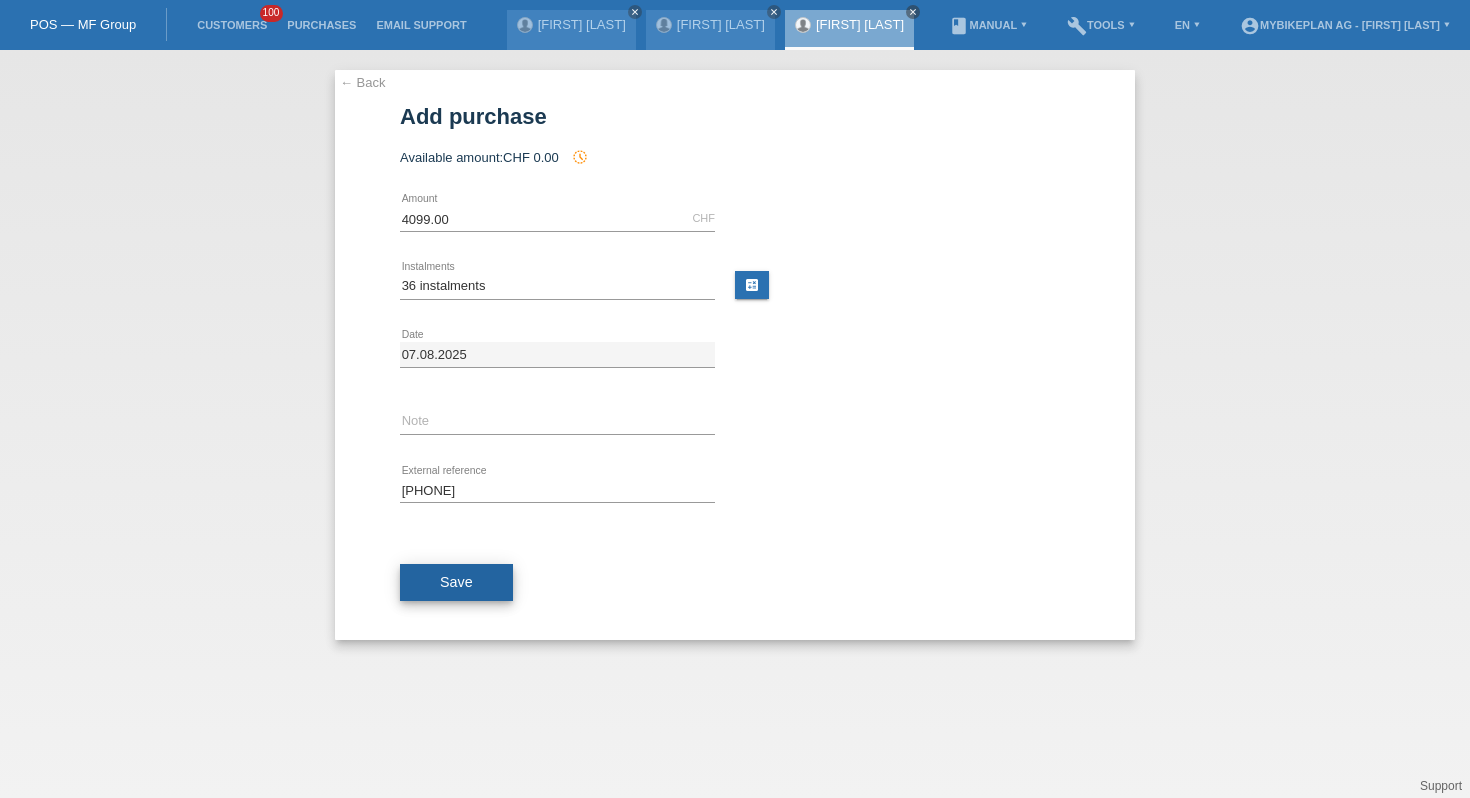 click on "Save" at bounding box center (456, 583) 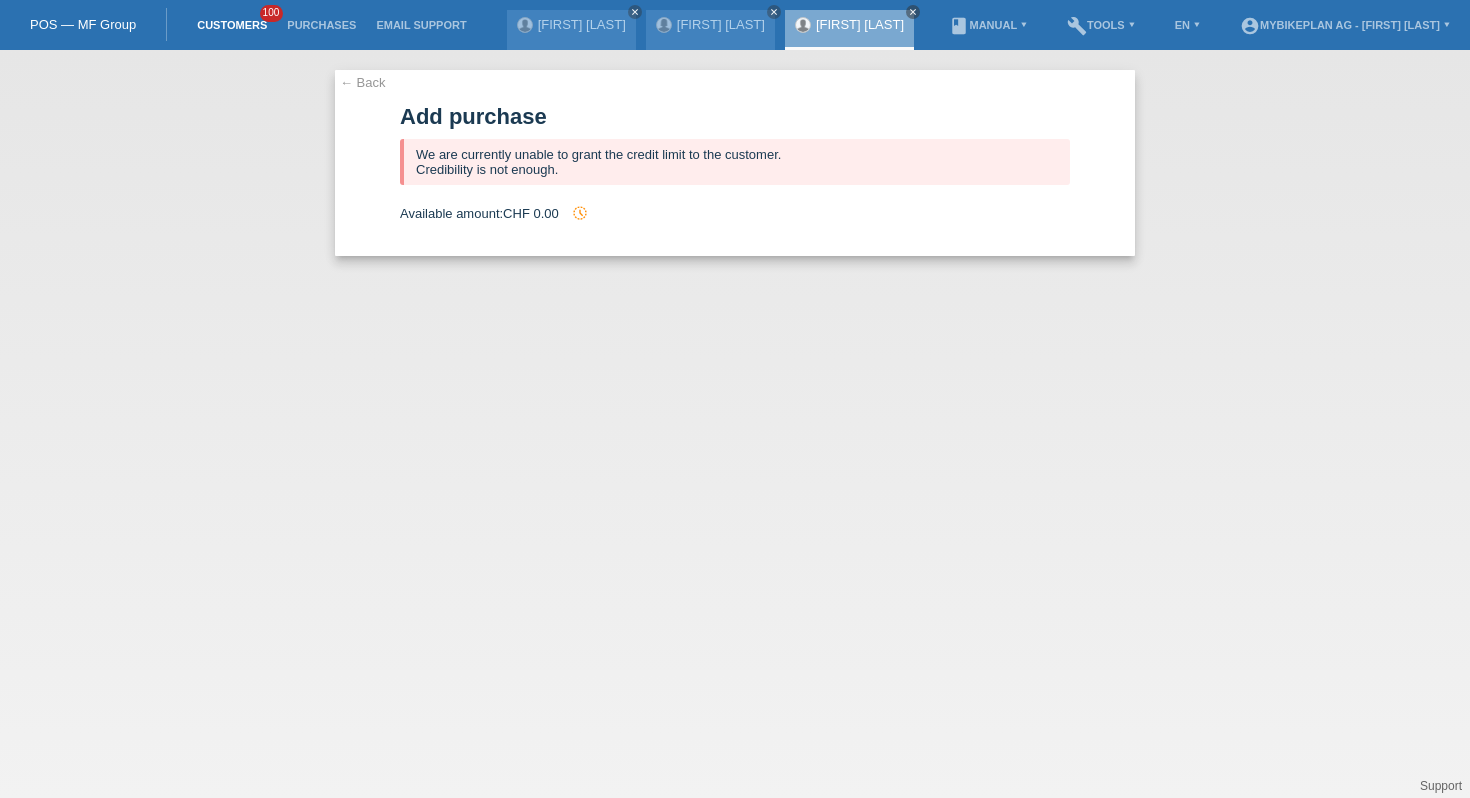 click on "Customers" at bounding box center [232, 25] 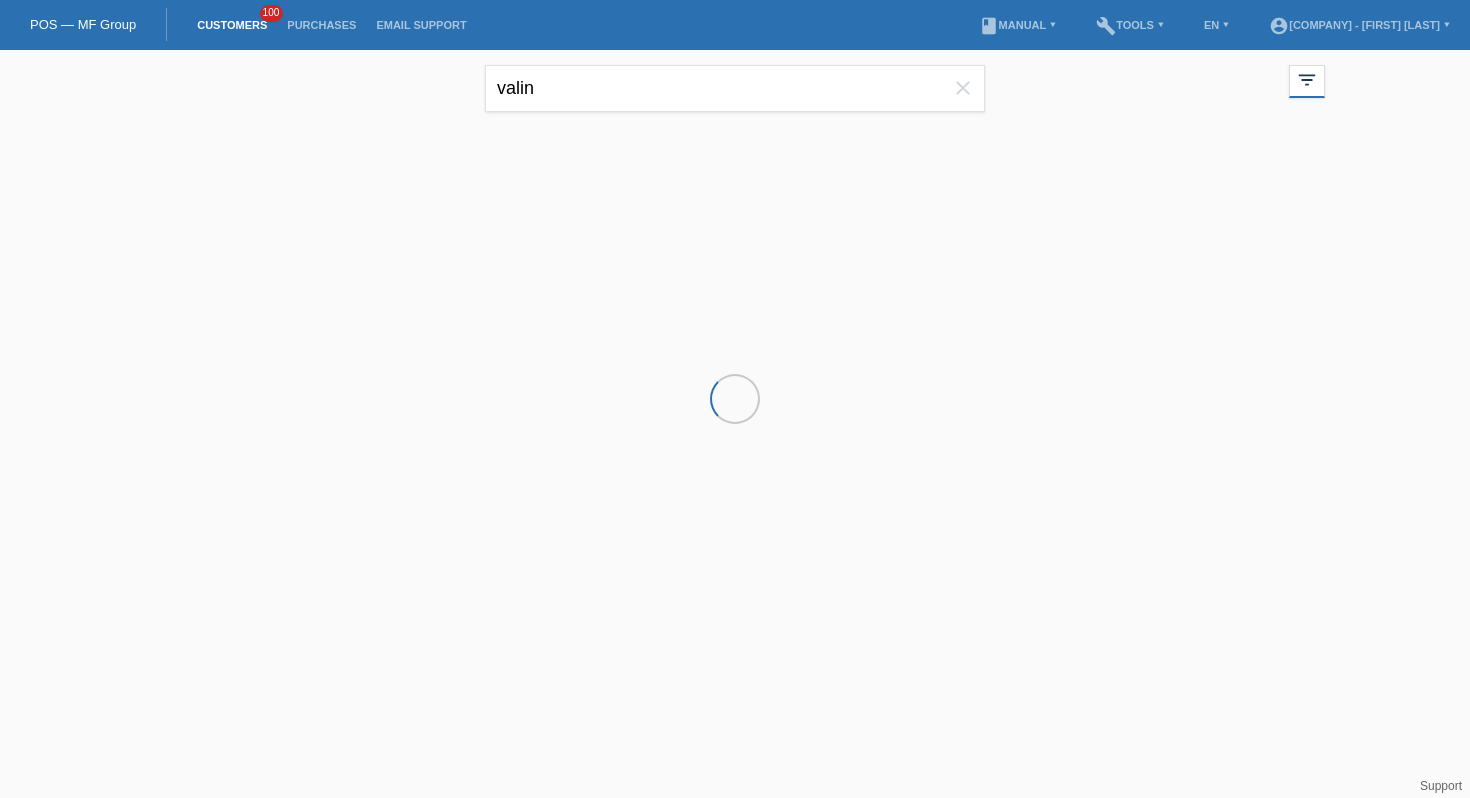 scroll, scrollTop: 0, scrollLeft: 0, axis: both 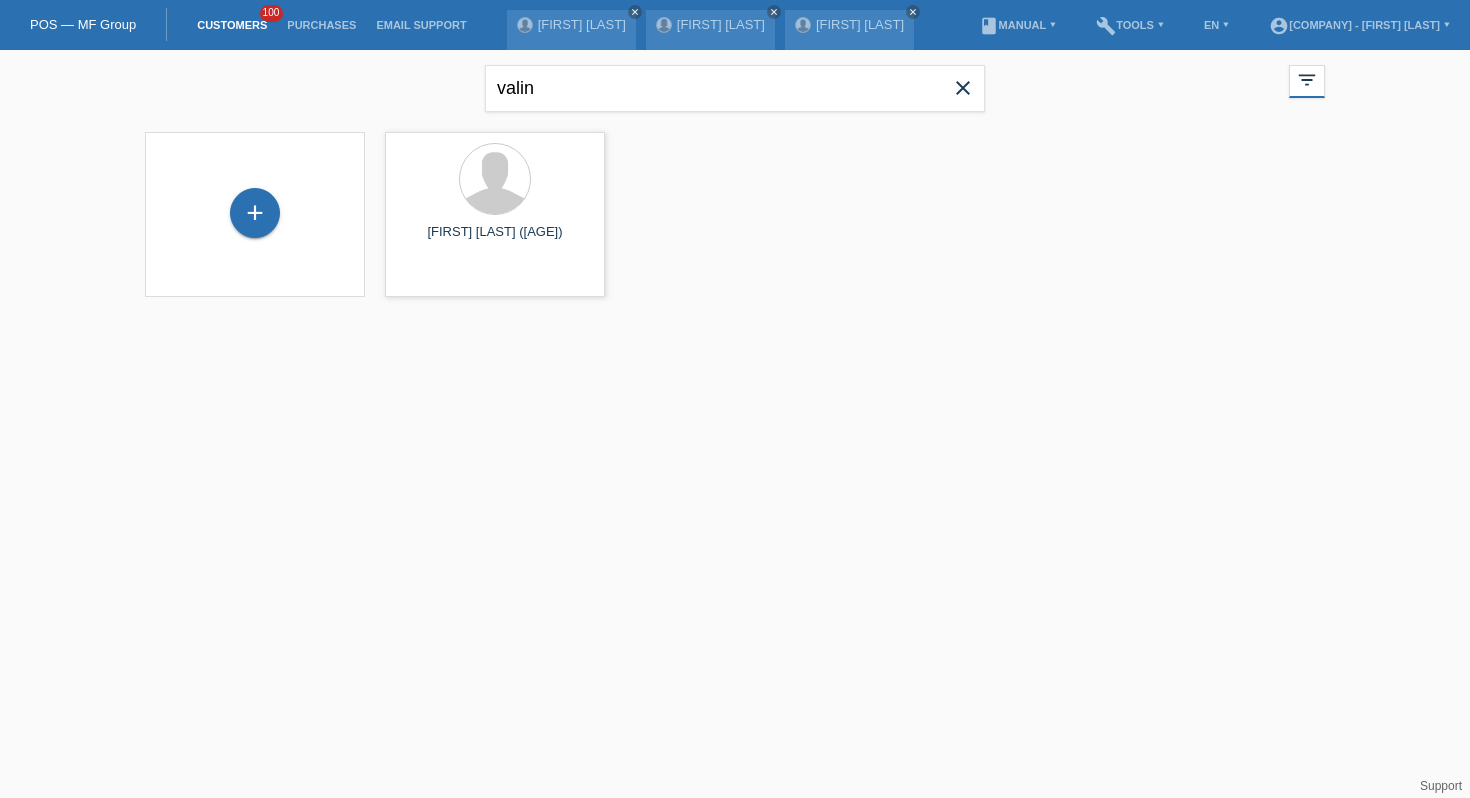 click on "close" at bounding box center [963, 88] 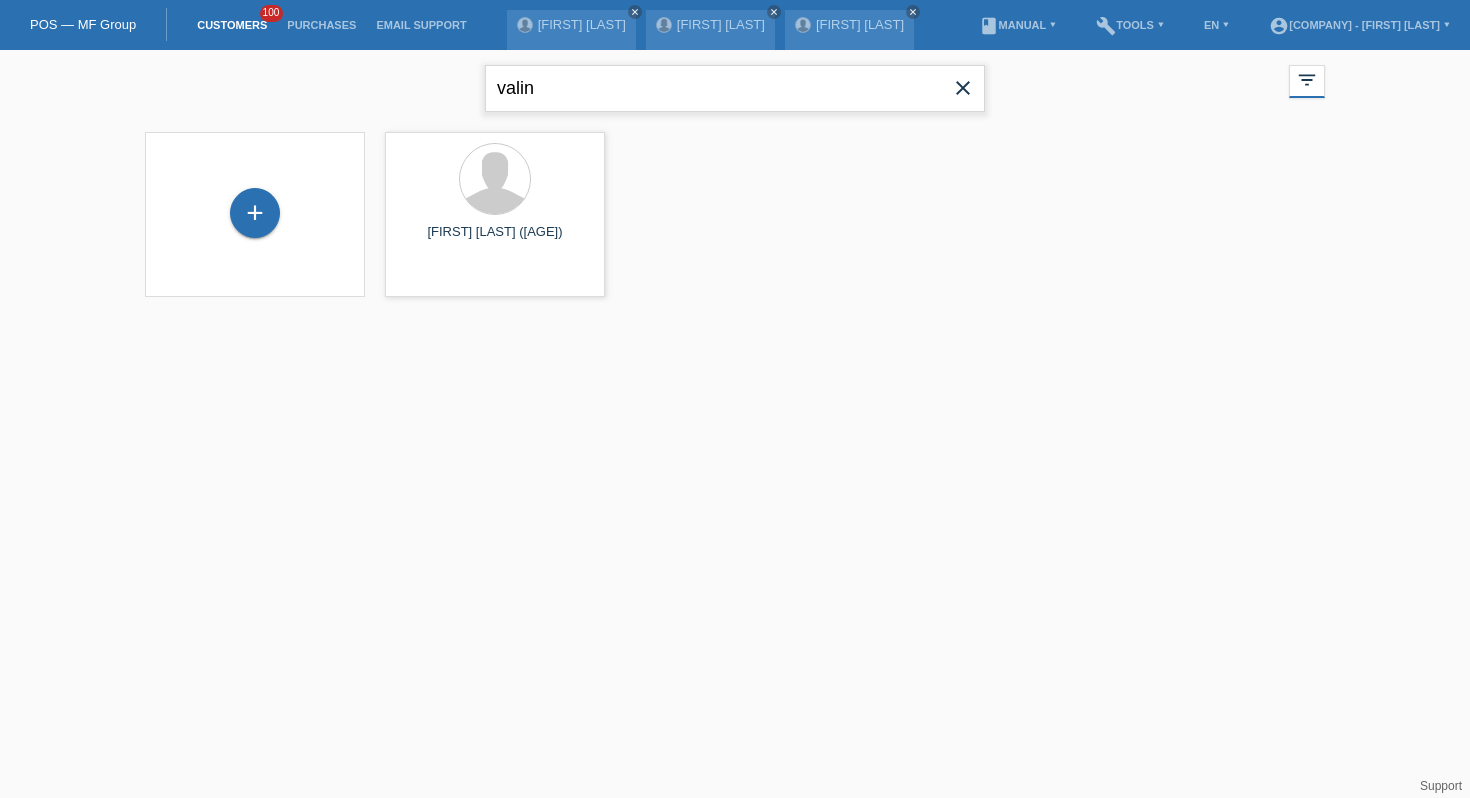 type 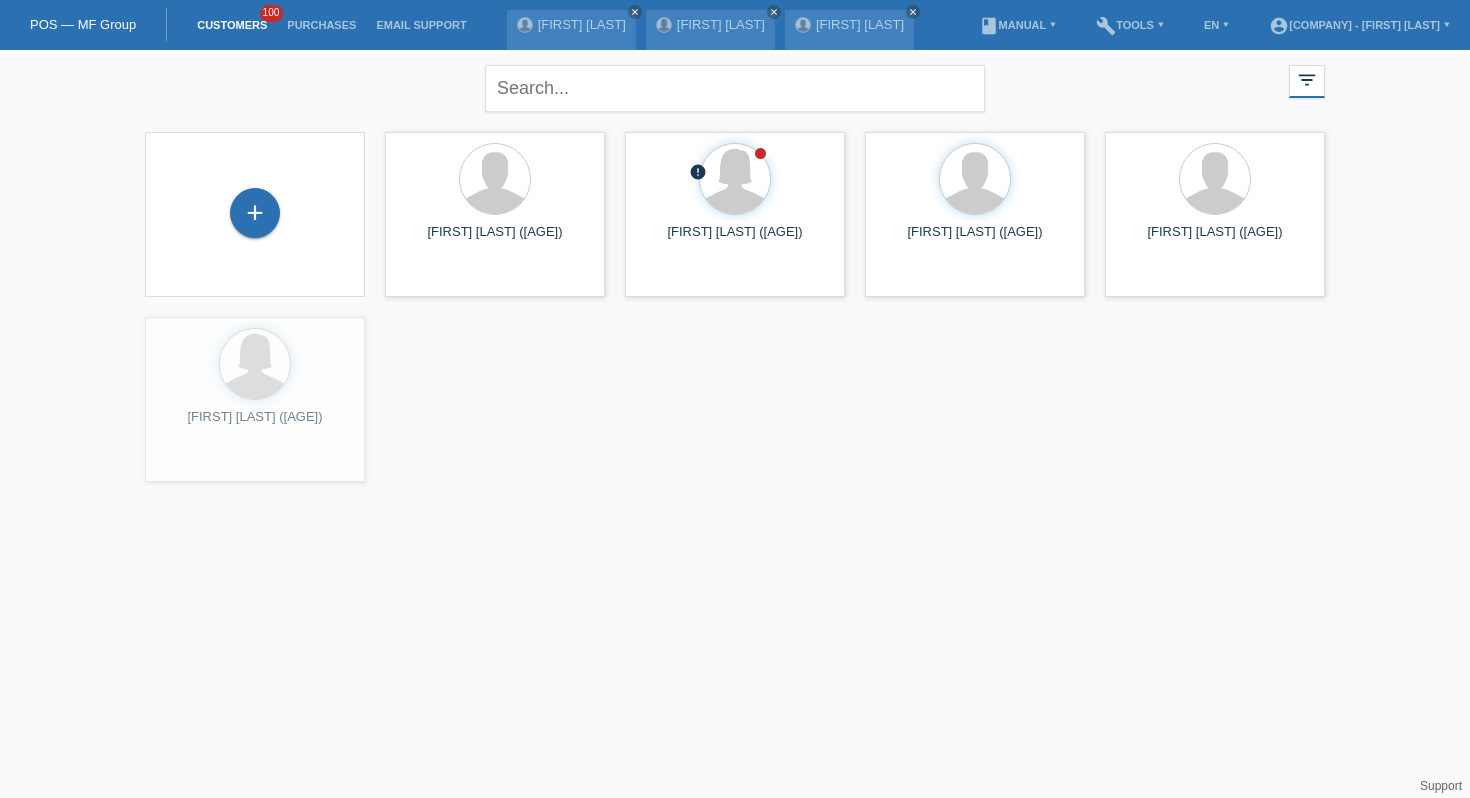 click on "+" at bounding box center [255, 214] 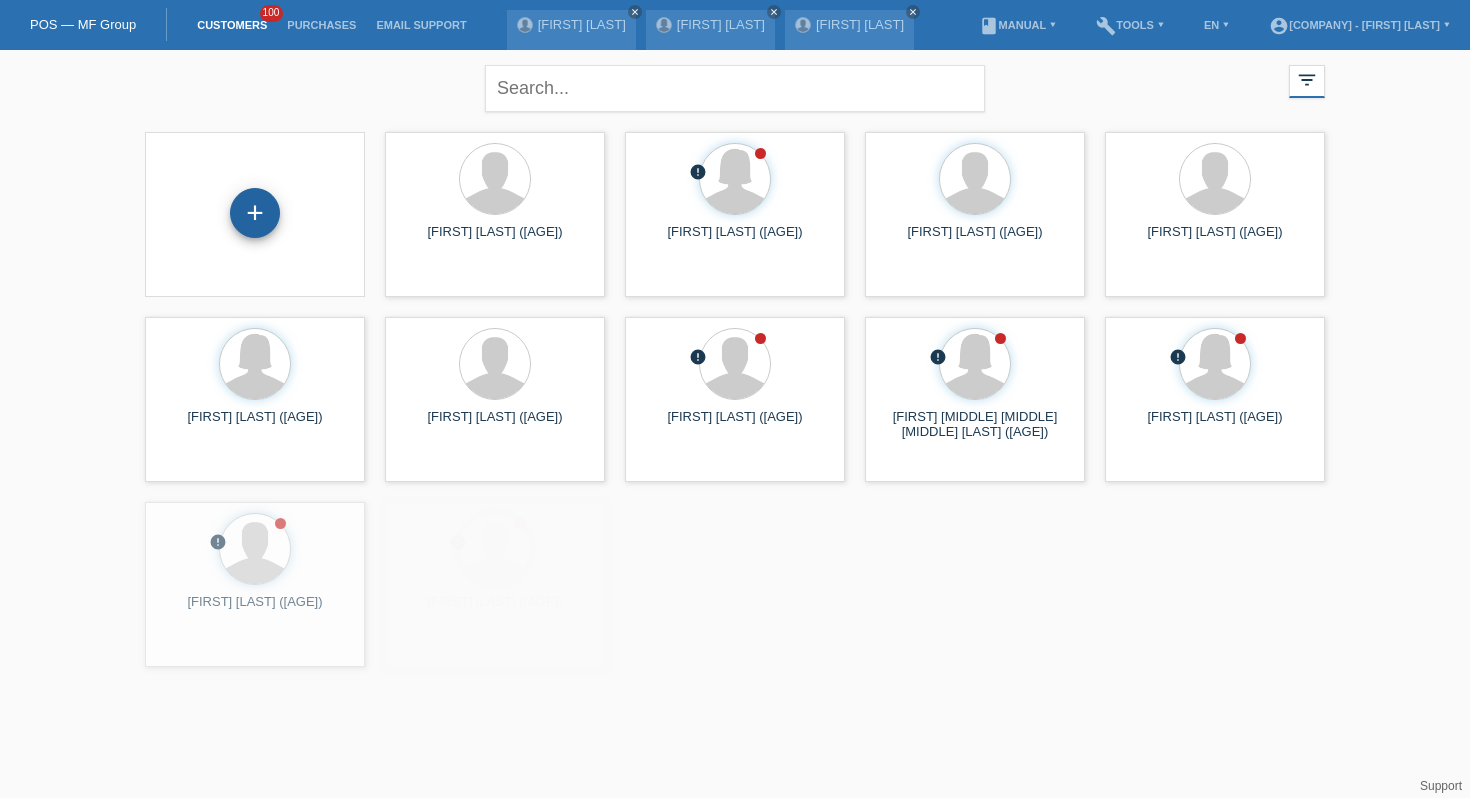 click on "+" at bounding box center (255, 213) 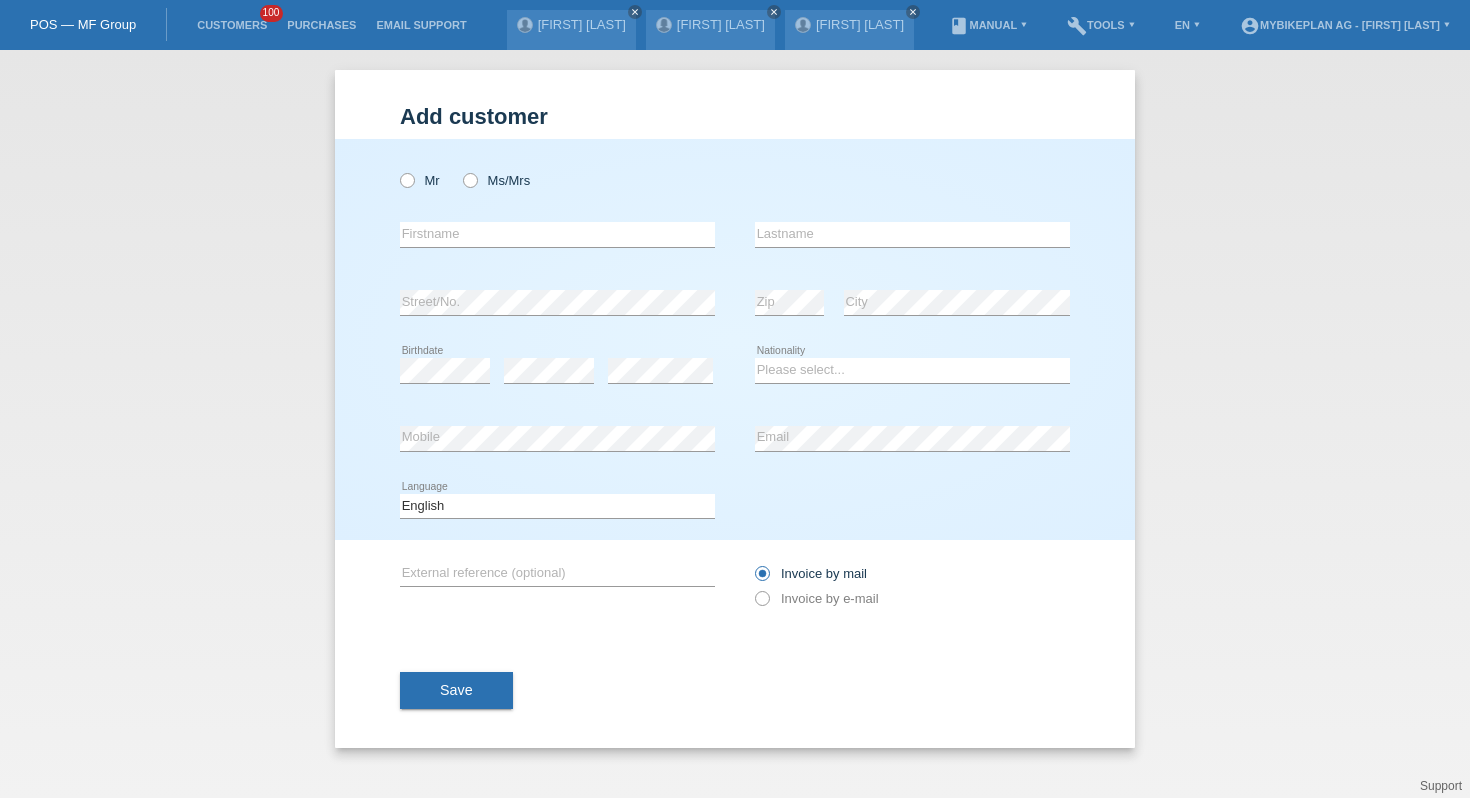 scroll, scrollTop: 0, scrollLeft: 0, axis: both 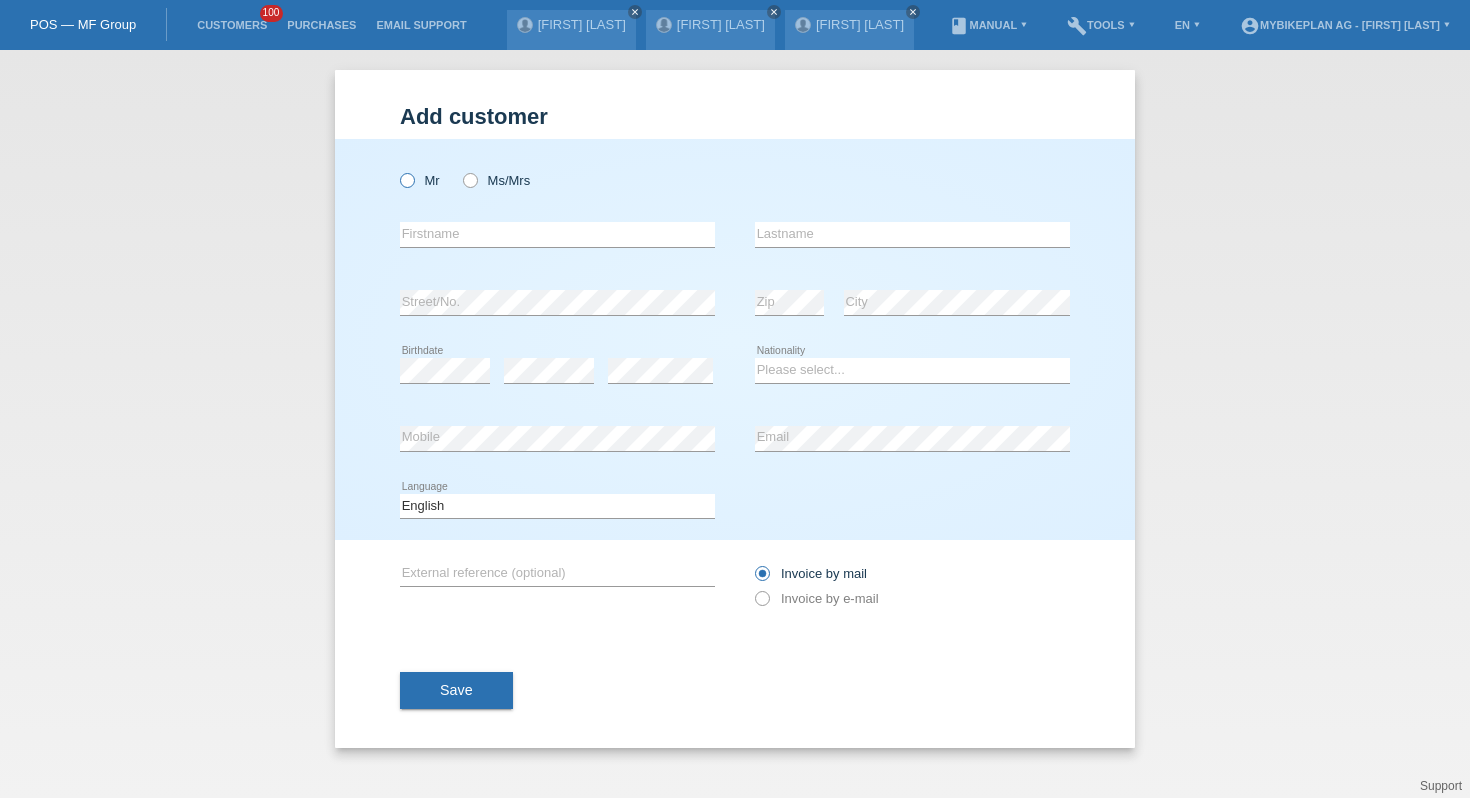 click at bounding box center [397, 170] 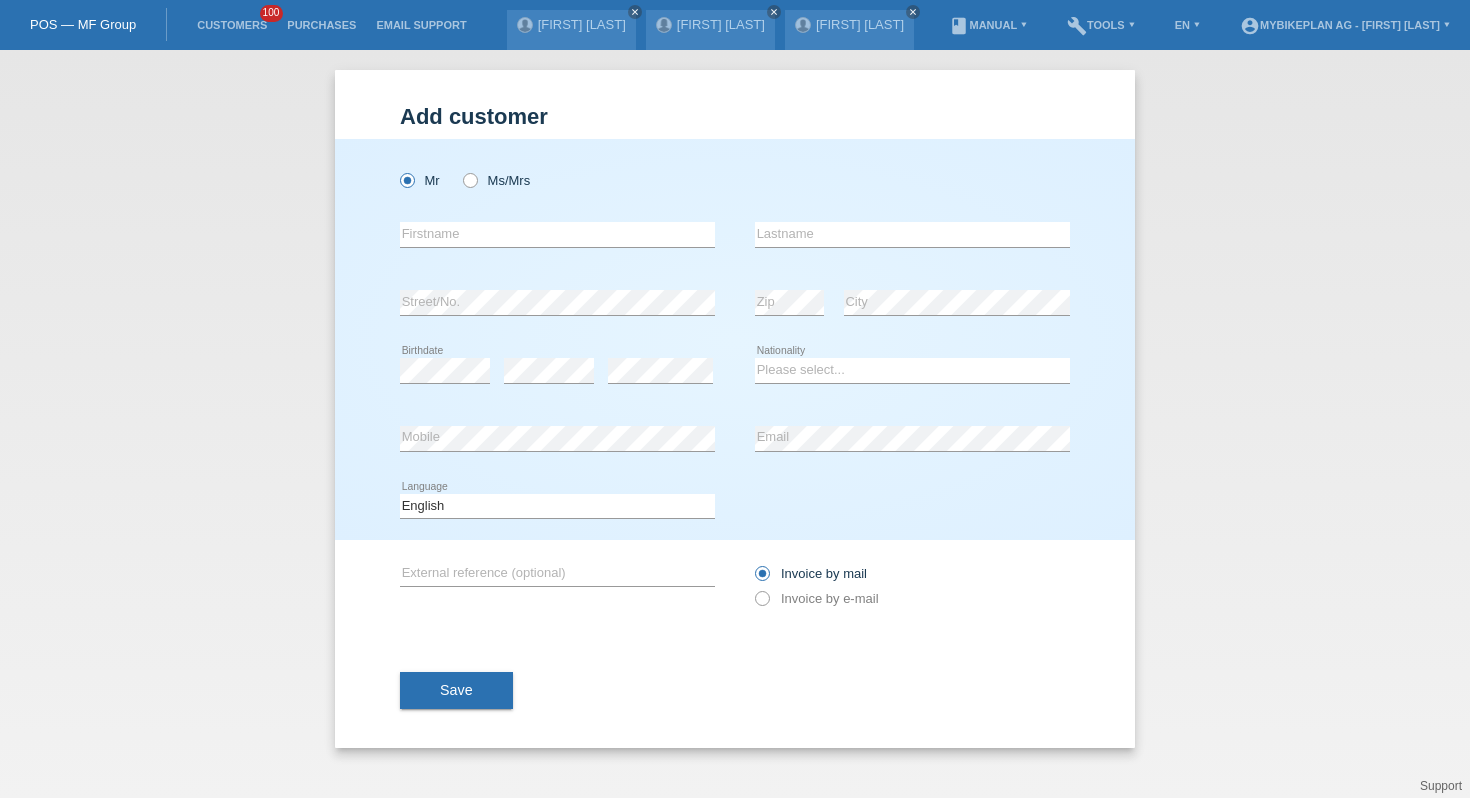 click on "error
[FIRST]" at bounding box center (557, 235) 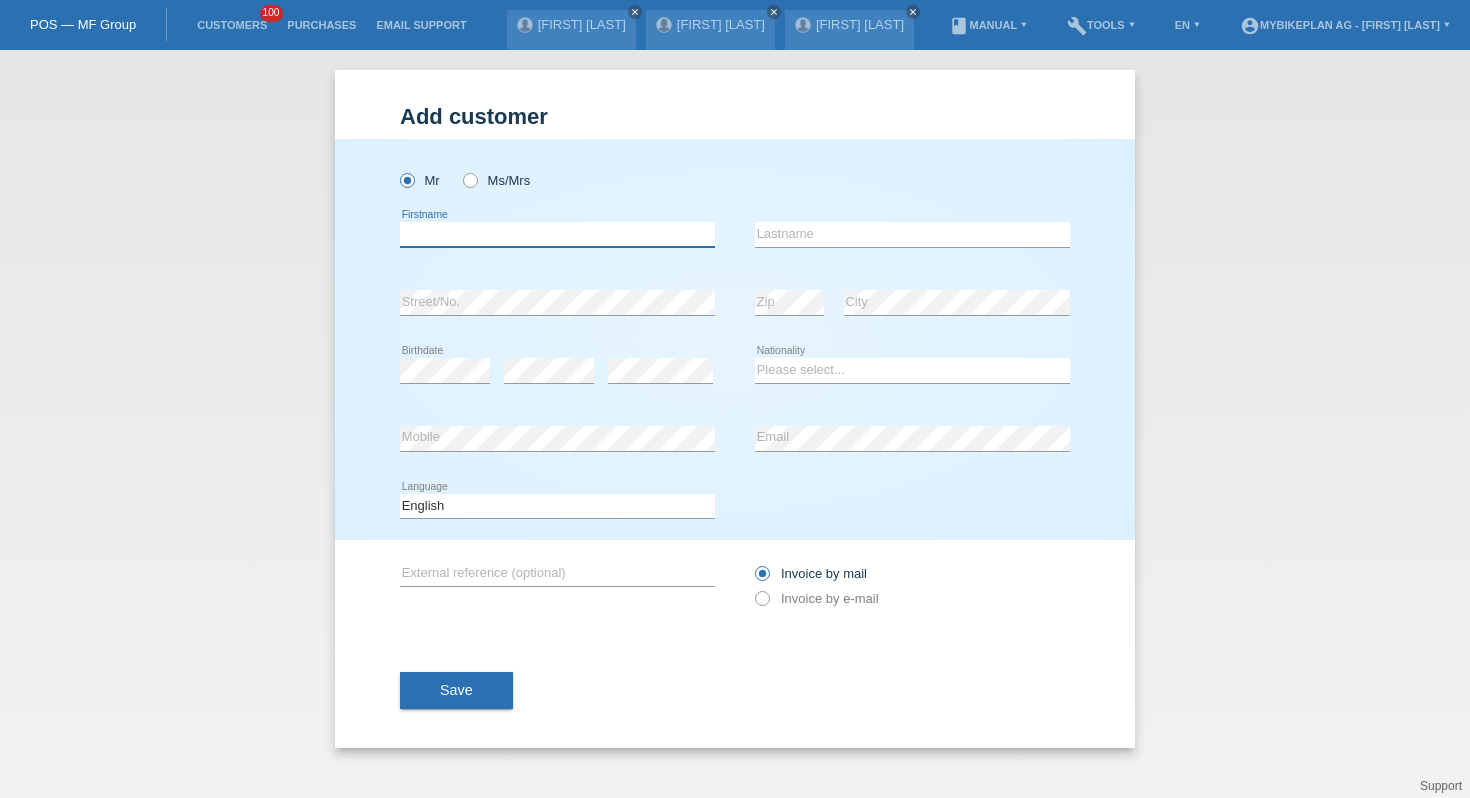 click at bounding box center [557, 234] 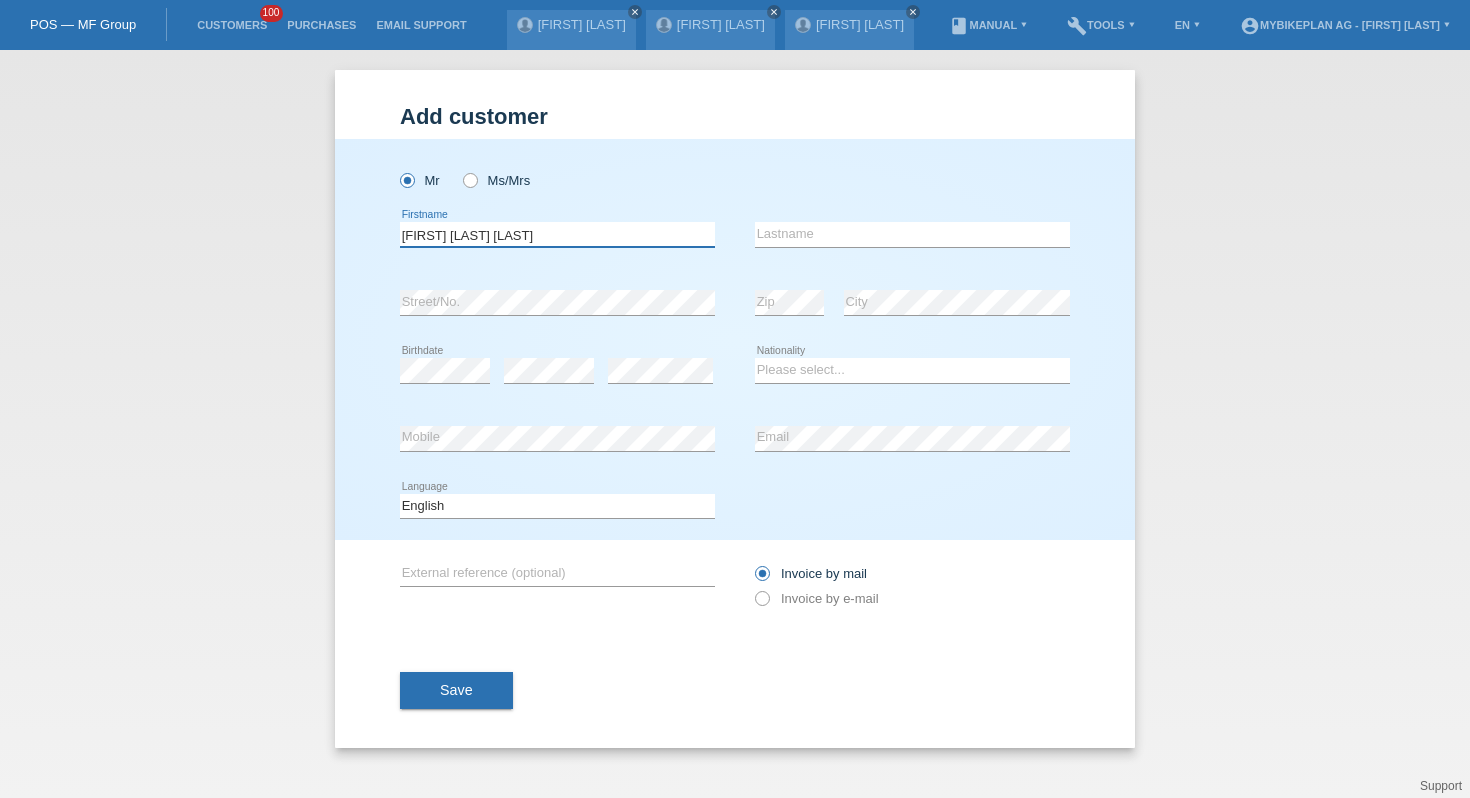 click on "[FIRST] [MIDDLE] [LAST]" at bounding box center (557, 234) 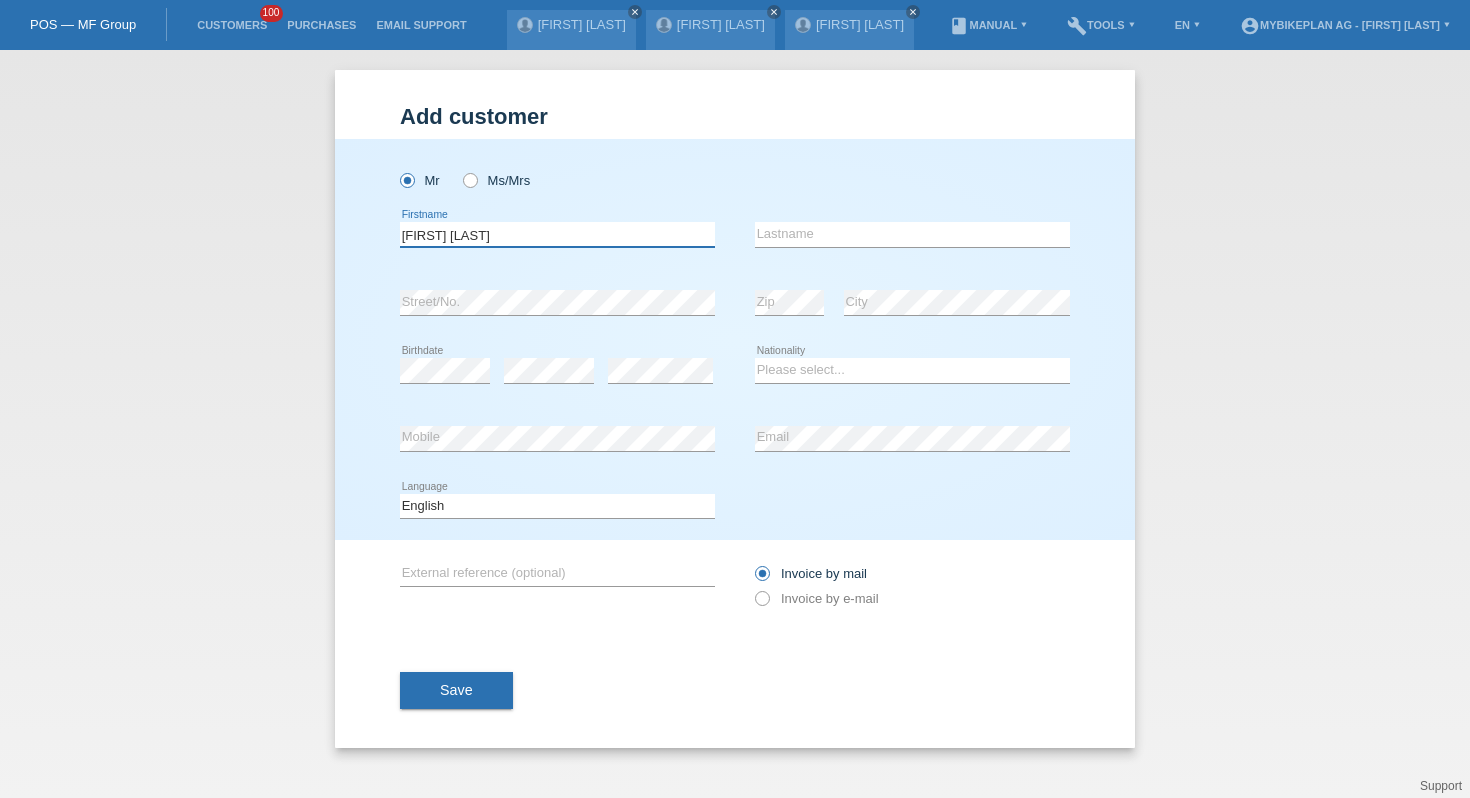 type on "[FIRST] [MIDDLE]" 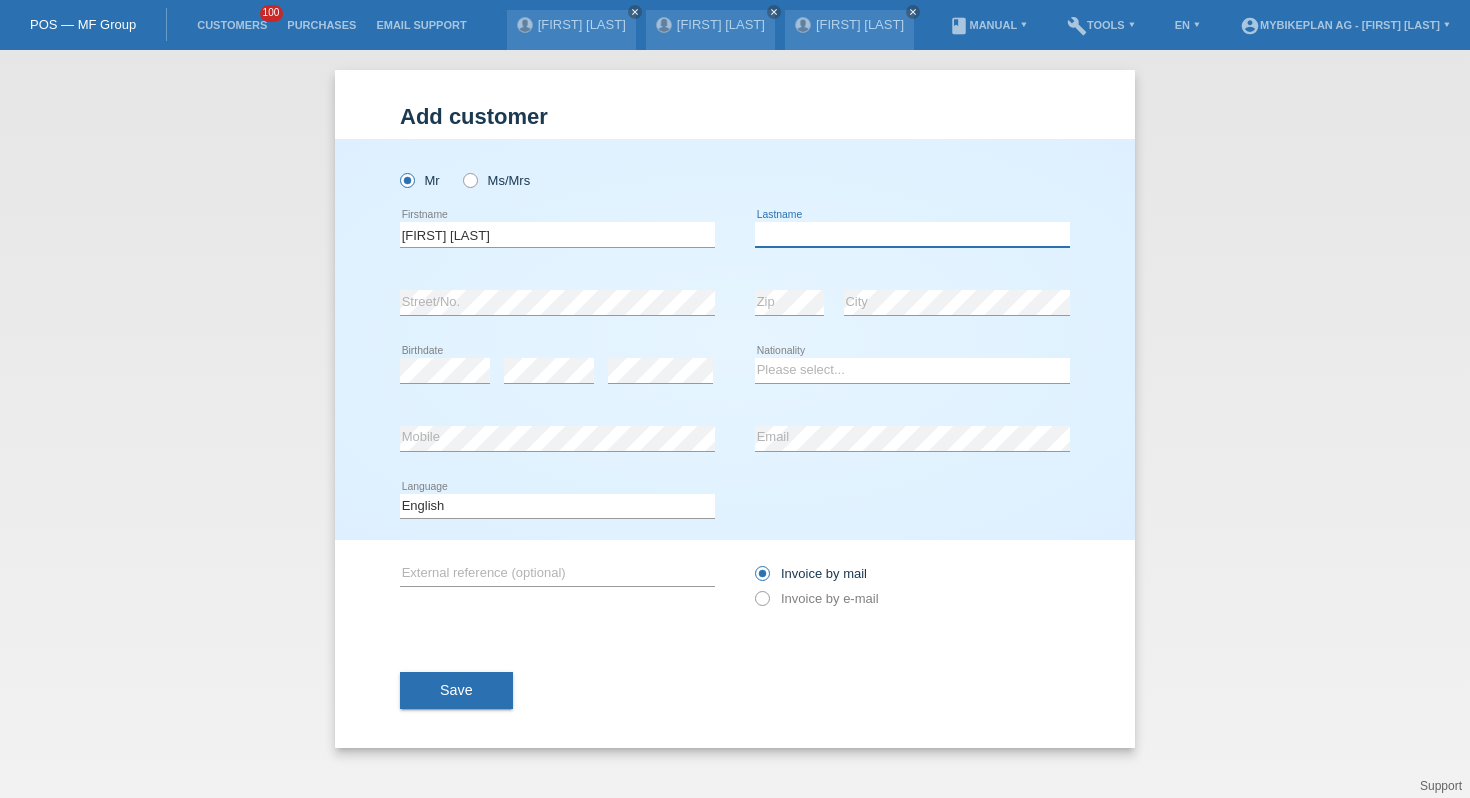 click at bounding box center [912, 234] 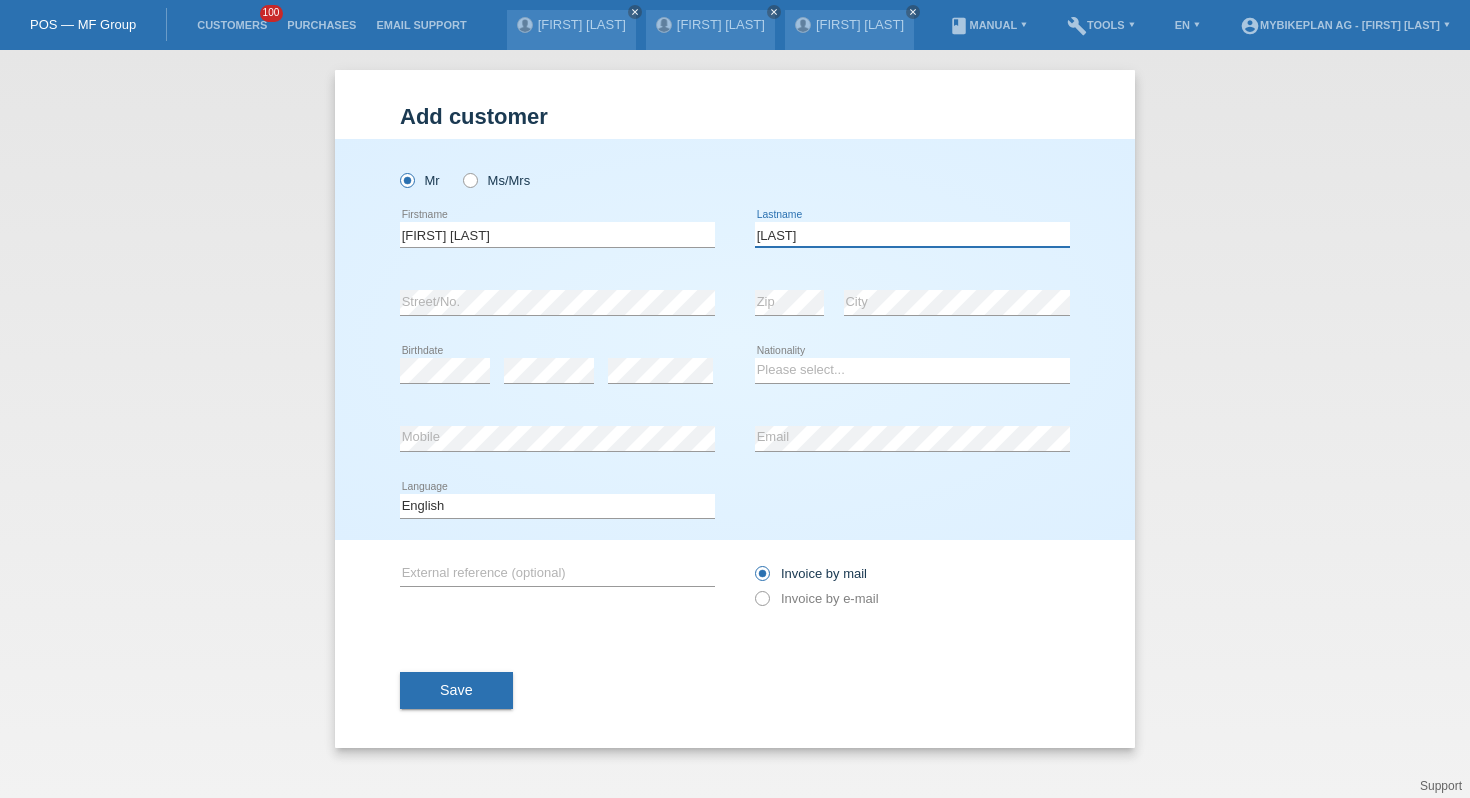 type on "Ludwig" 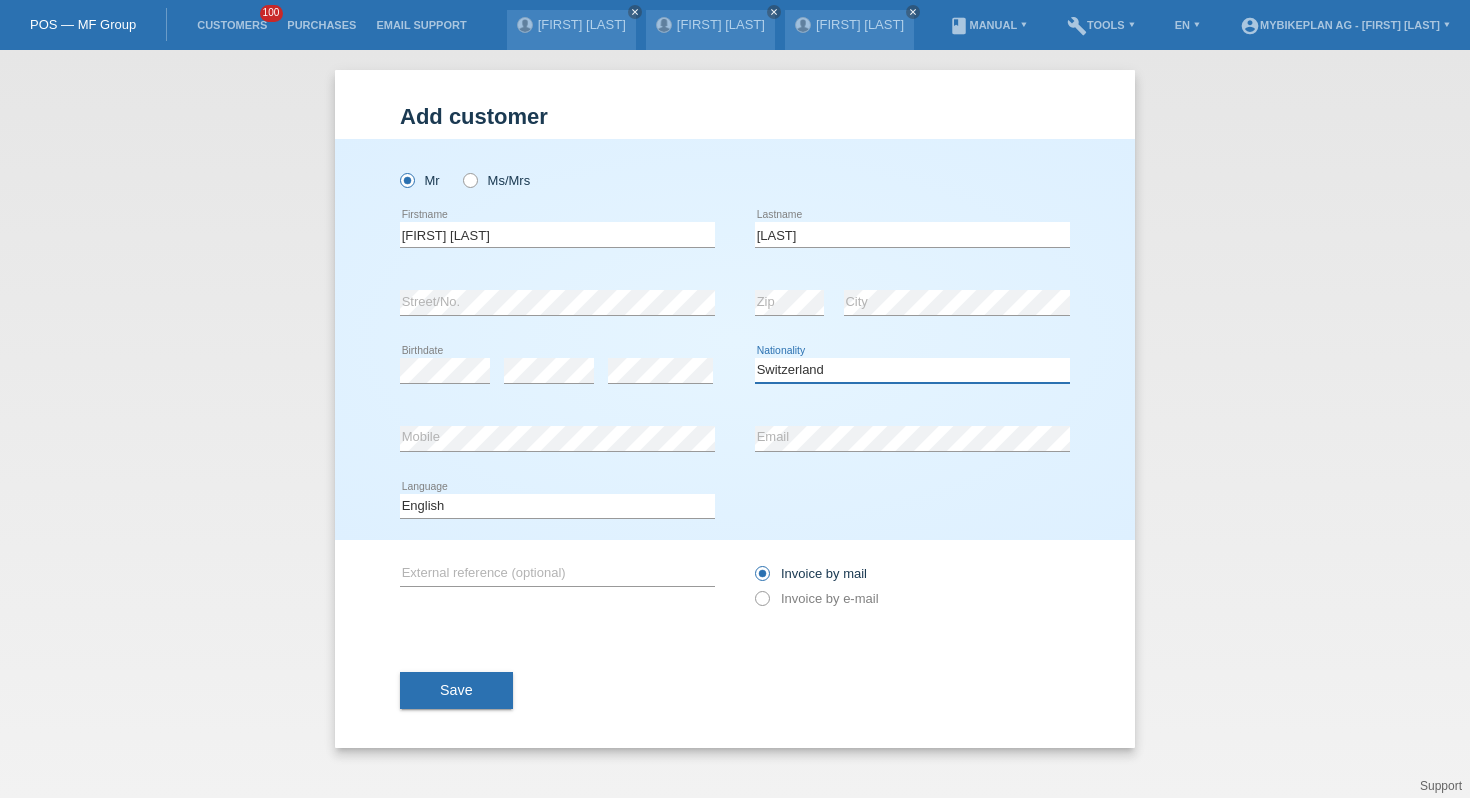 click on "Please select...
Switzerland
Austria
Germany
Liechtenstein
------------
Afghanistan
Åland Islands
Albania
Algeria
American Samoa Andorra Angola Anguilla Antarctica Antigua and Barbuda Argentina Armenia" at bounding box center (912, 370) 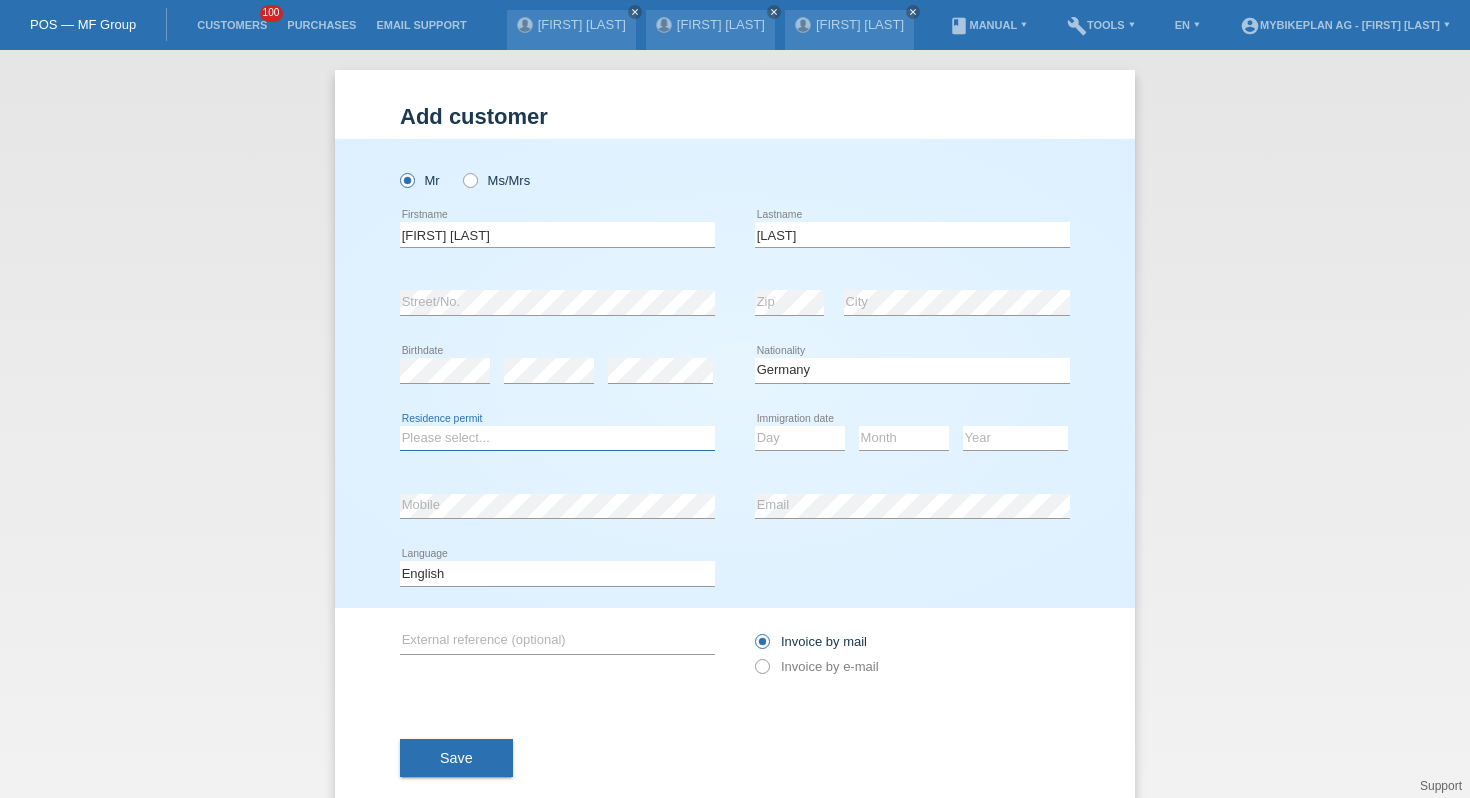 click on "Please select...
C
B
B - Refugee status
Other" at bounding box center (557, 438) 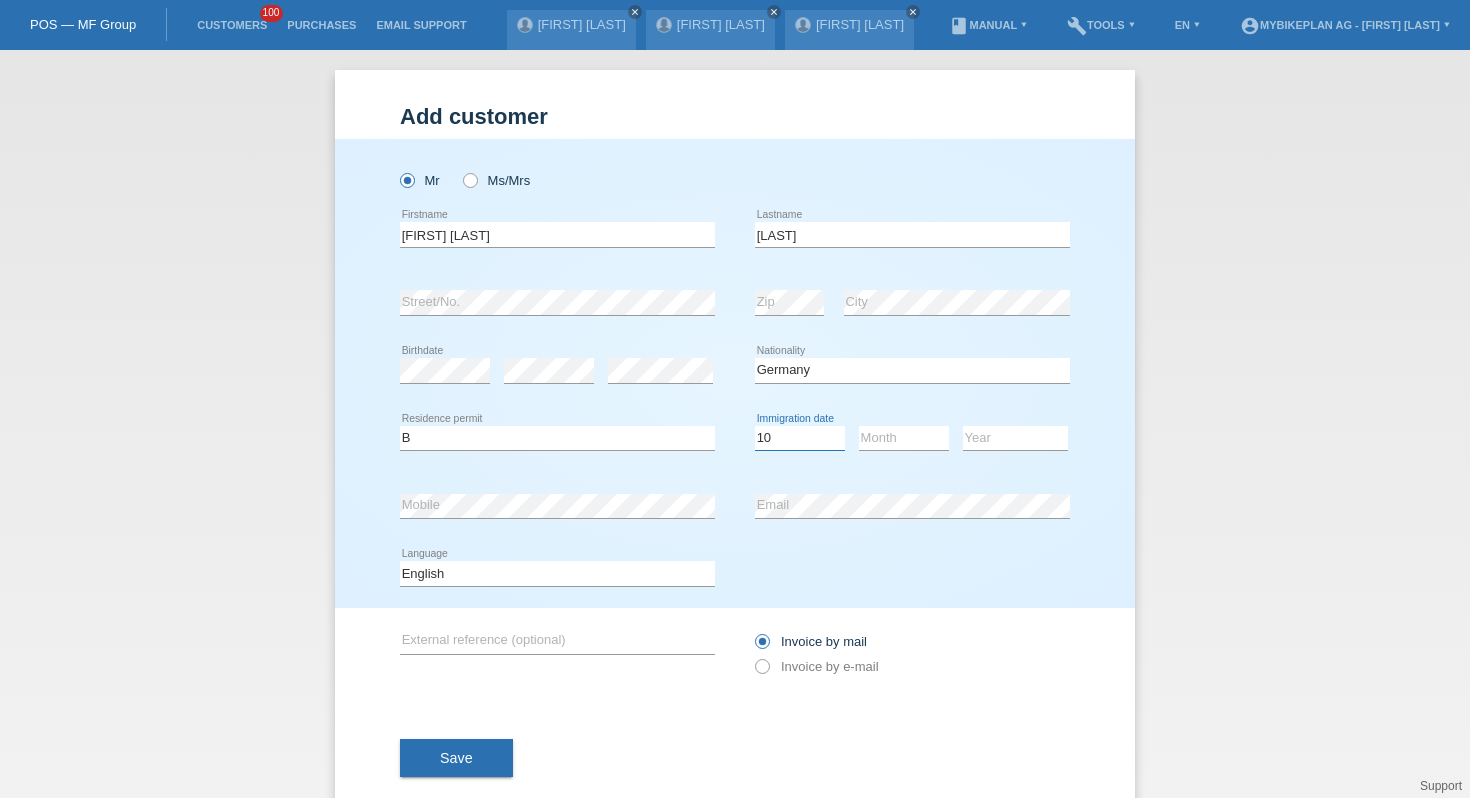 select on "01" 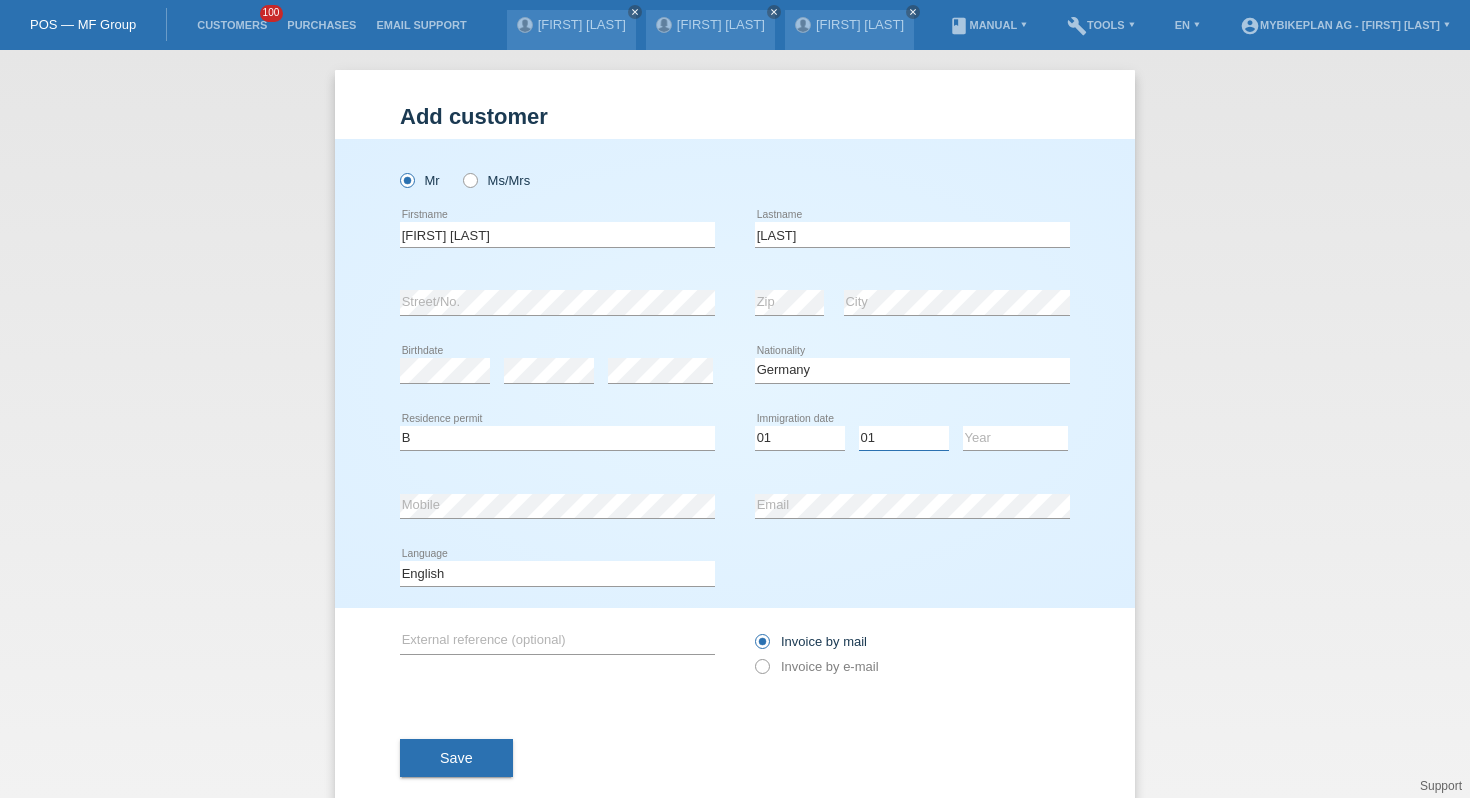 select on "10" 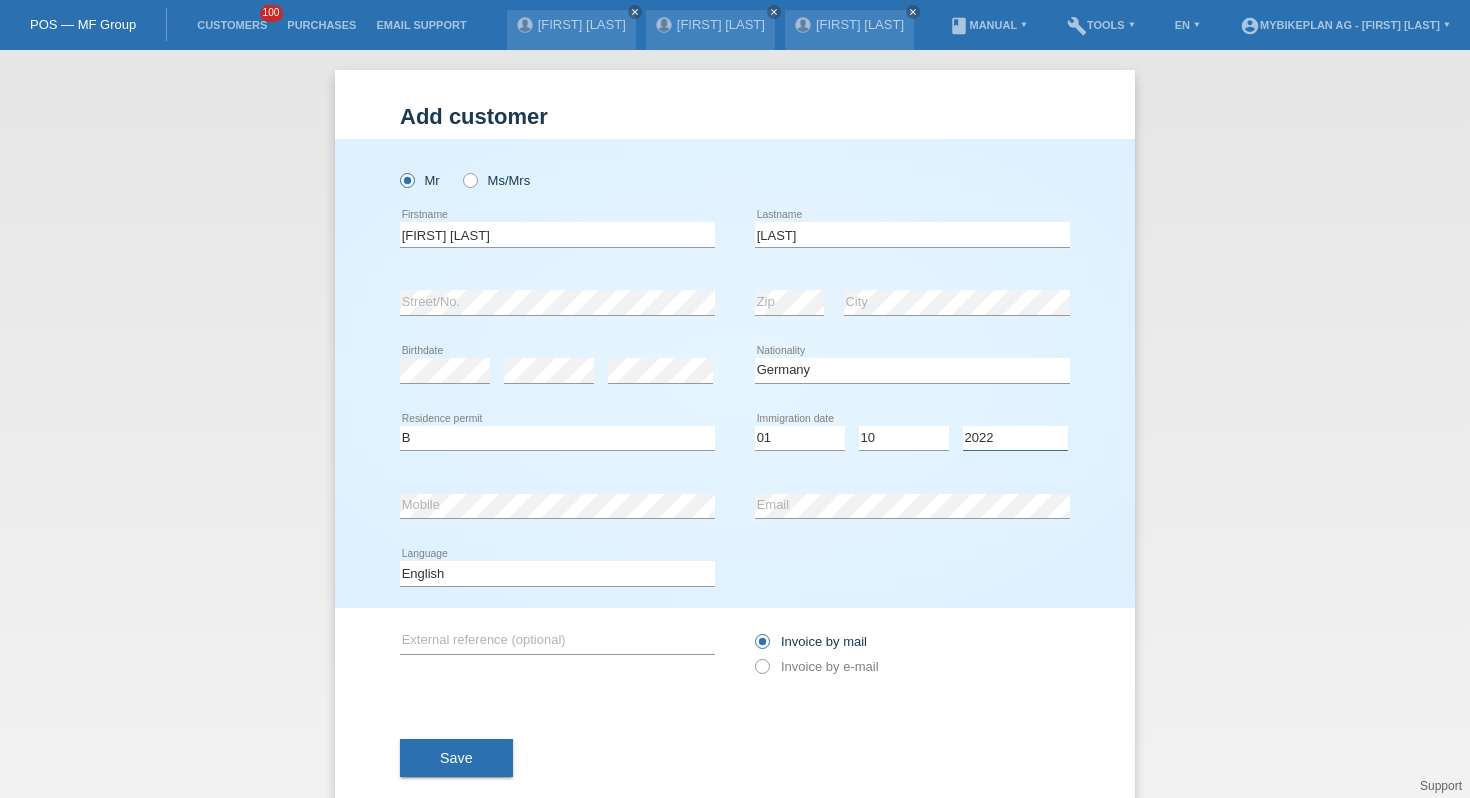 select on "2021" 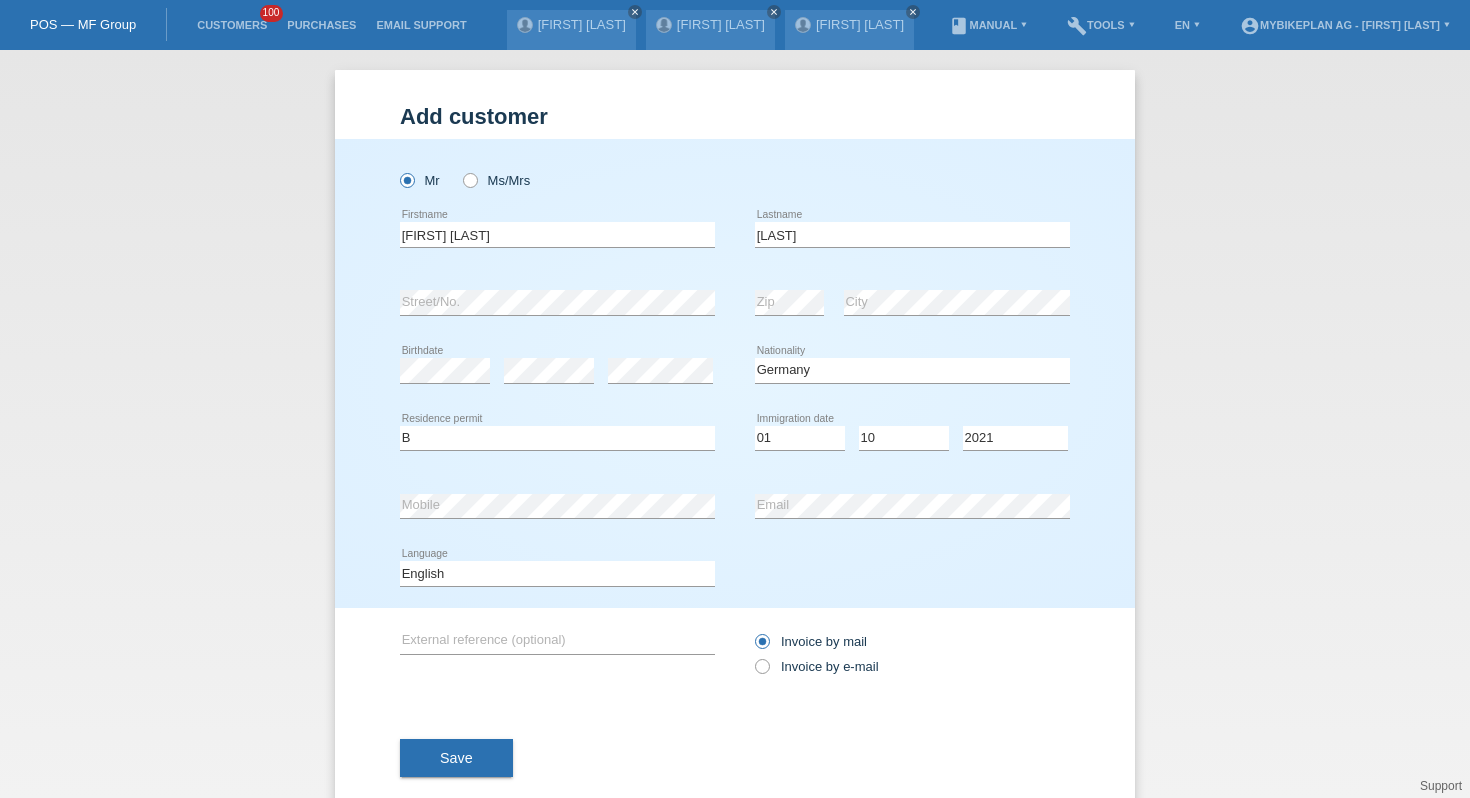 click on "Deutsch
Français
Italiano
English
error
Language" at bounding box center (557, 574) 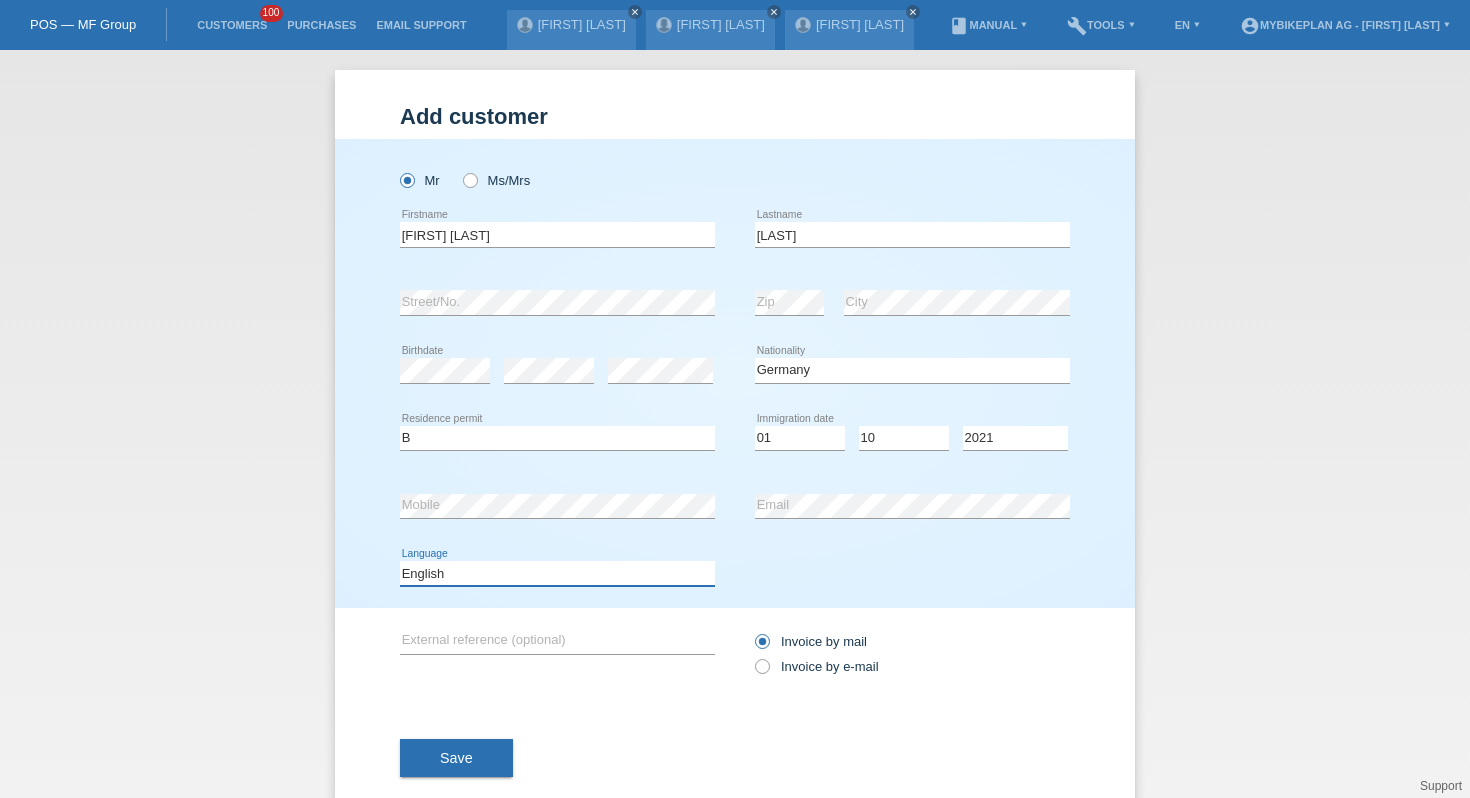 click on "Deutsch
Français
Italiano
English" at bounding box center (557, 573) 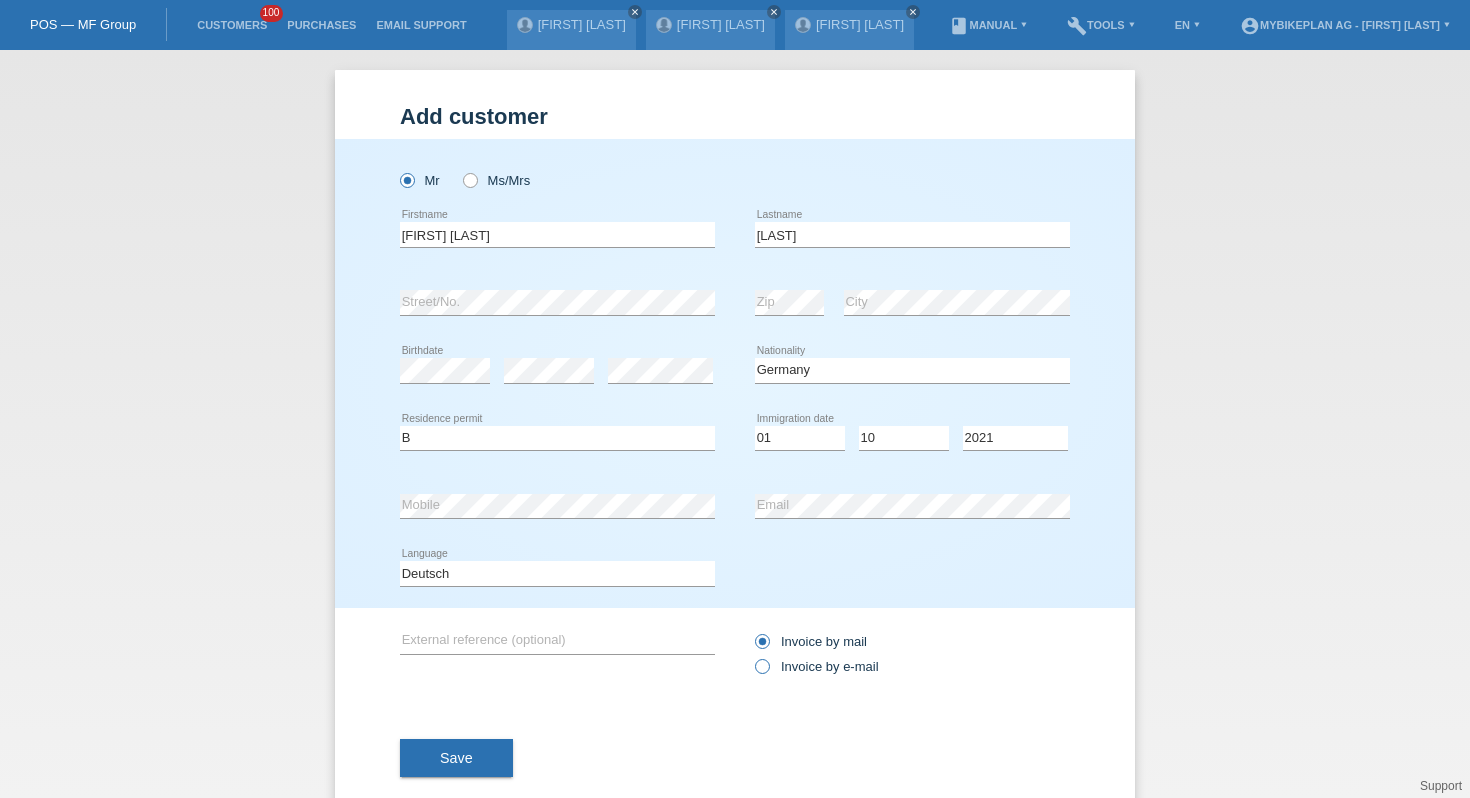 click on "Invoice by e-mail" at bounding box center (817, 666) 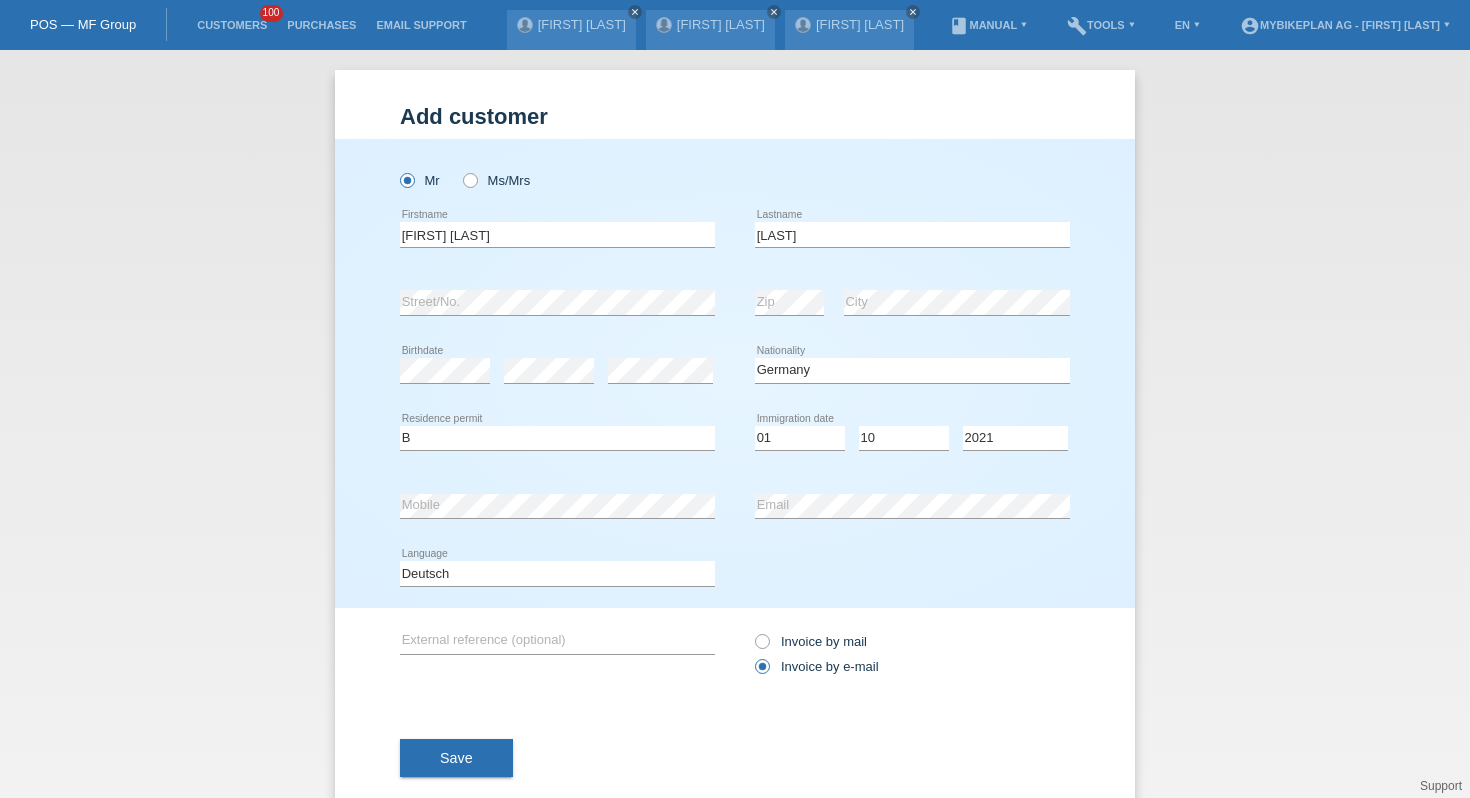 click on "Save" at bounding box center (735, 758) 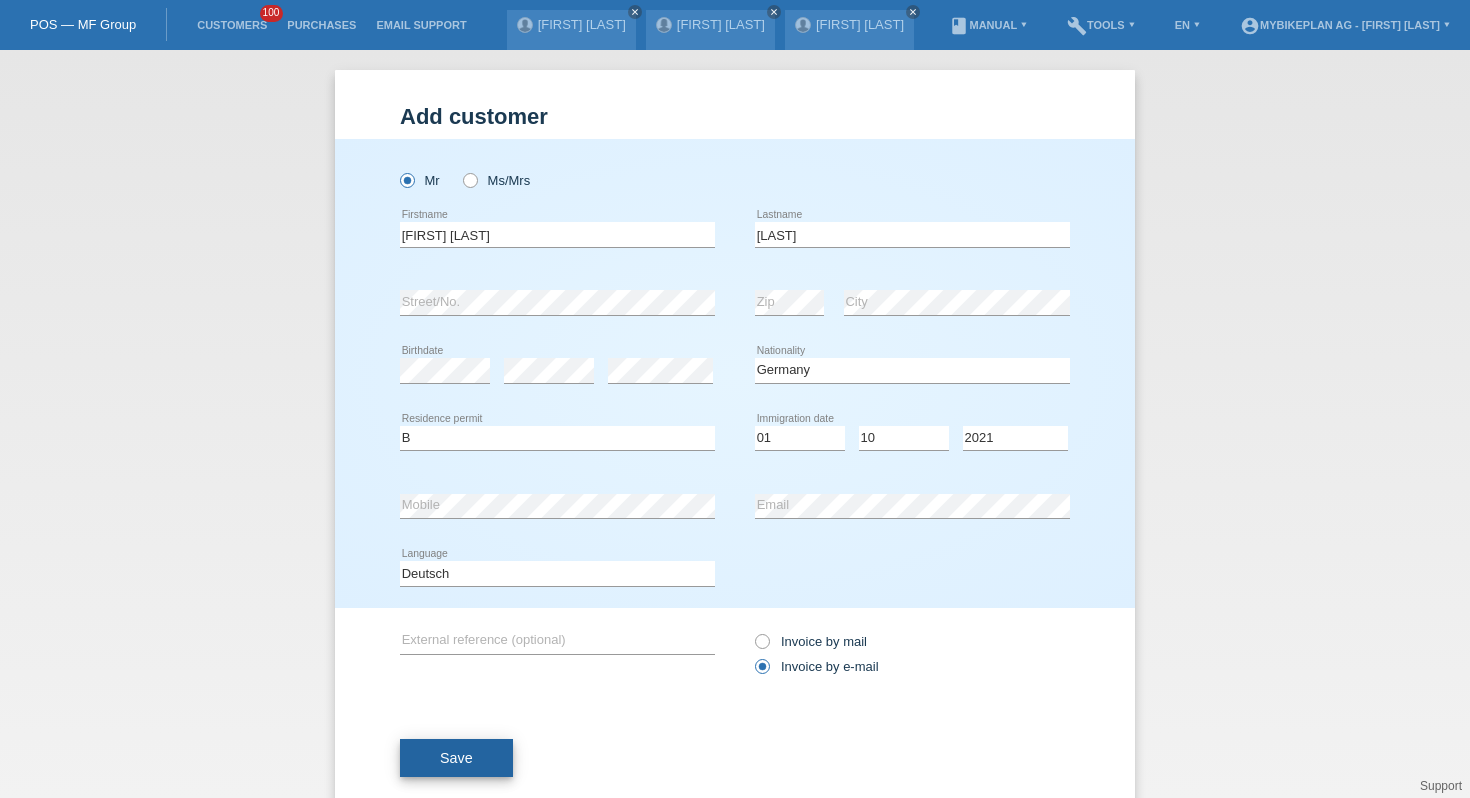 click on "Save" at bounding box center (456, 758) 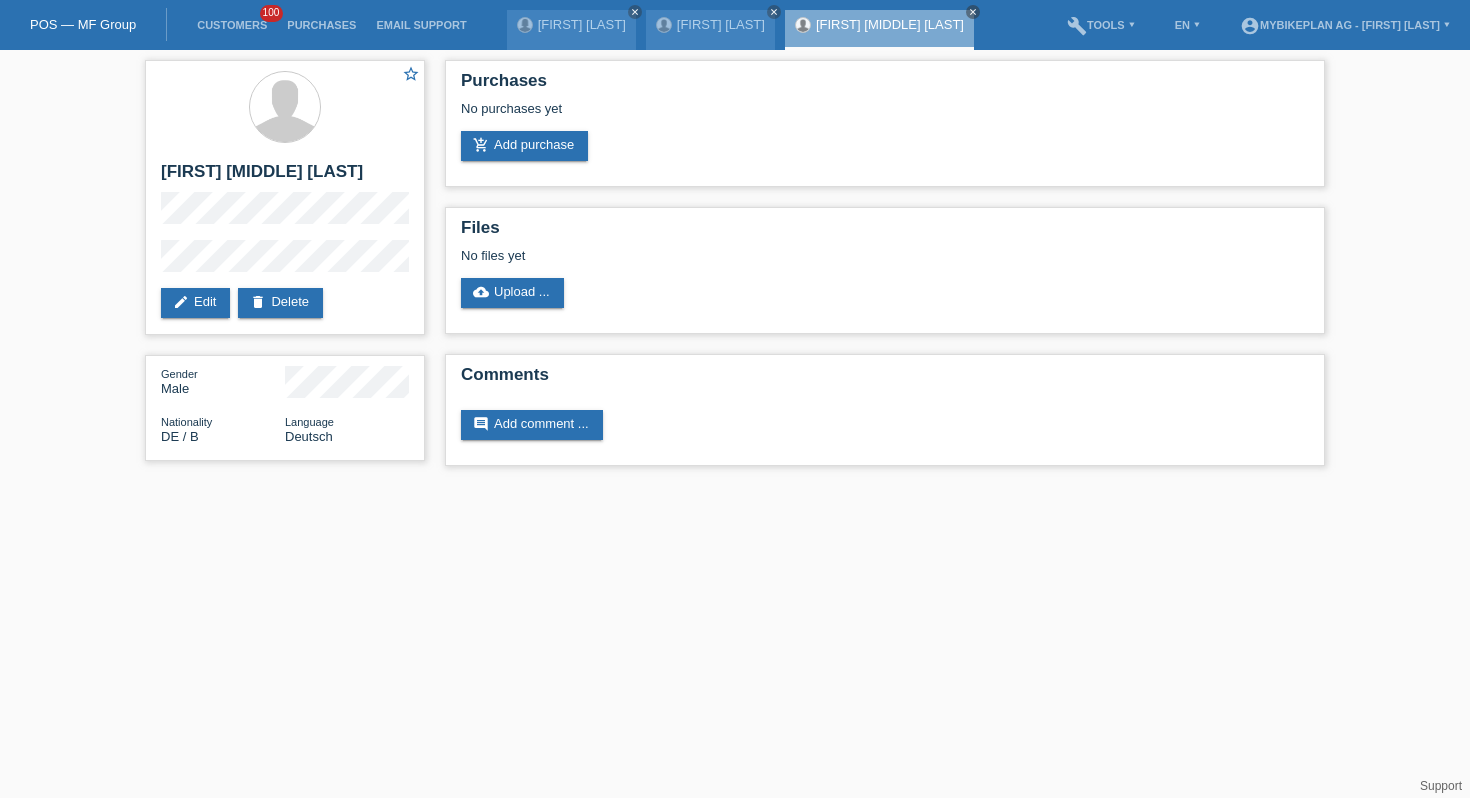 scroll, scrollTop: 0, scrollLeft: 0, axis: both 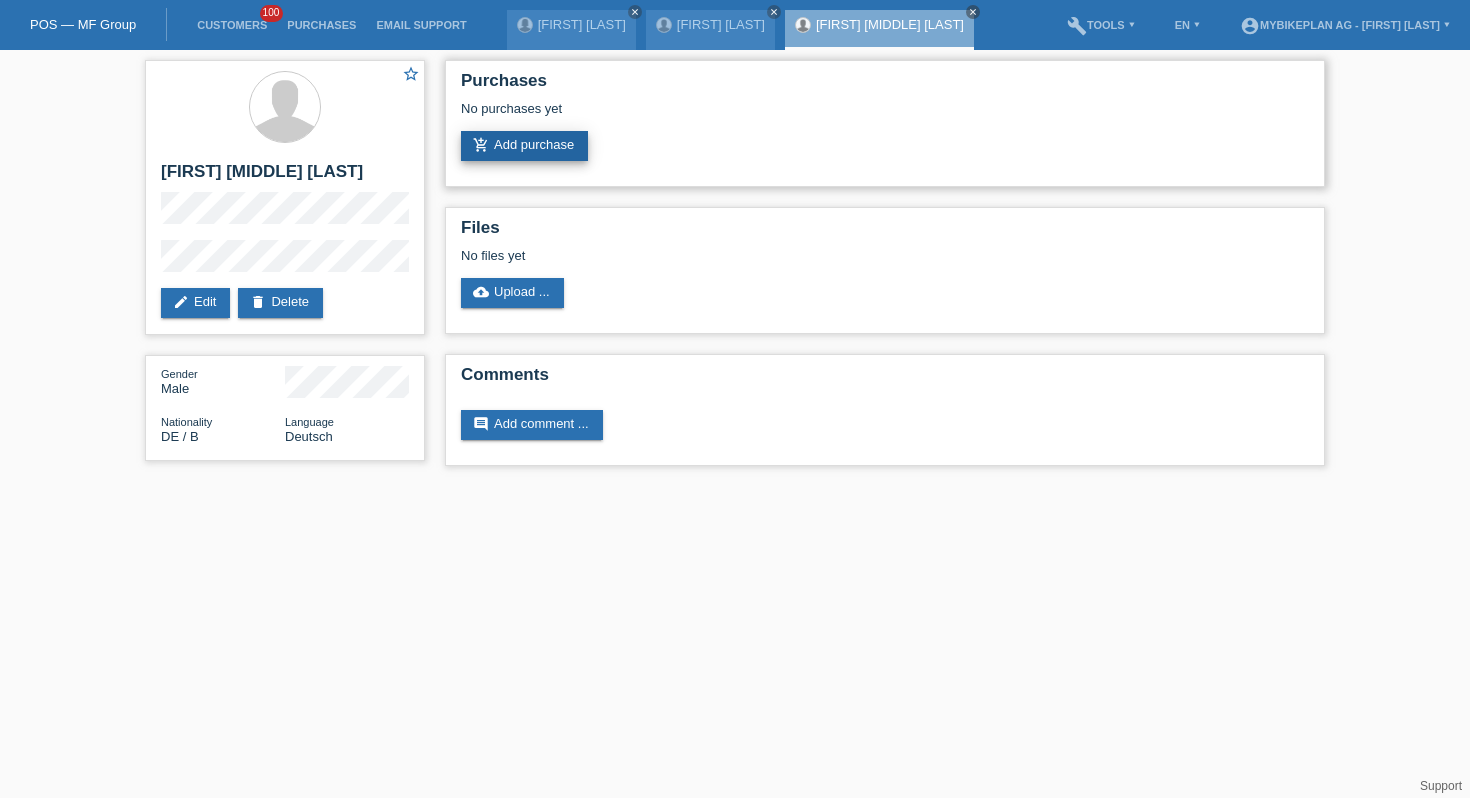 click on "add_shopping_cart  Add purchase" at bounding box center [524, 146] 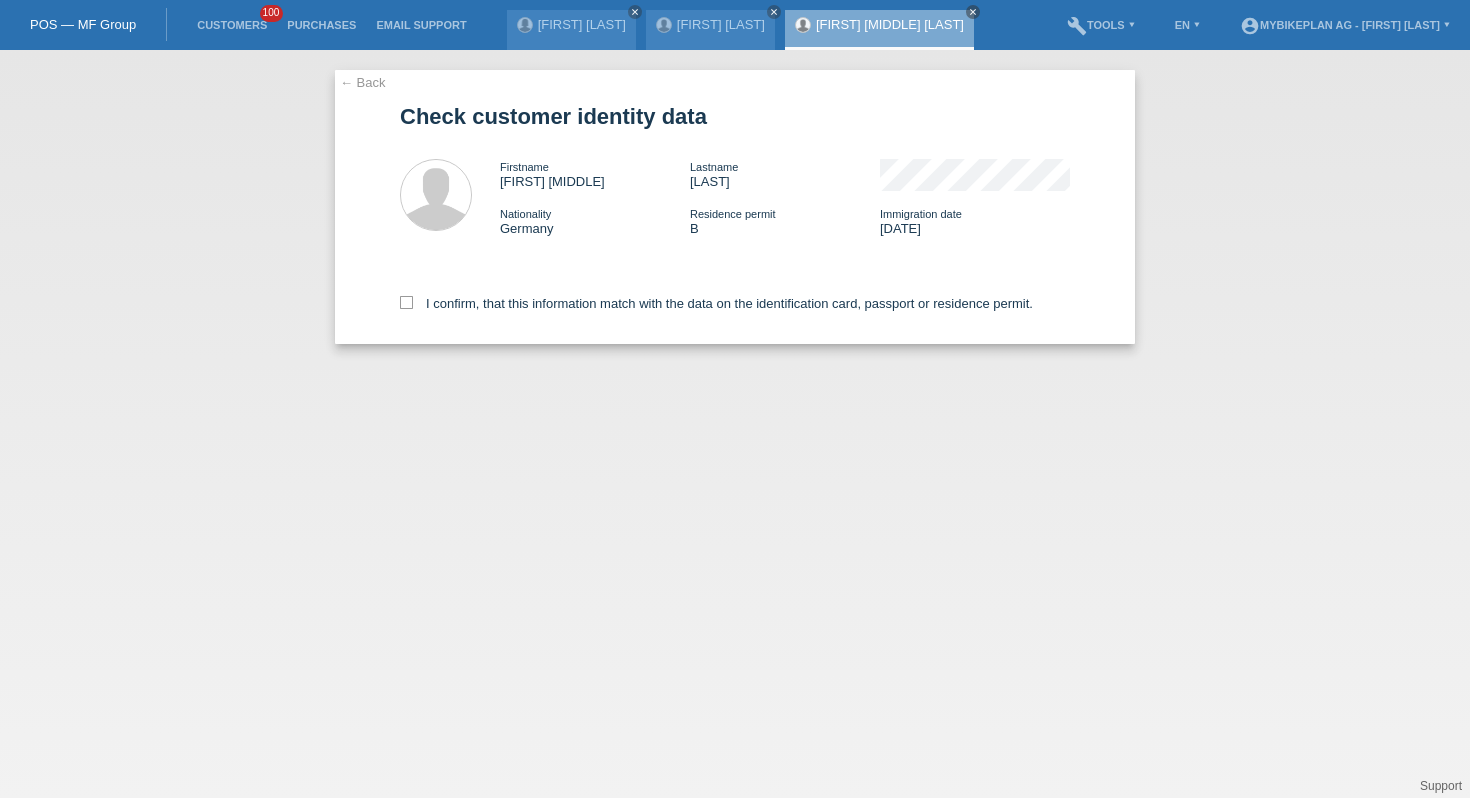 scroll, scrollTop: 0, scrollLeft: 0, axis: both 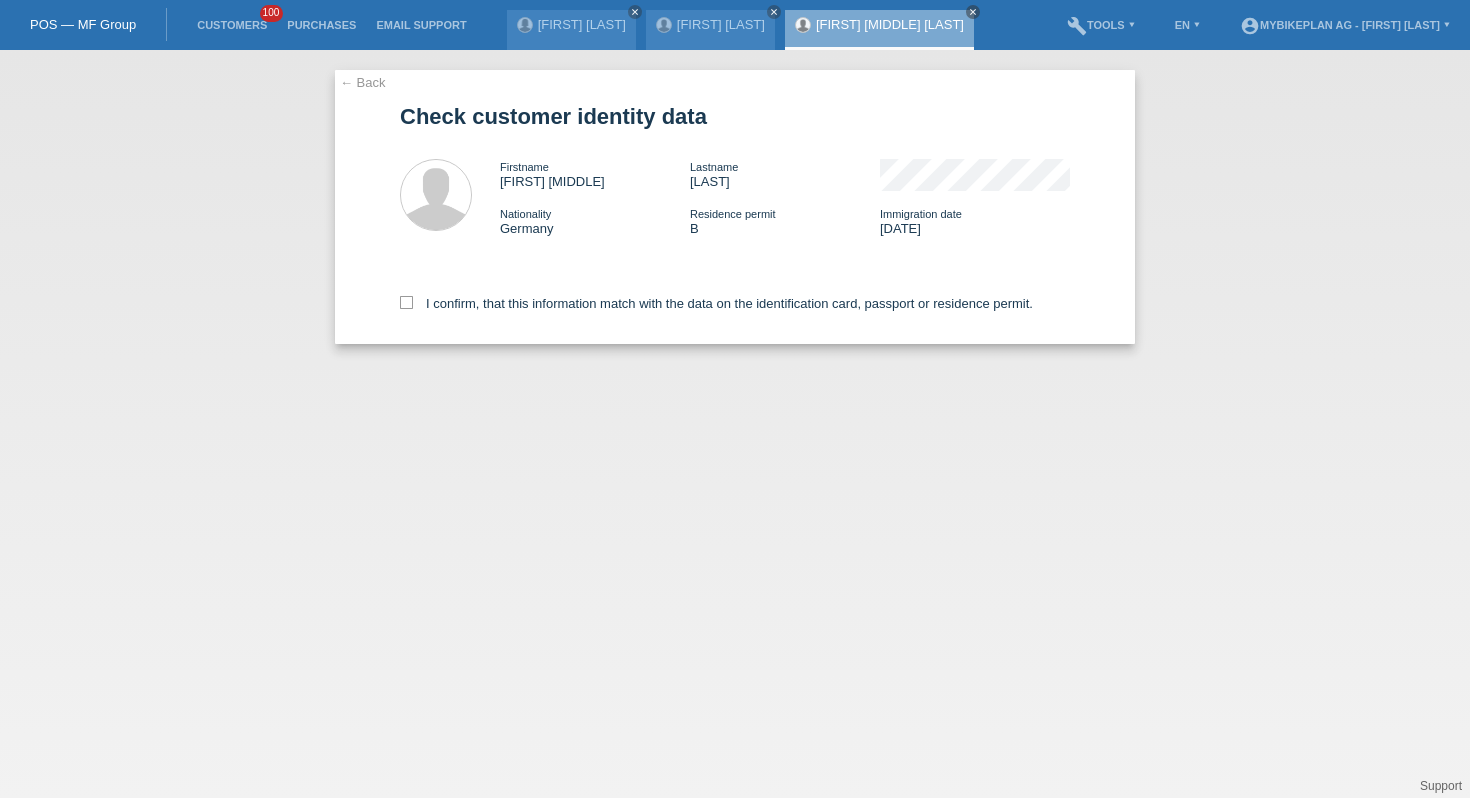 click on "I confirm, that this information match with the data on the identification card, passport or residence permit." at bounding box center (735, 300) 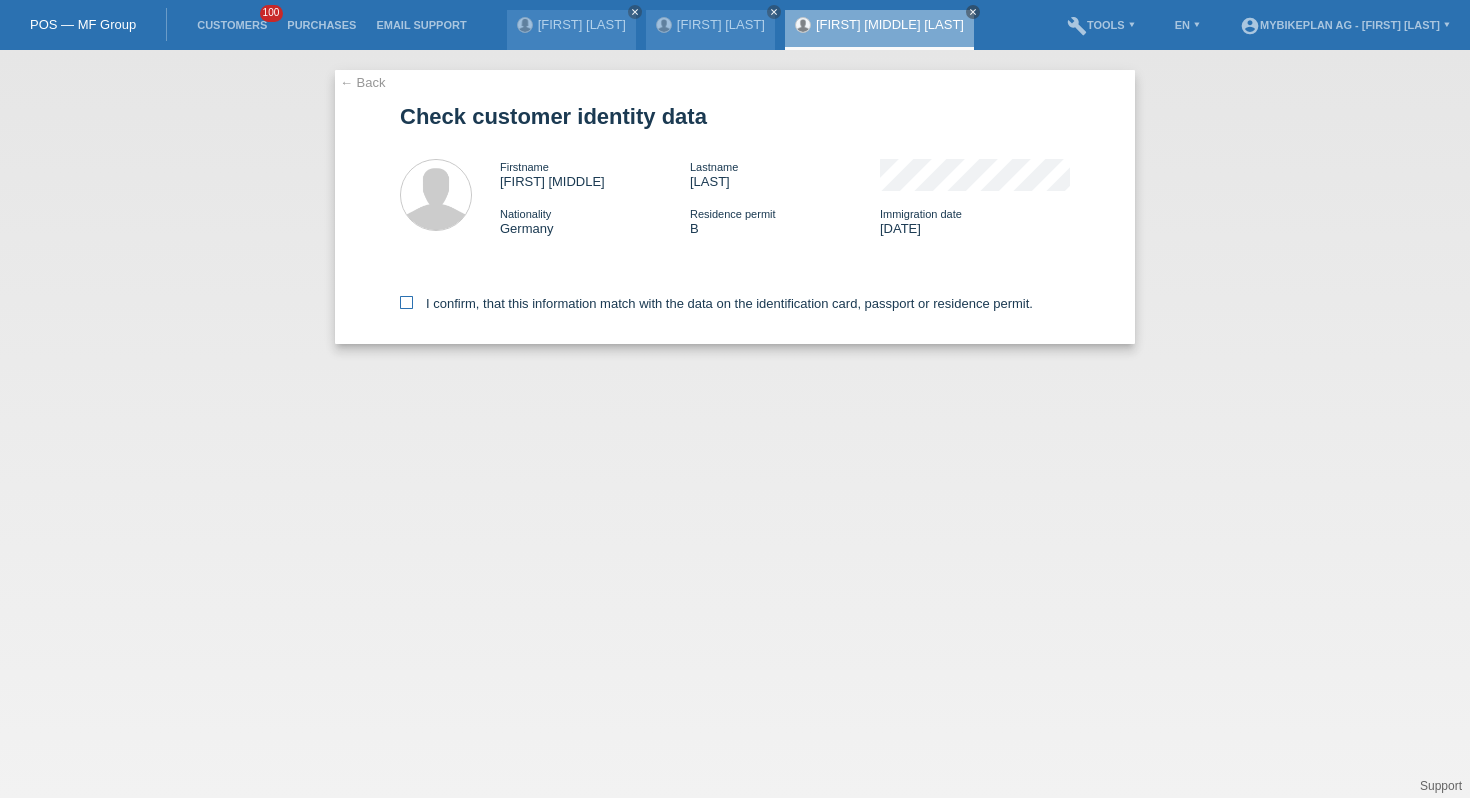 click on "I confirm, that this information match with the data on the identification card, passport or residence permit." at bounding box center (716, 303) 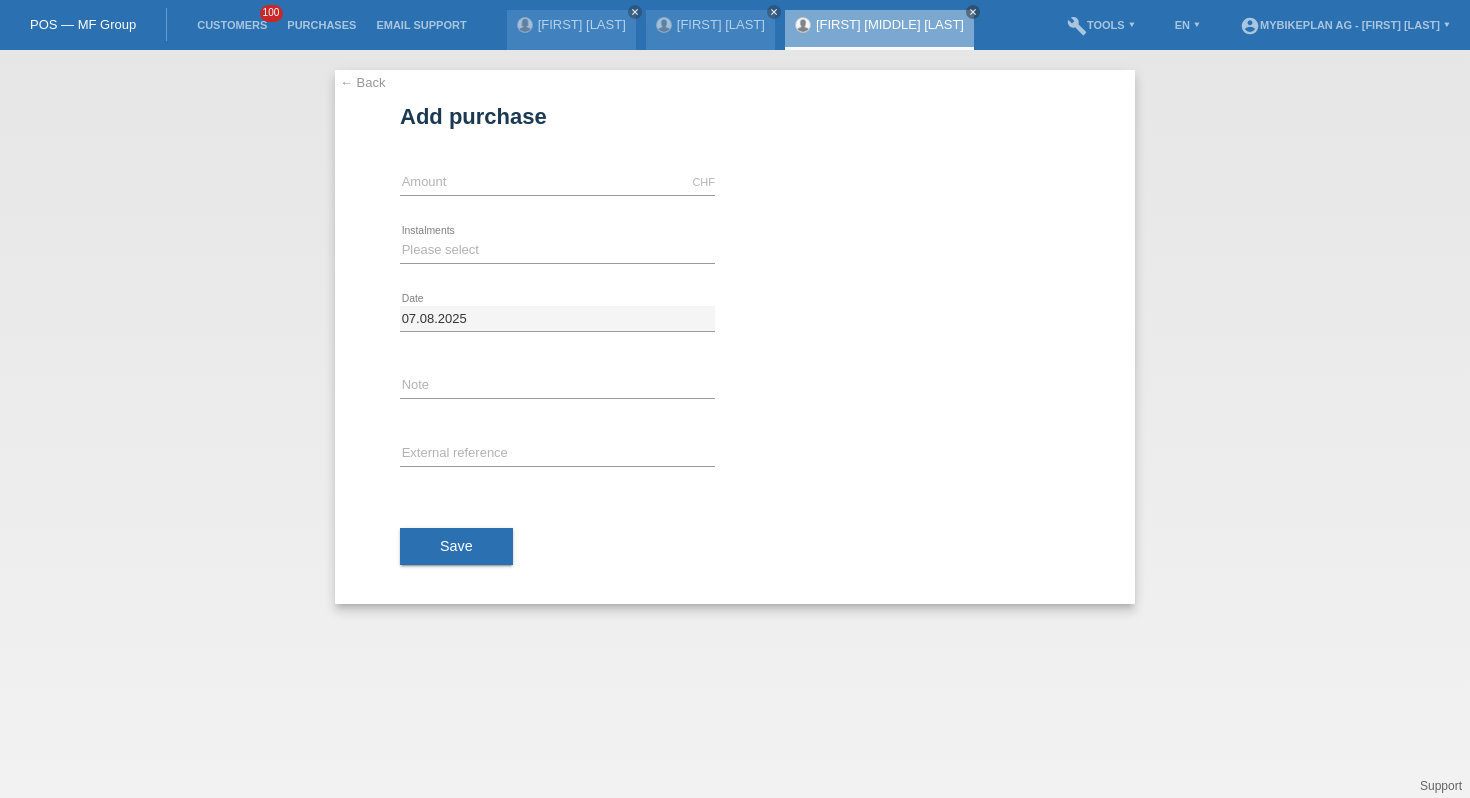 scroll, scrollTop: 0, scrollLeft: 0, axis: both 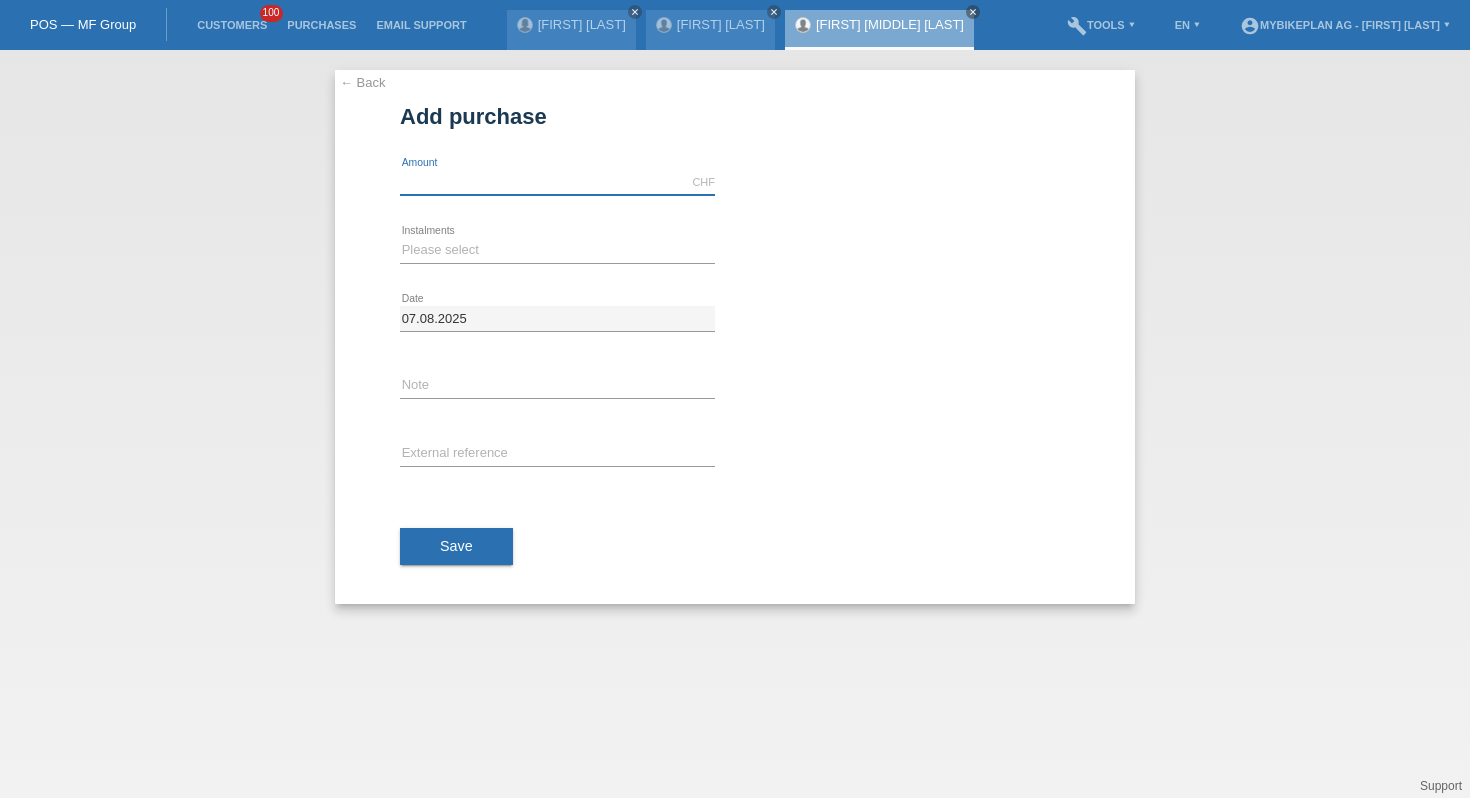 click at bounding box center (557, 182) 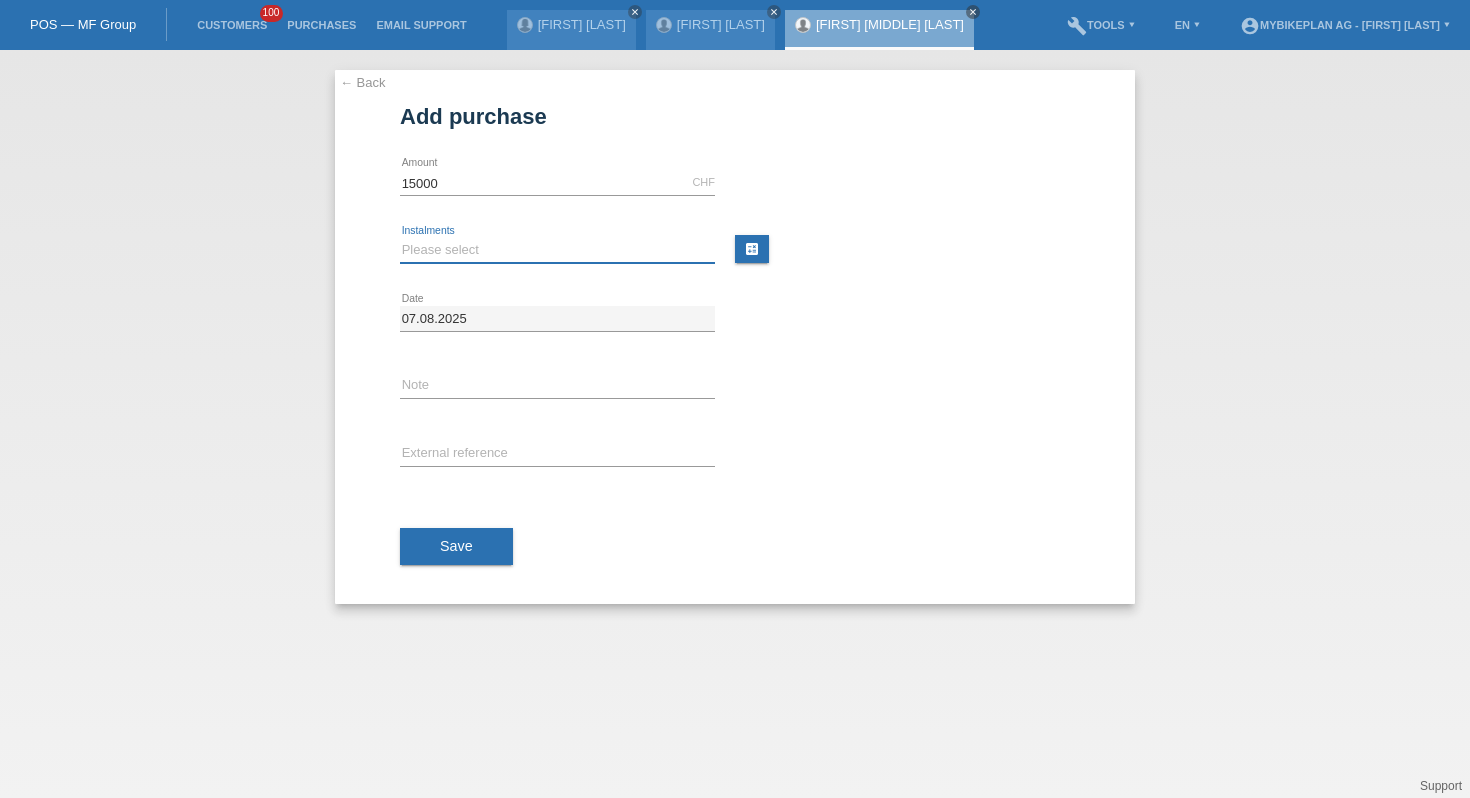 type on "15000.00" 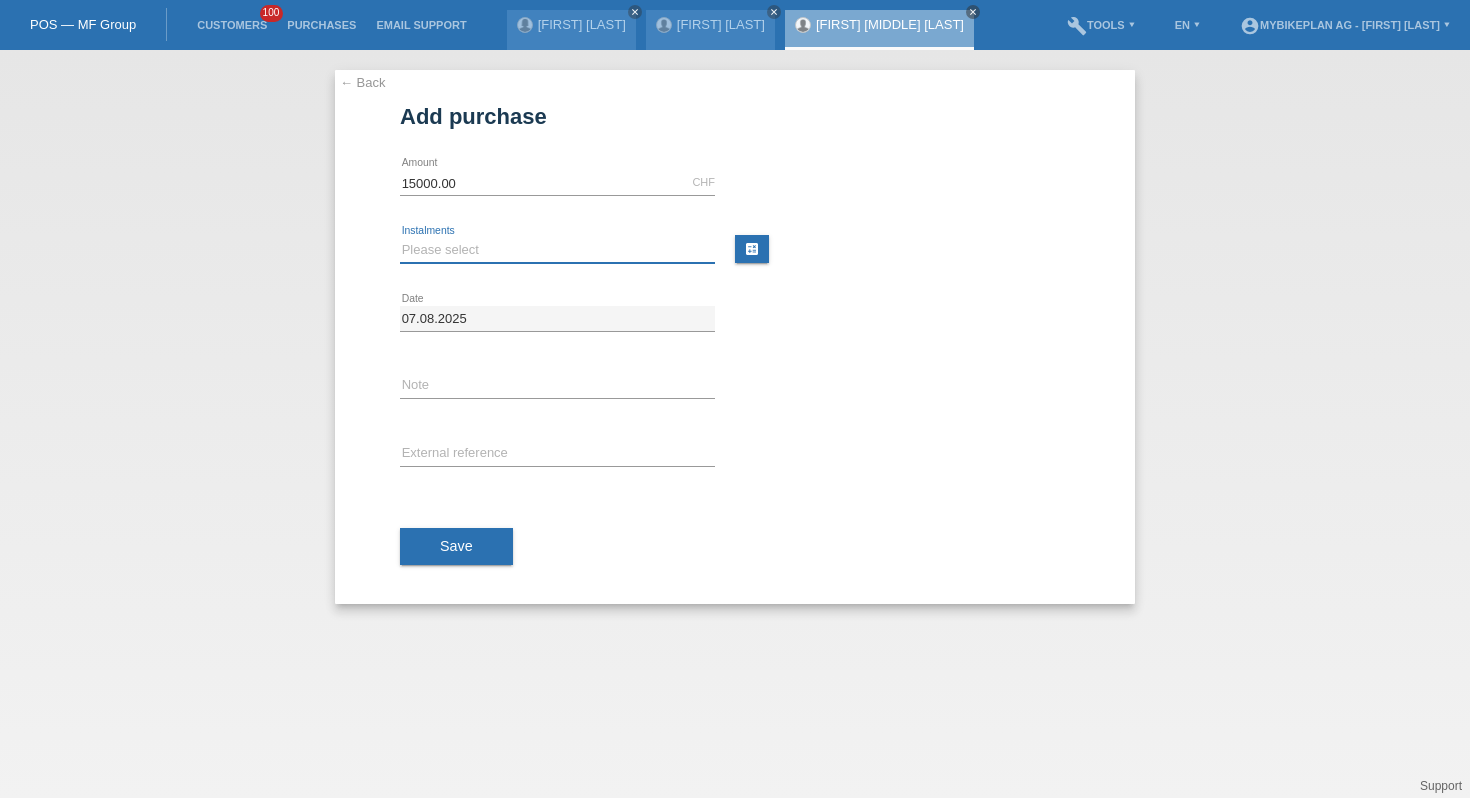 click on "Please select
6 instalments
12 instalments
18 instalments
24 instalments
36 instalments
48 instalments" at bounding box center (557, 250) 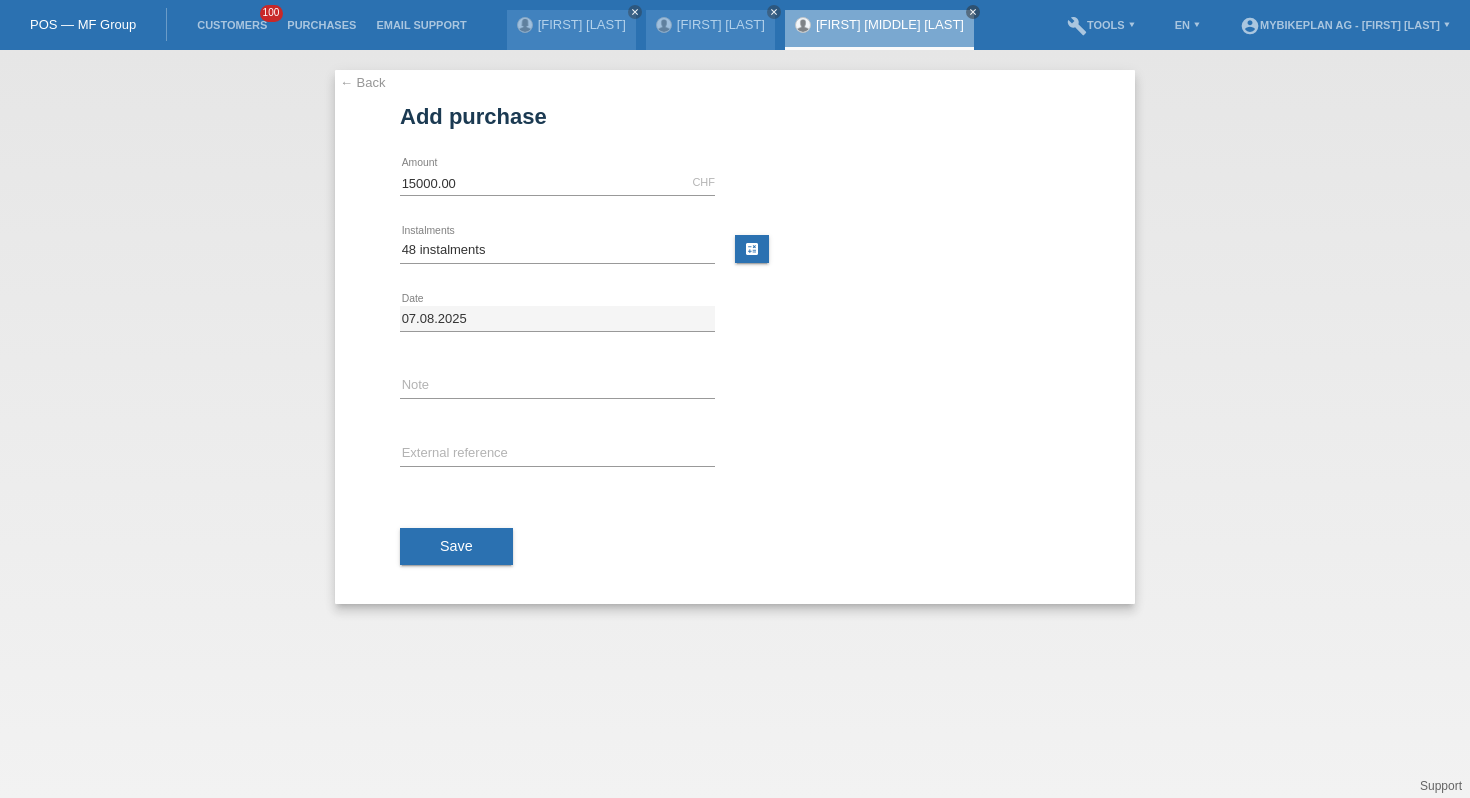 click on "Save" at bounding box center [735, 547] 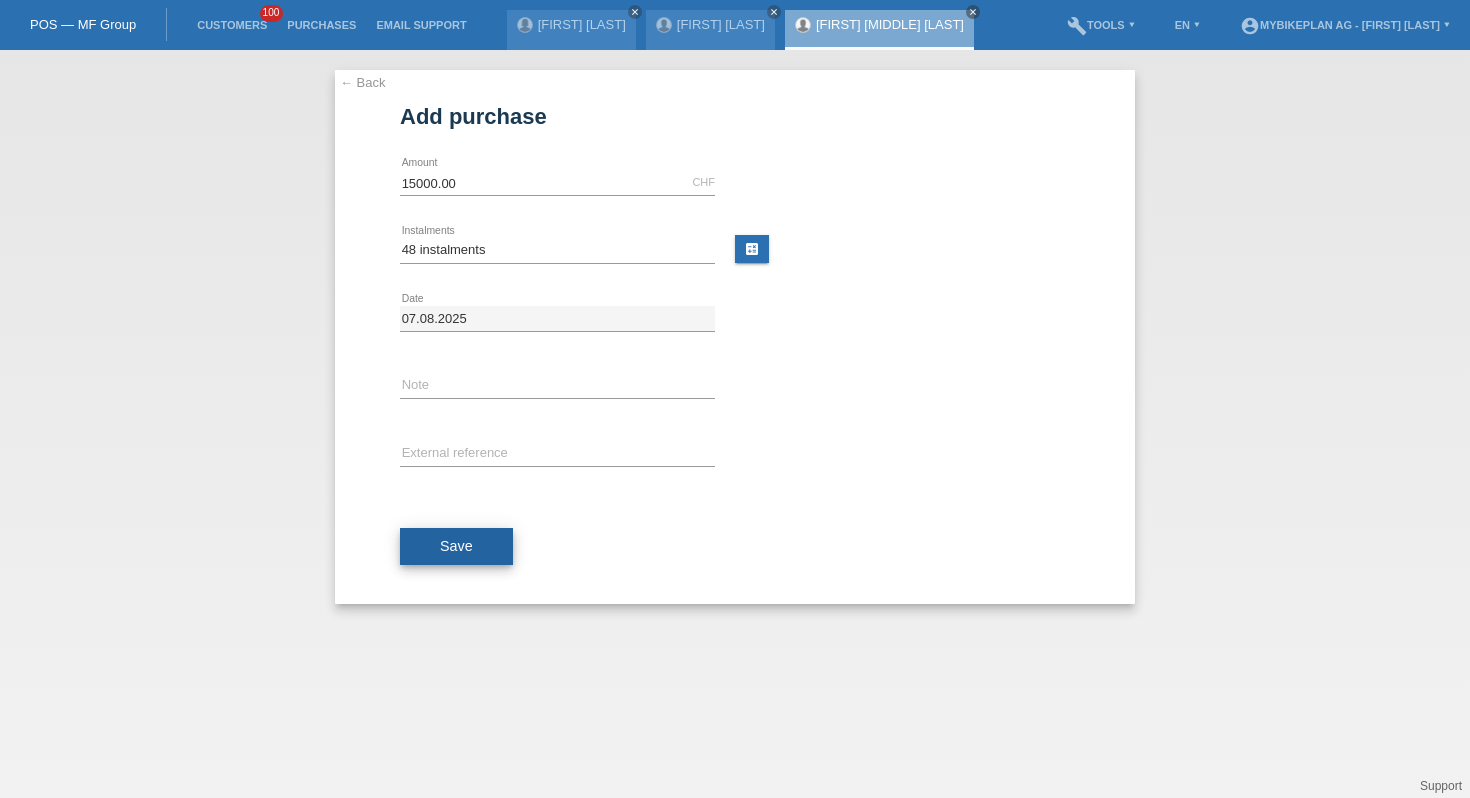 click on "Save" at bounding box center (456, 547) 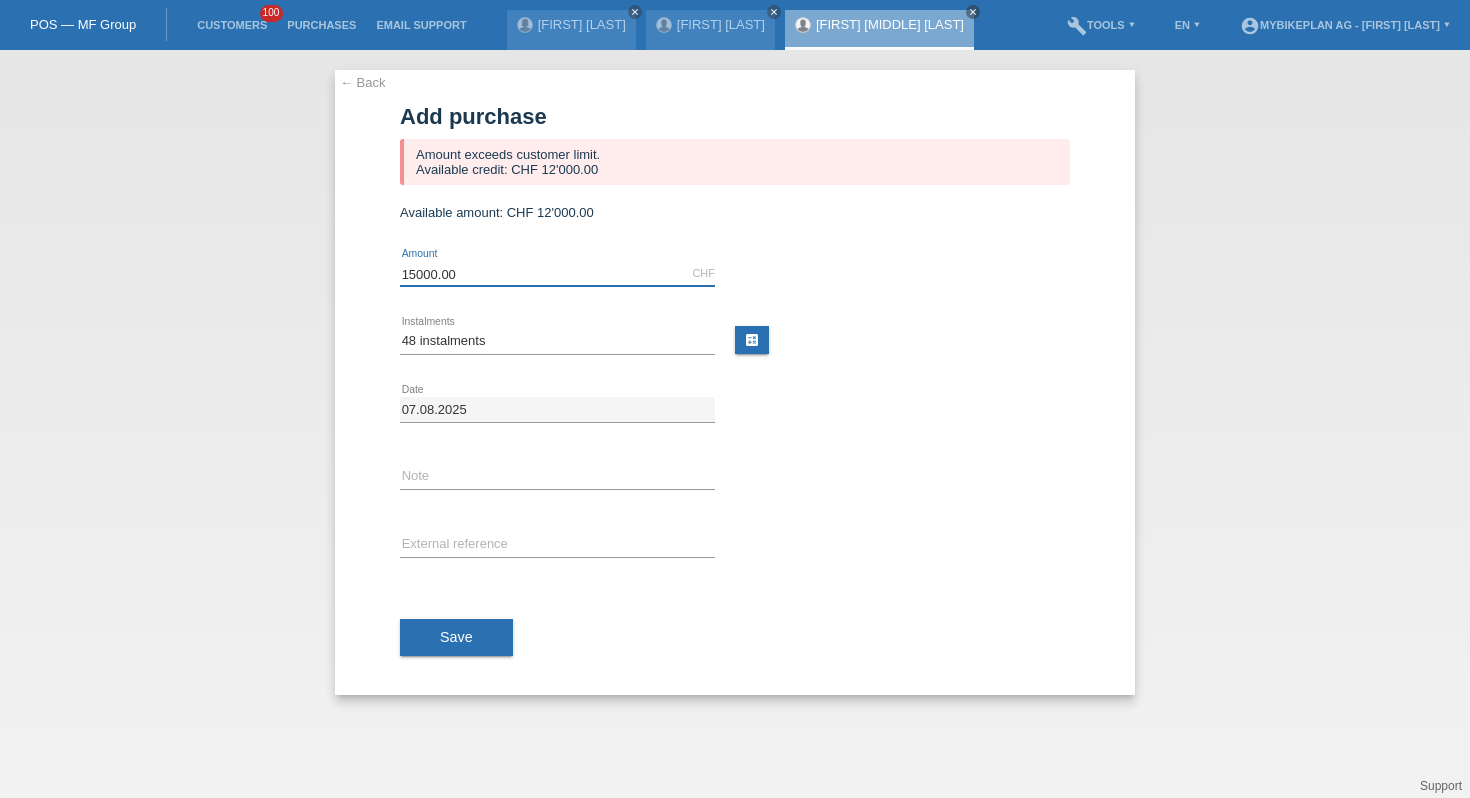 click on "15000.00" at bounding box center [557, 273] 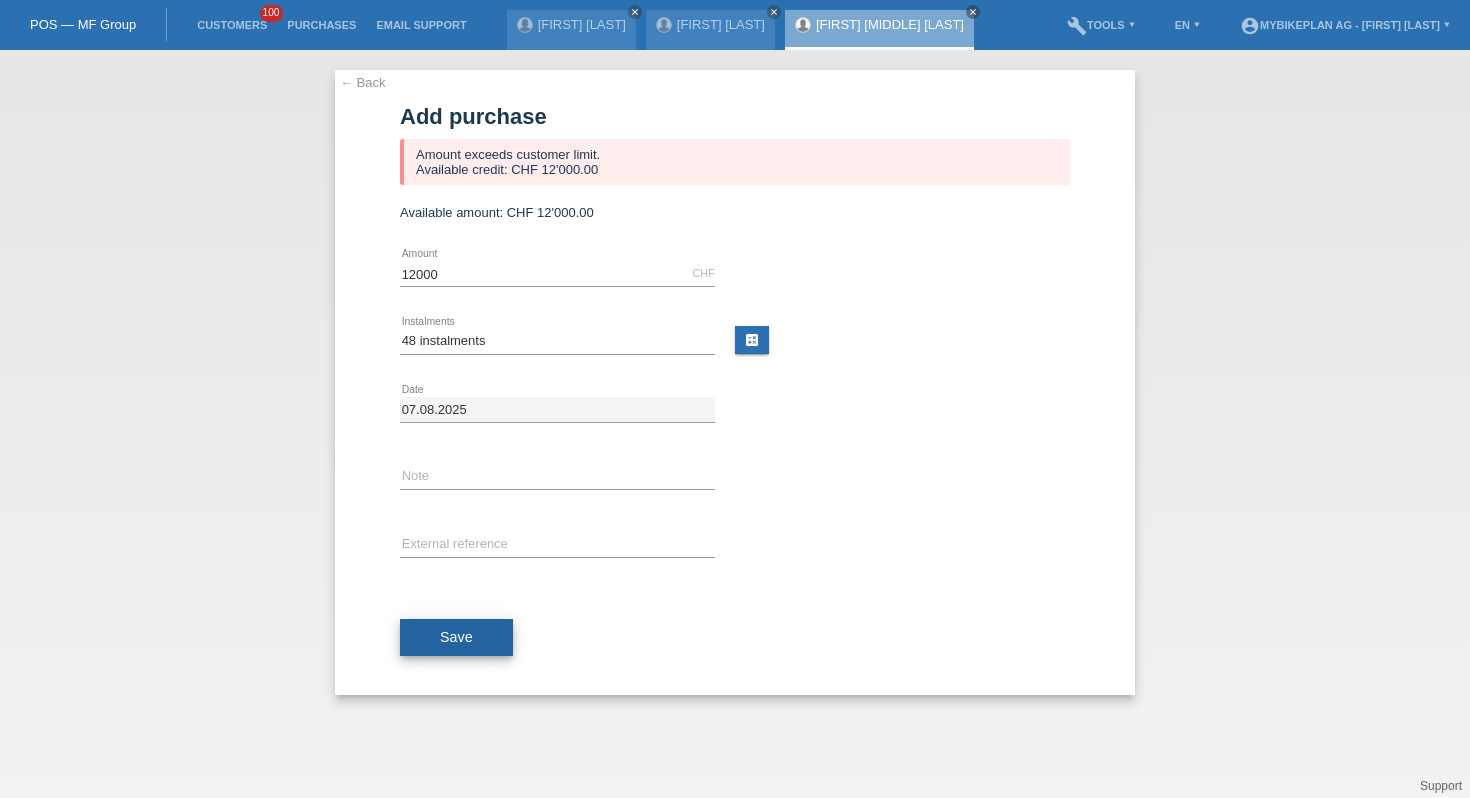 type on "12000.00" 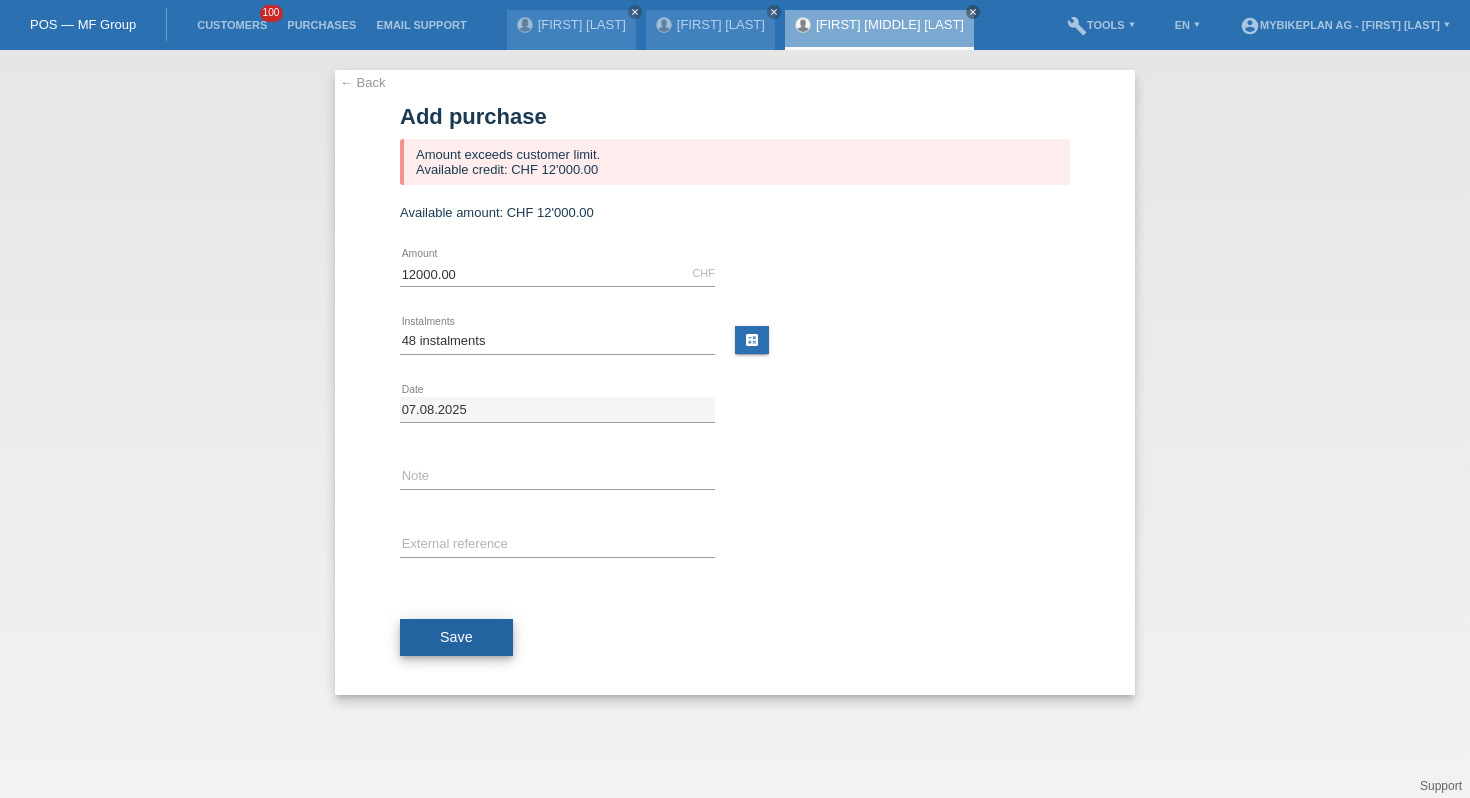 click on "Save" at bounding box center [456, 637] 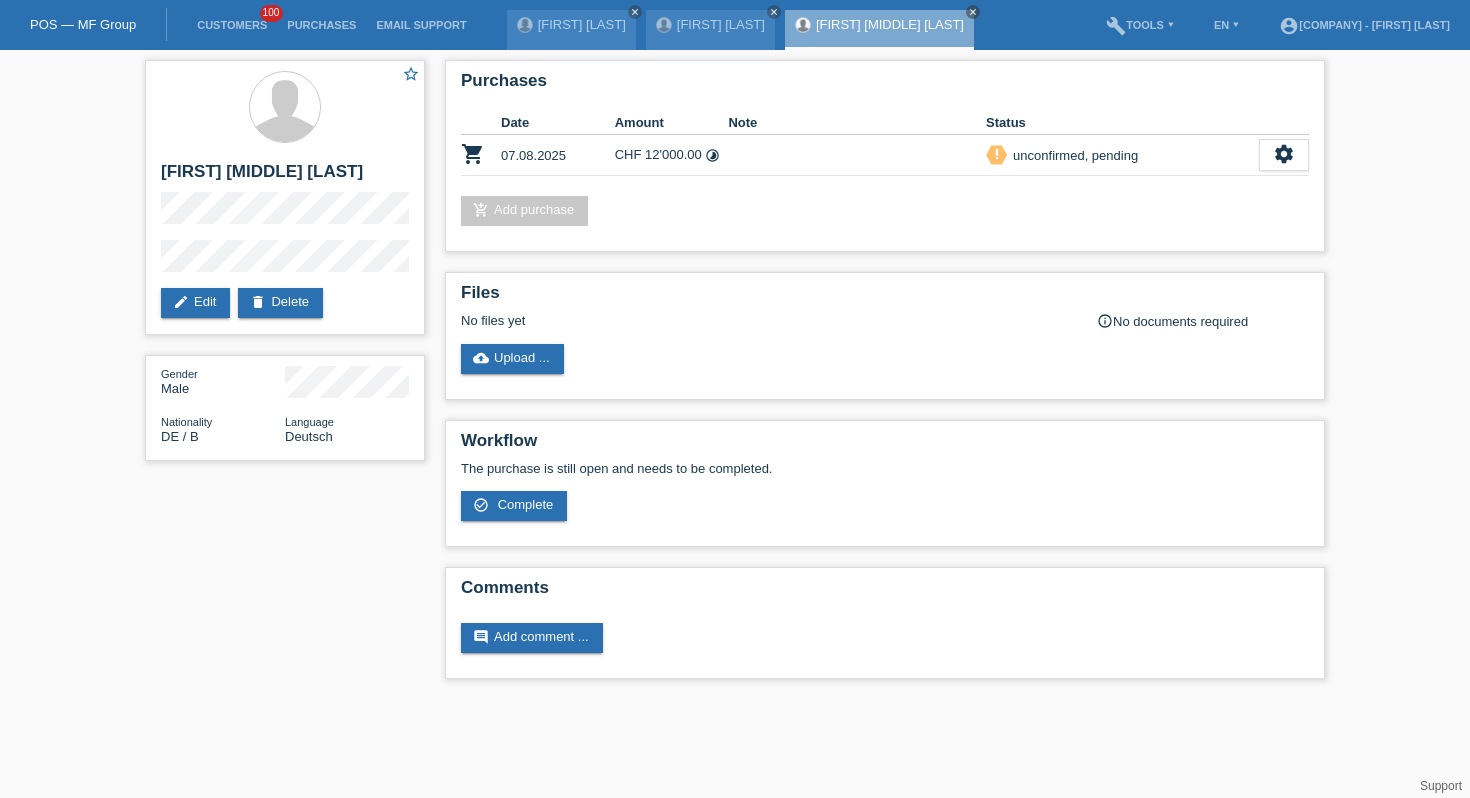 scroll, scrollTop: 0, scrollLeft: 0, axis: both 